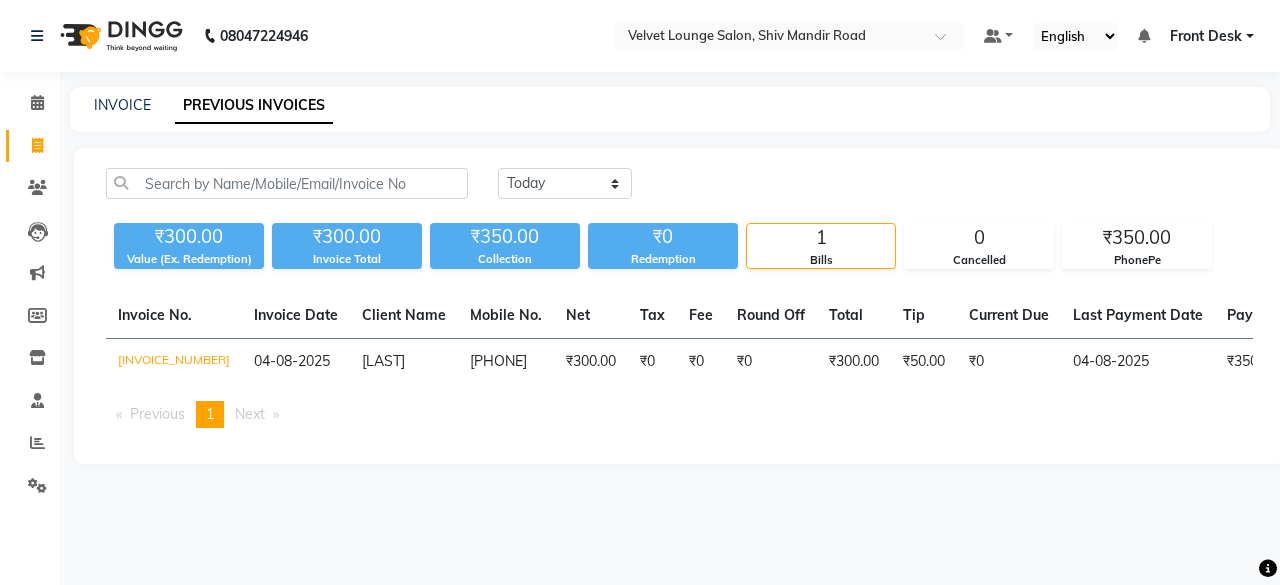 scroll, scrollTop: 0, scrollLeft: 0, axis: both 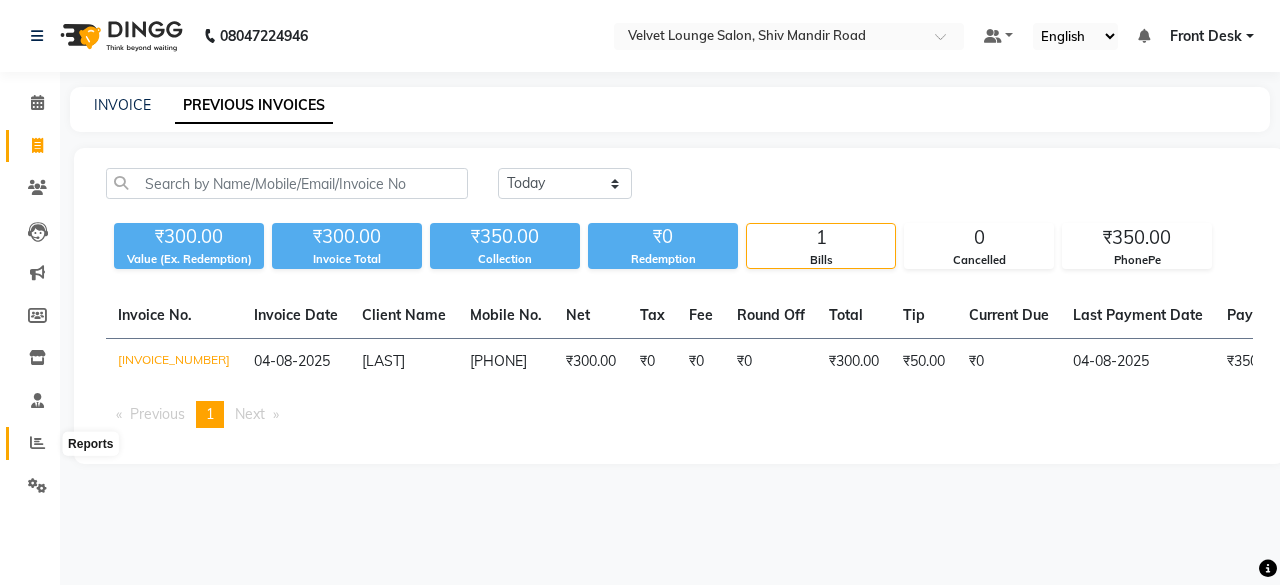 click 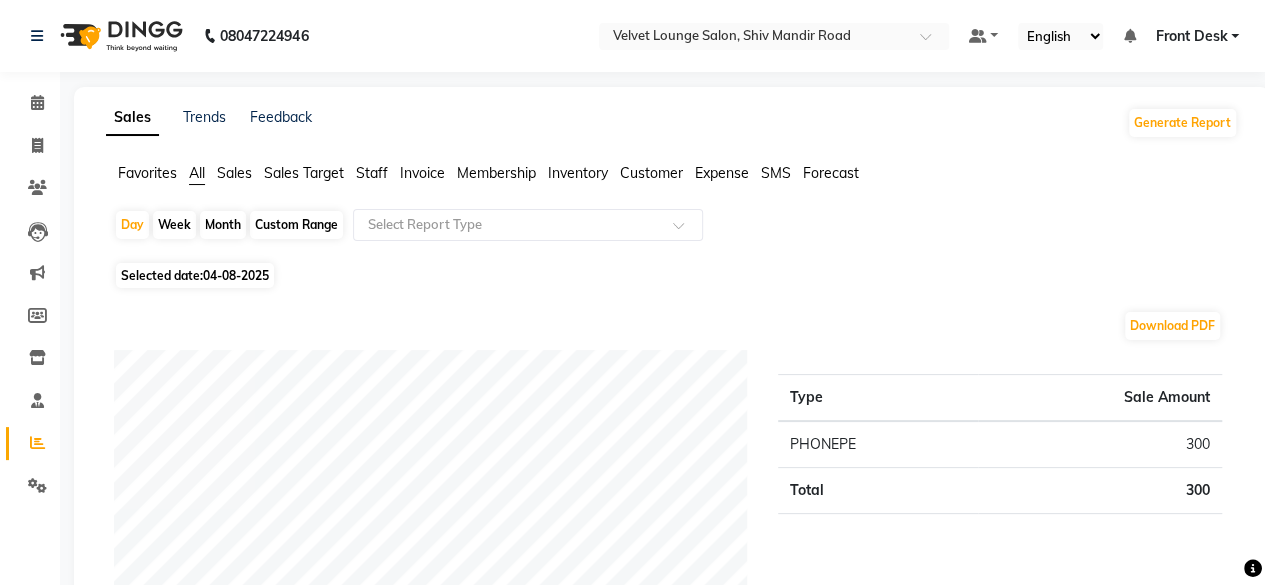 click on "Month" 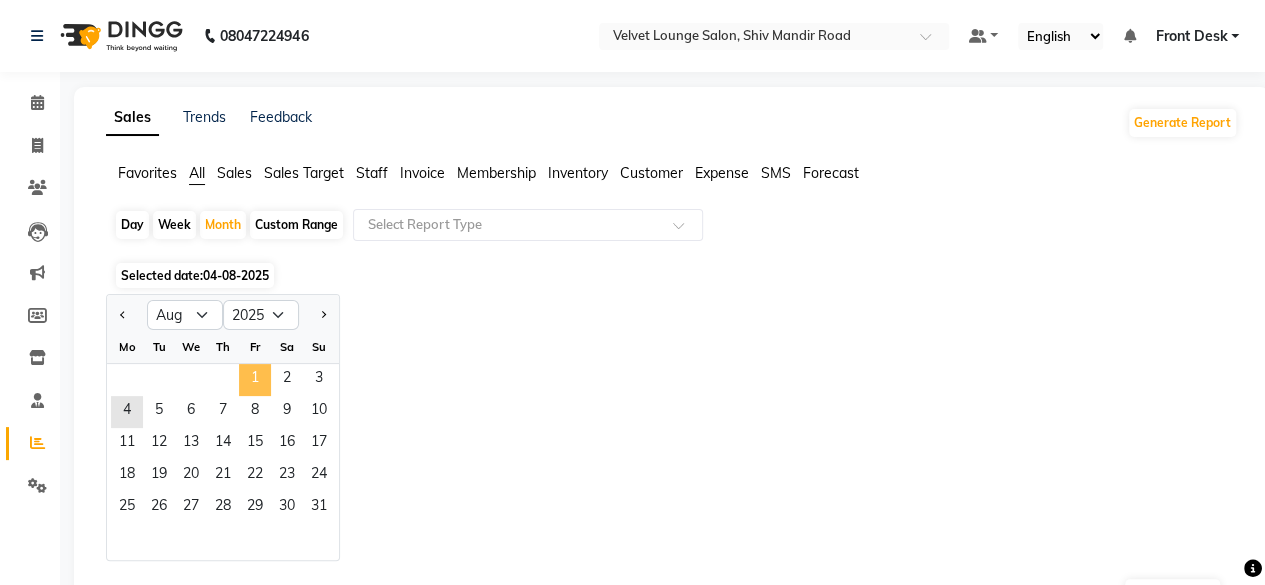 click on "1" 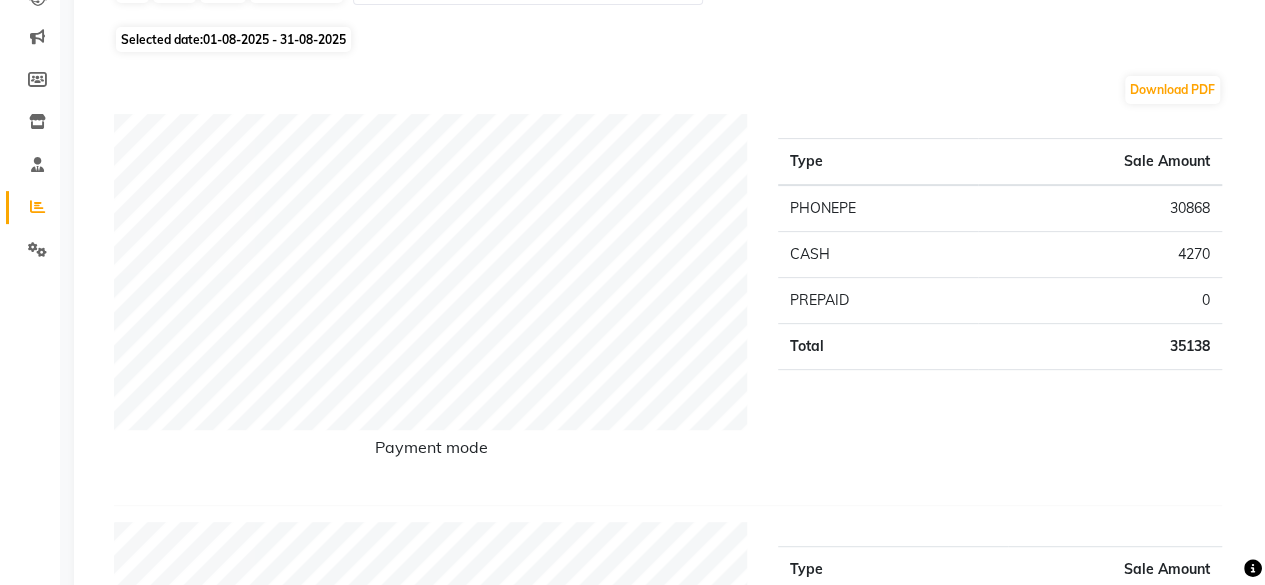 scroll, scrollTop: 240, scrollLeft: 0, axis: vertical 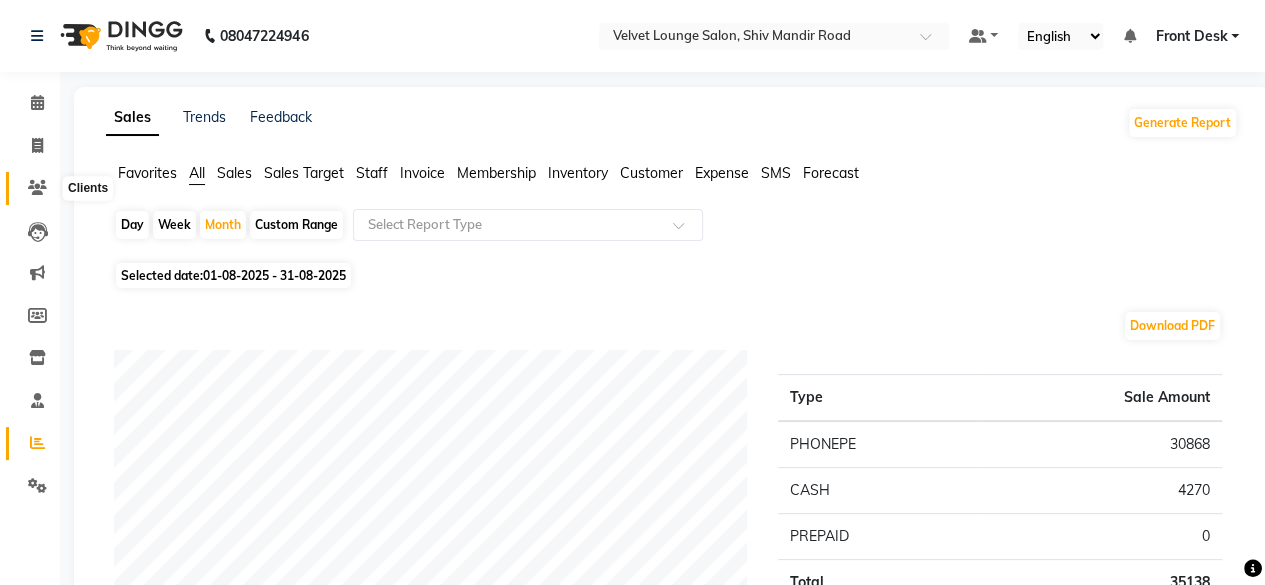 click 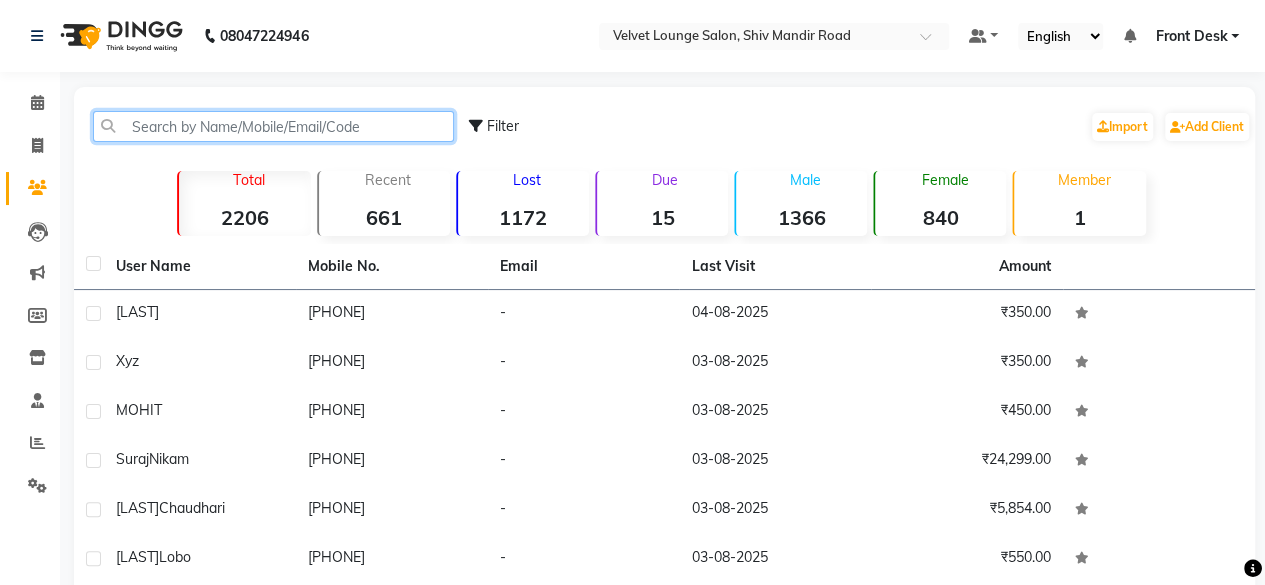 click 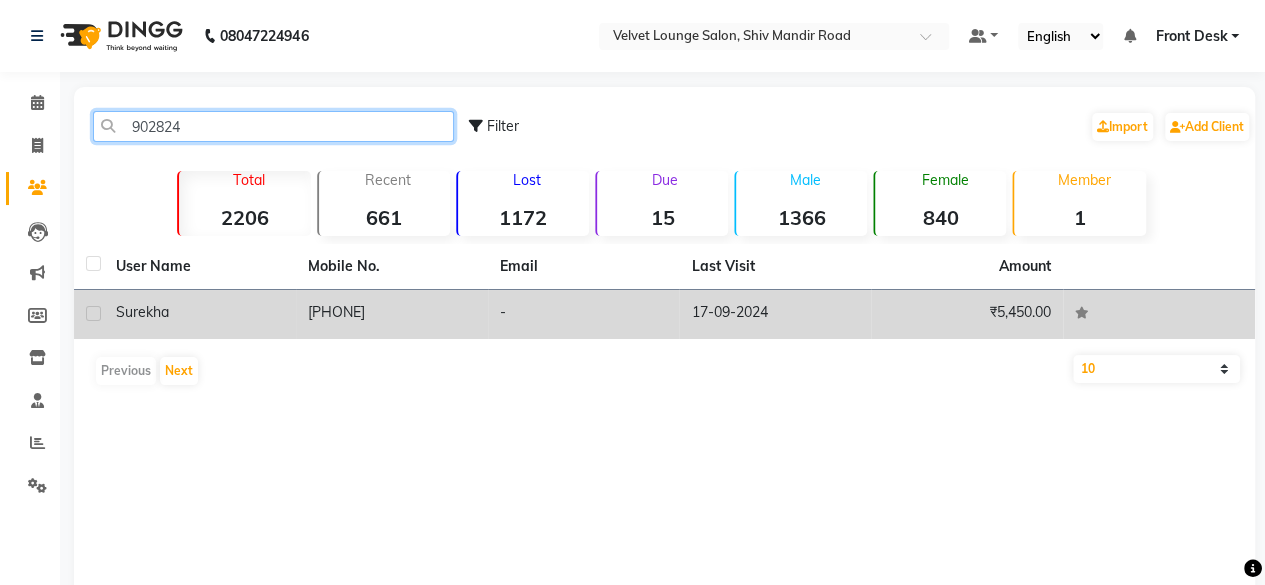 type on "902824" 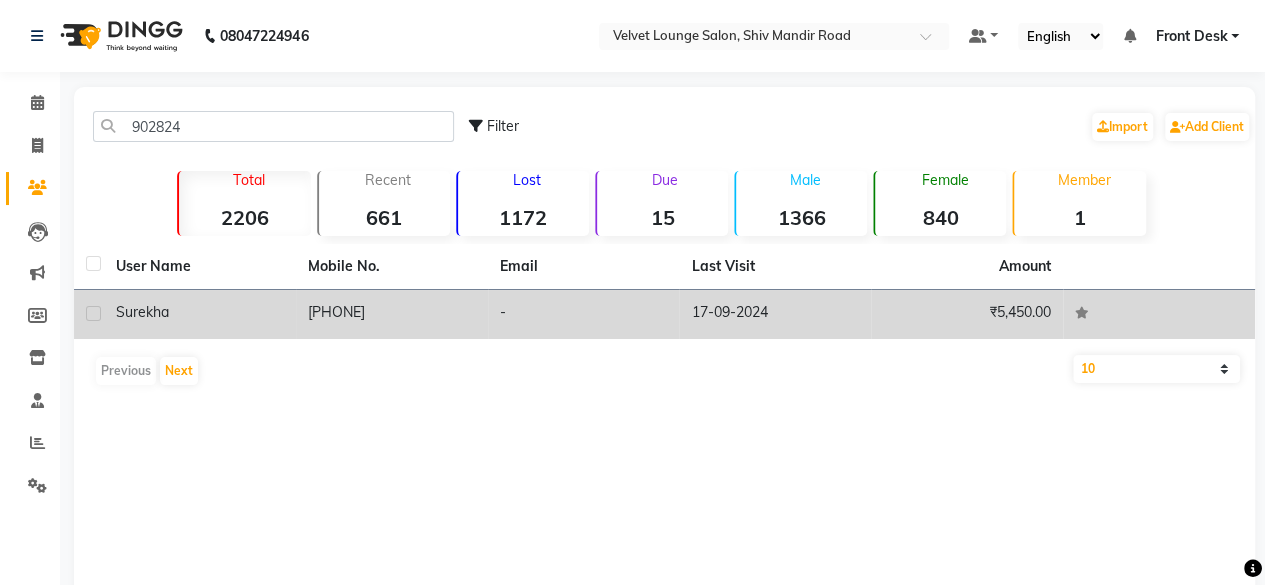 click on "17-09-2024" 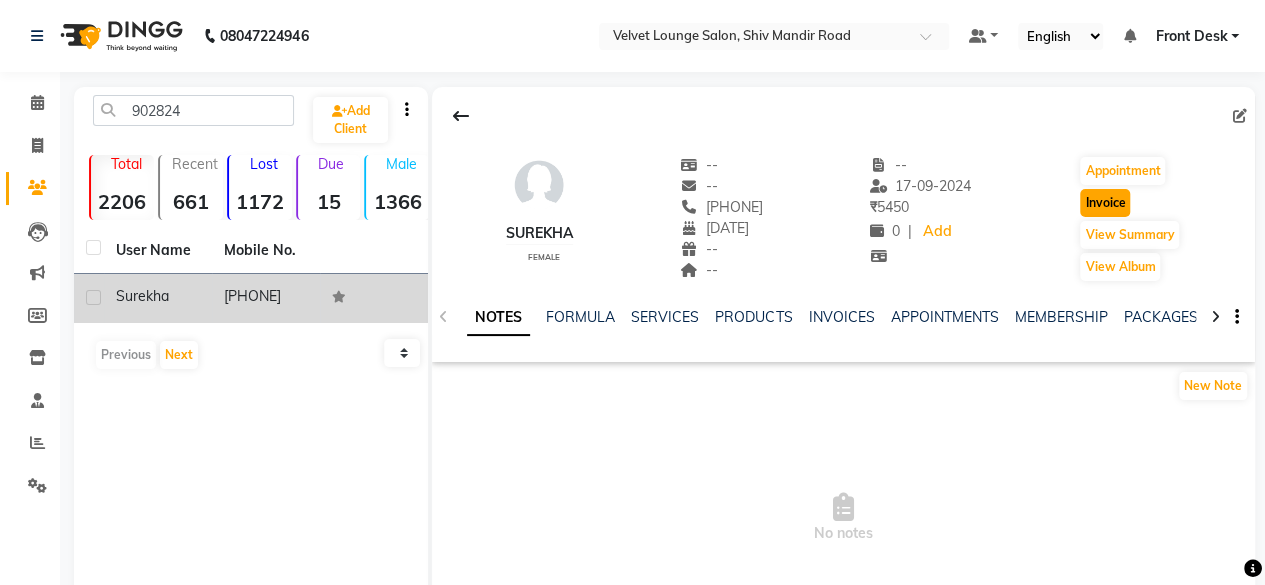 click on "Invoice" 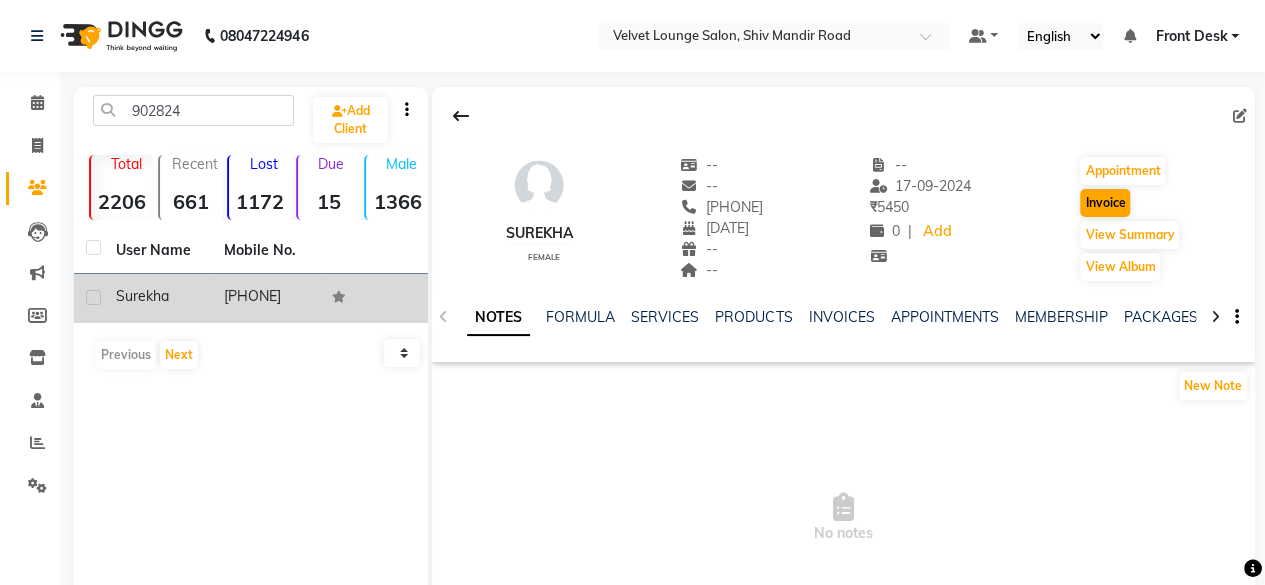 select on "5962" 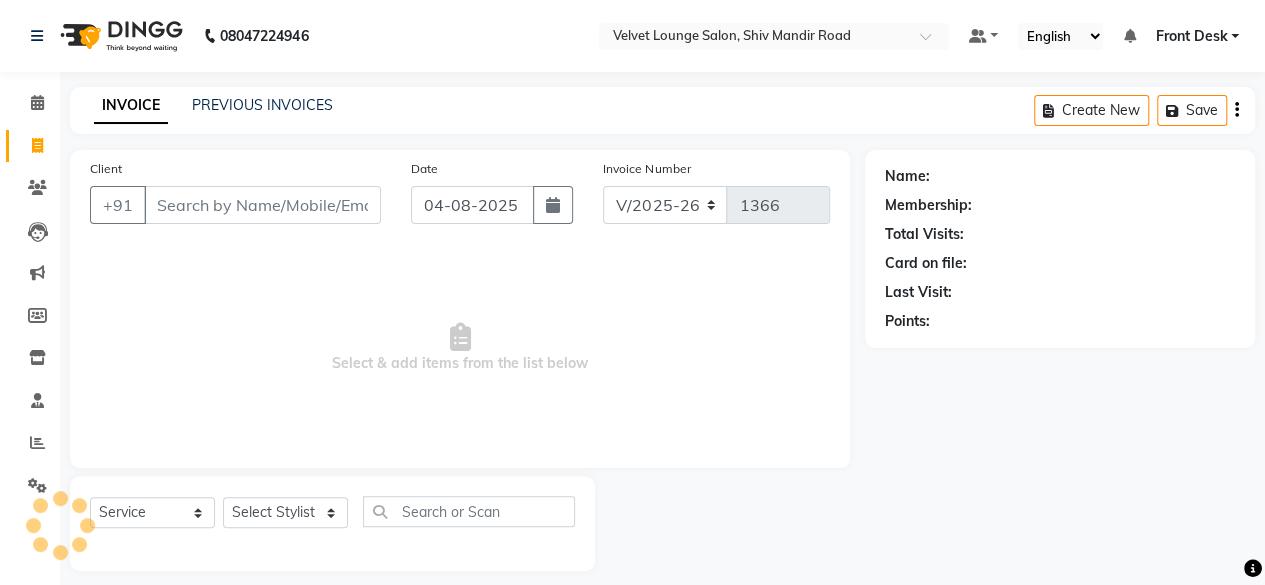 scroll, scrollTop: 15, scrollLeft: 0, axis: vertical 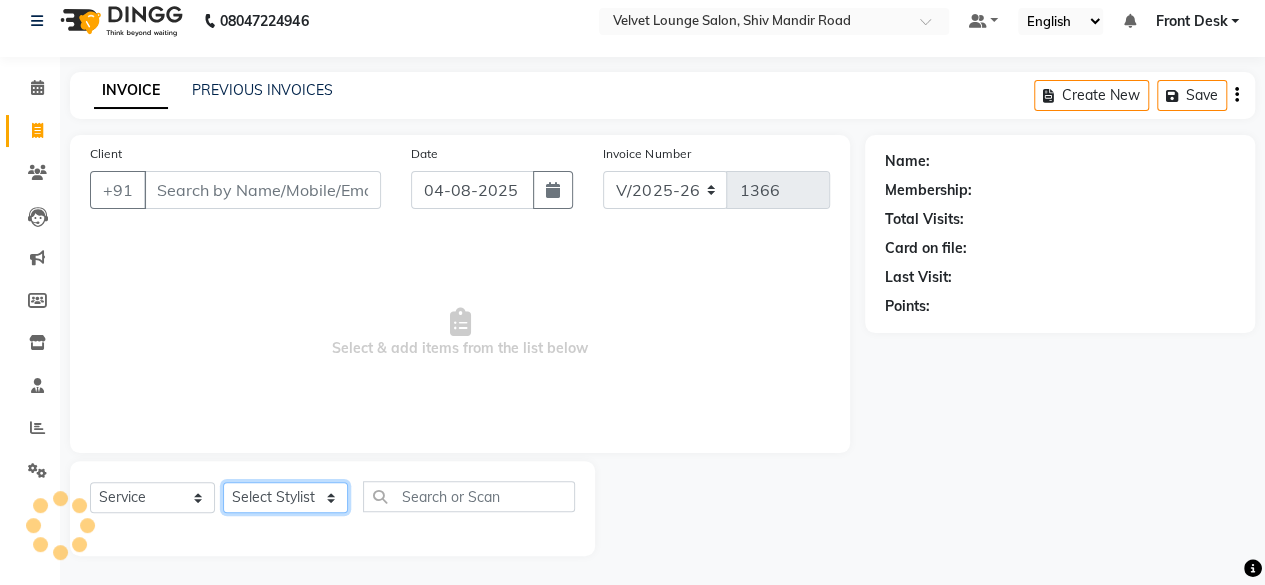click on "Select Stylist" 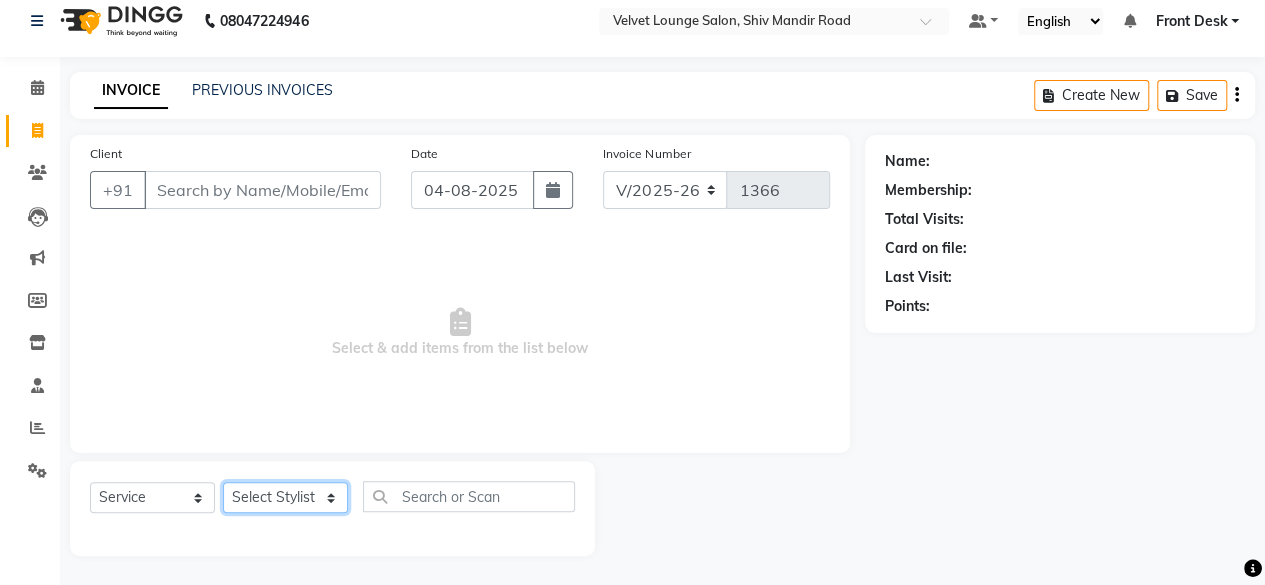 click on "Select Stylist" 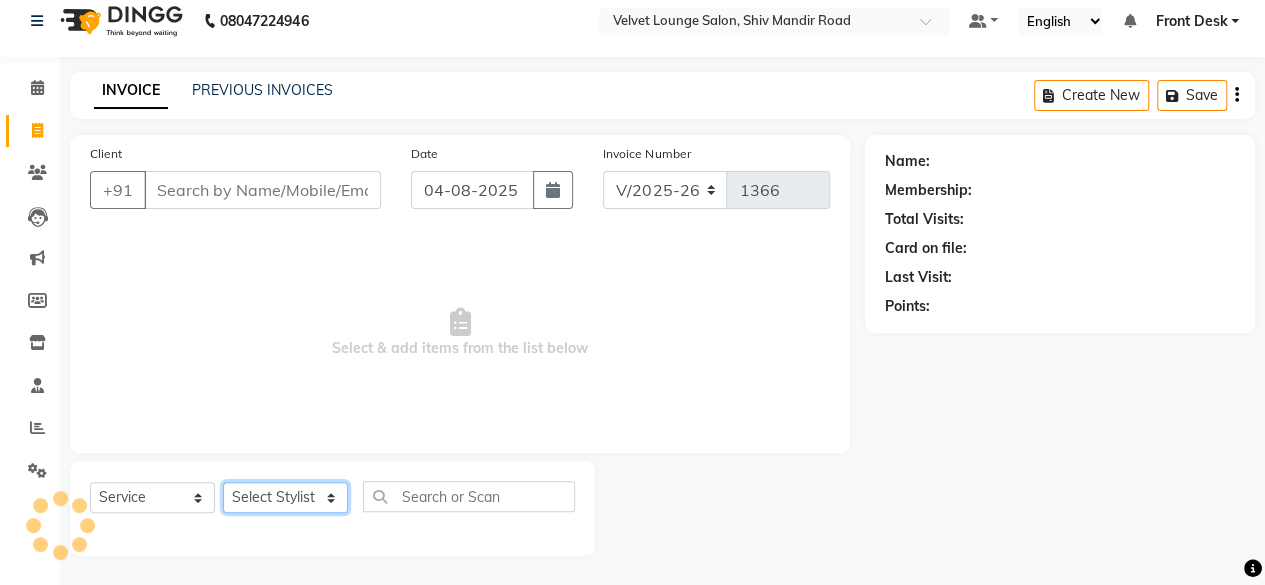 type on "[PHONE]" 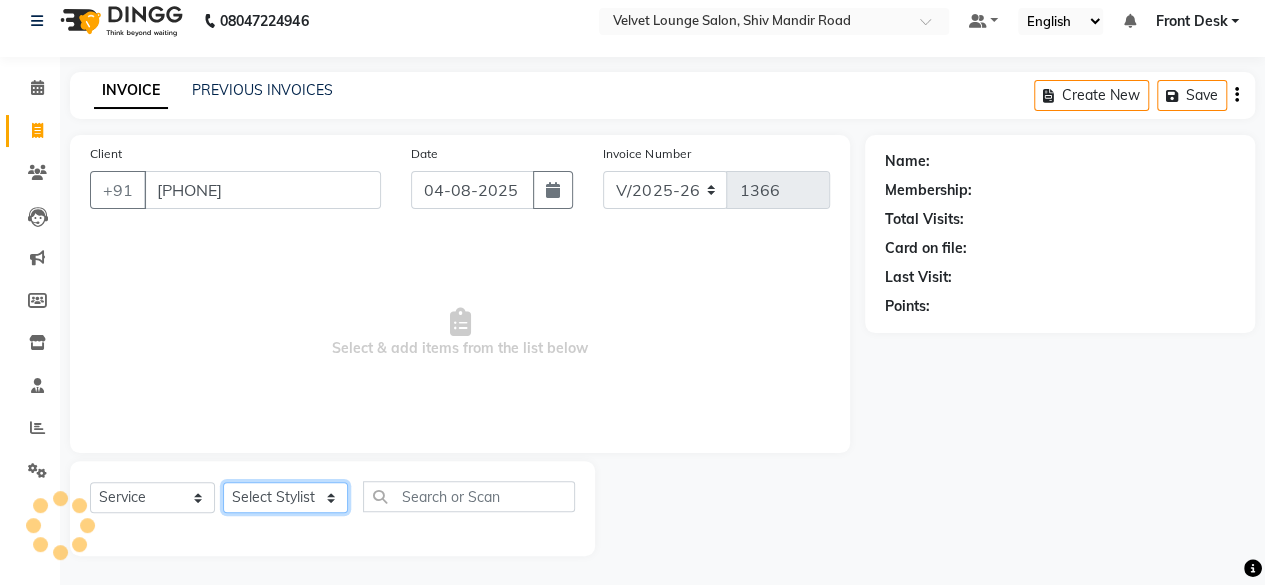 click on "Select Stylist" 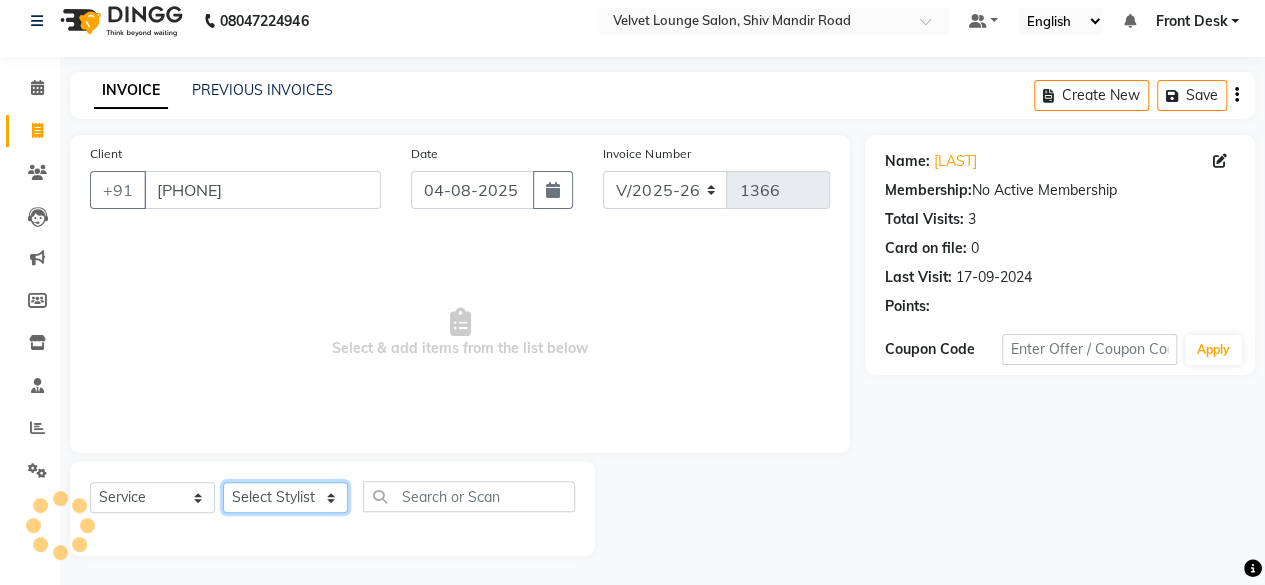 click on "Select Stylist Aadil zaher  aman shah Arif ashish Front Desk Jaya jyoti madhu Manish MUSTAKIM pradnya Rohit SALMA SALMA shalu SHWETA vishal" 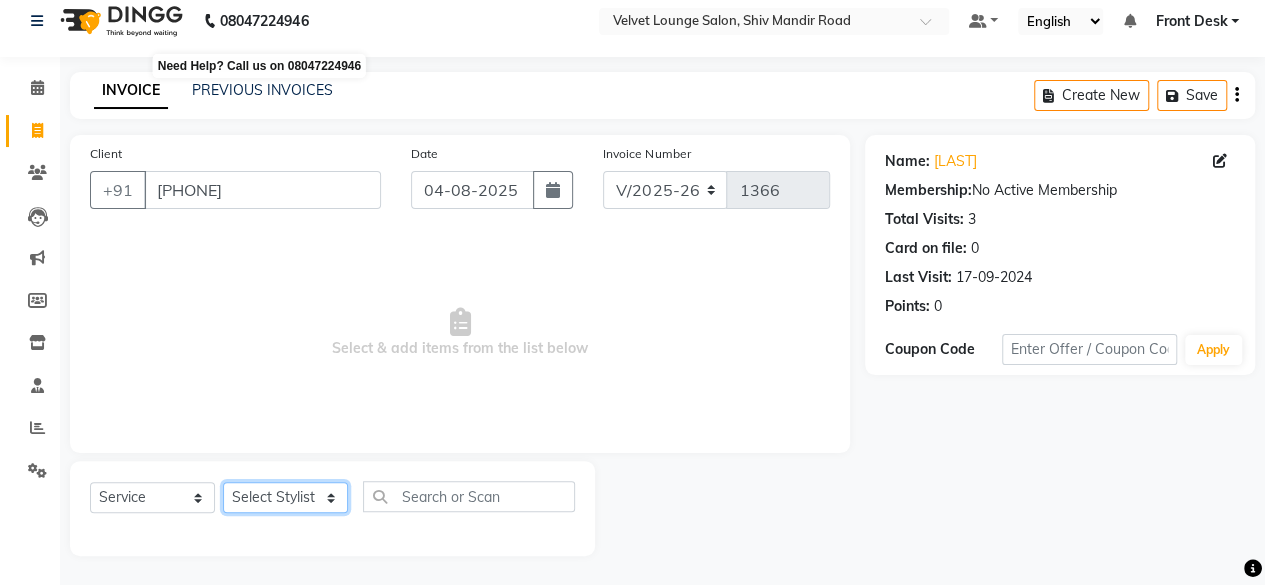 select on "50611" 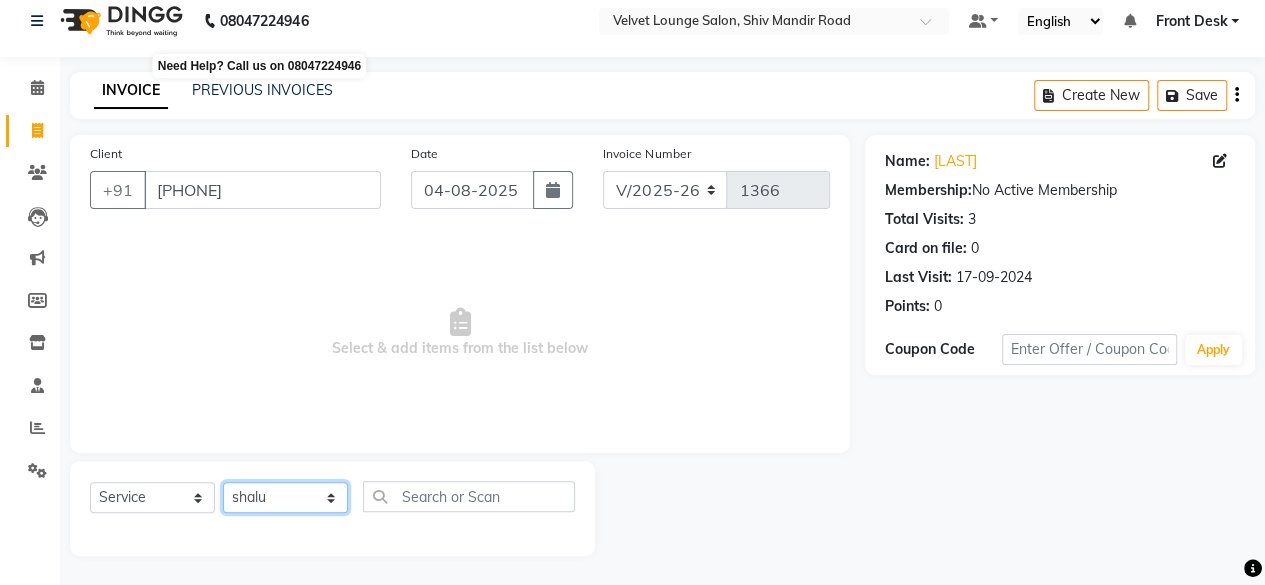 click on "Select Stylist Aadil zaher  aman shah Arif ashish Front Desk Jaya jyoti madhu Manish MUSTAKIM pradnya Rohit SALMA SALMA shalu SHWETA vishal" 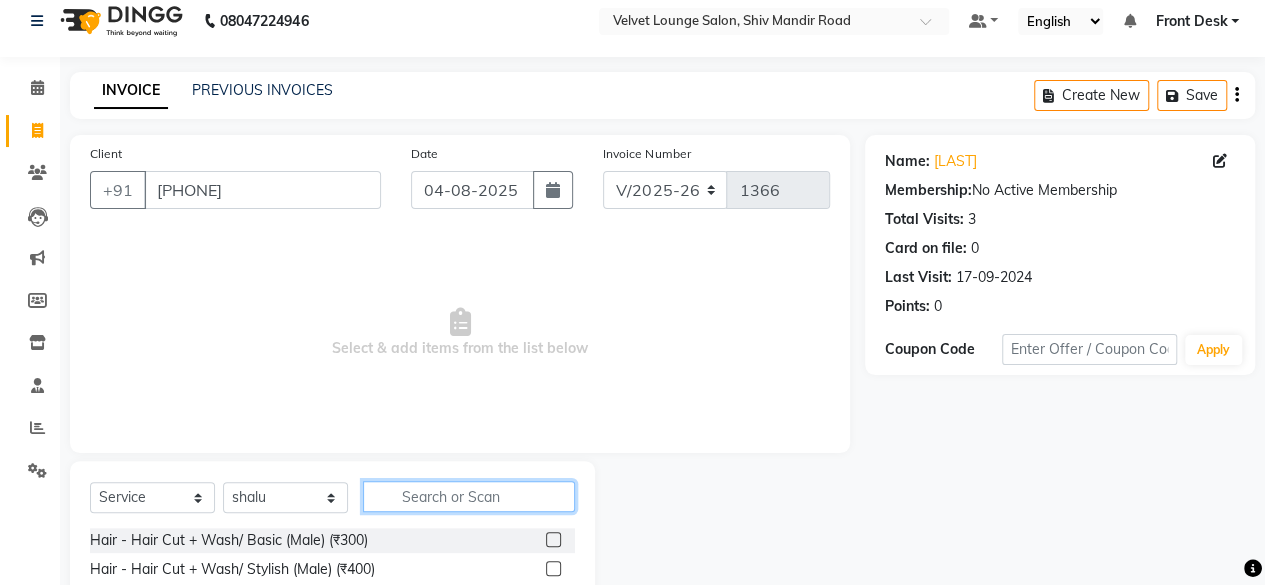 click 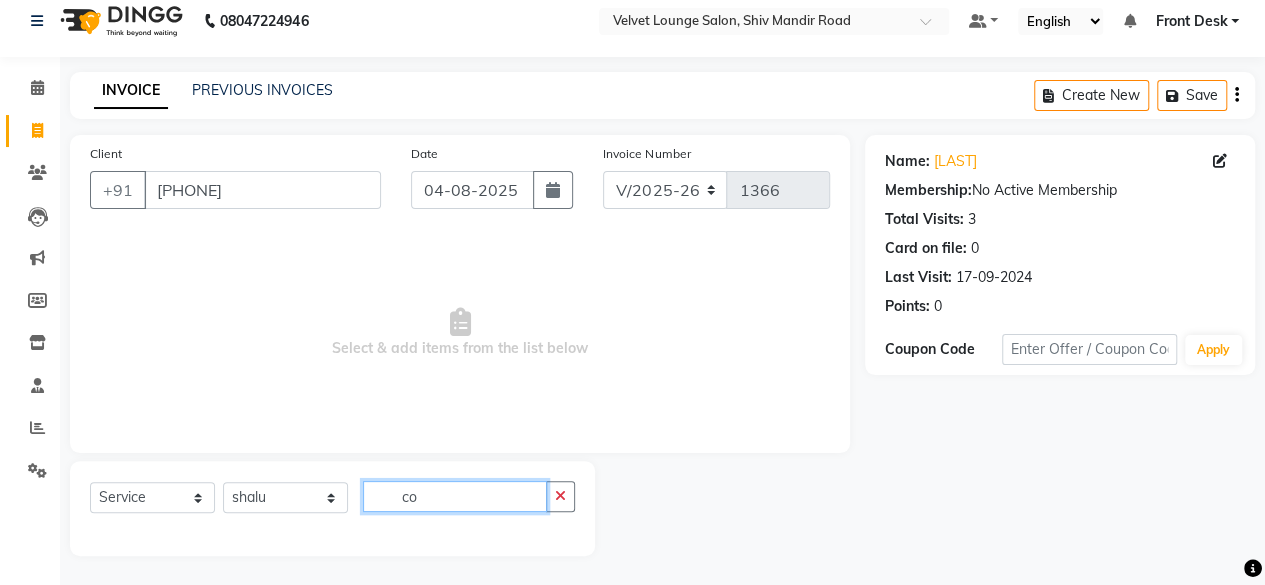 type on "c" 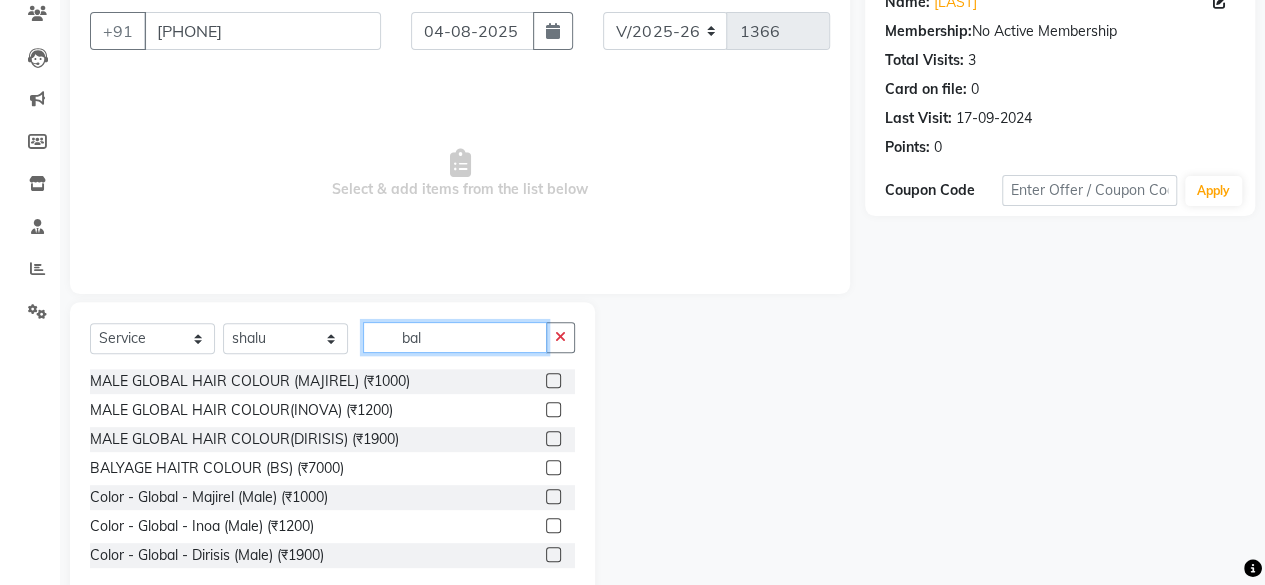 scroll, scrollTop: 215, scrollLeft: 0, axis: vertical 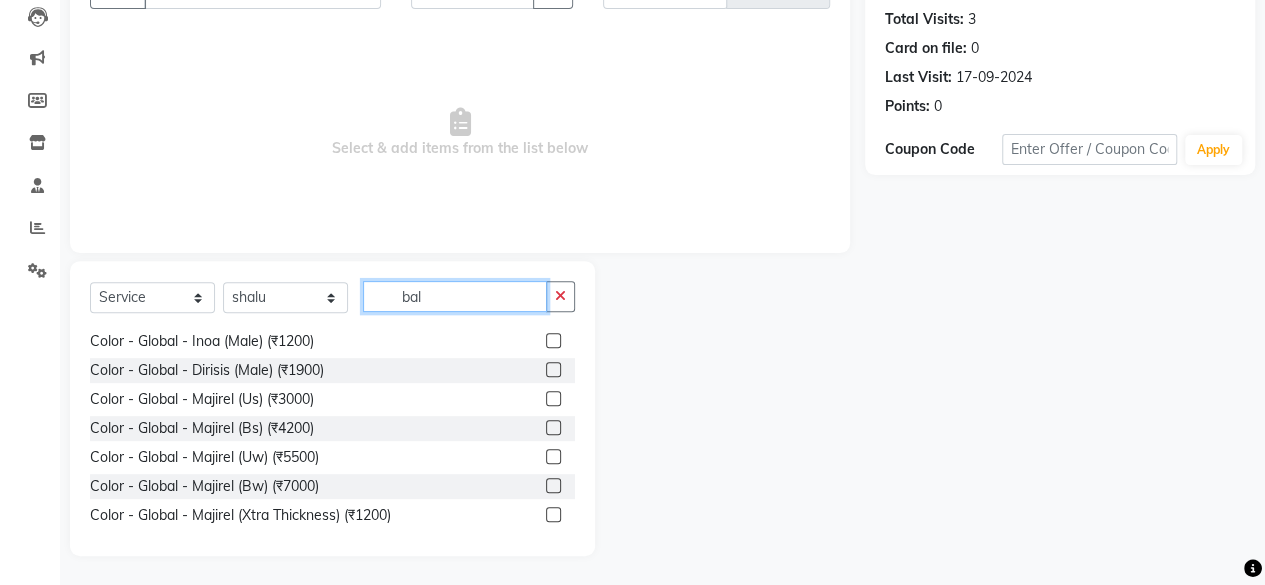 type on "bal" 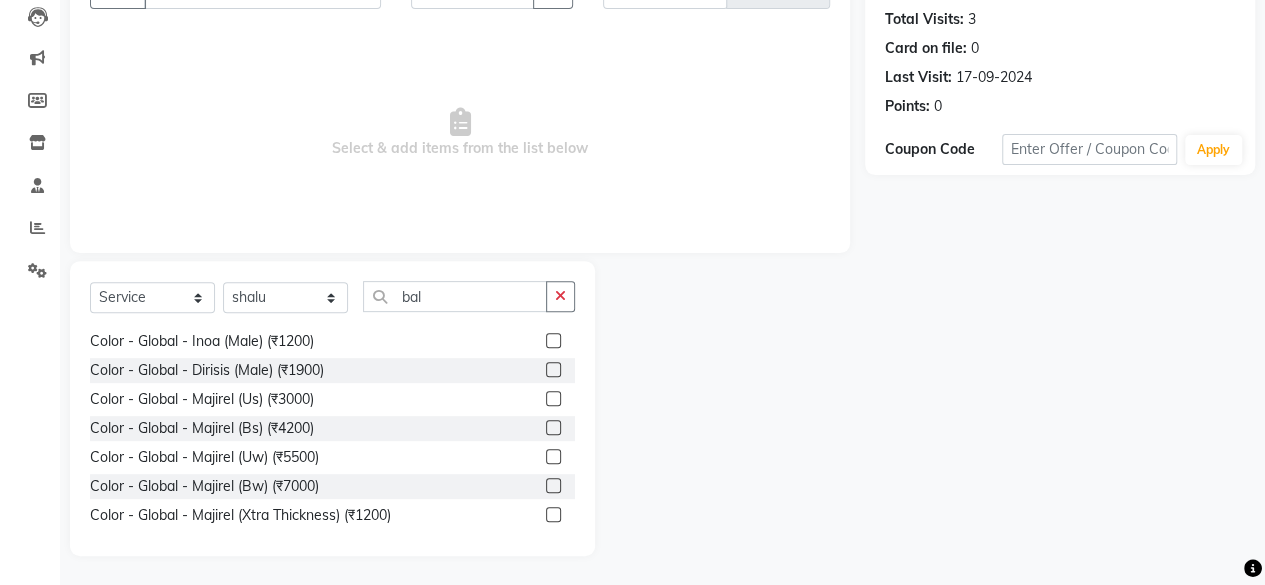 click 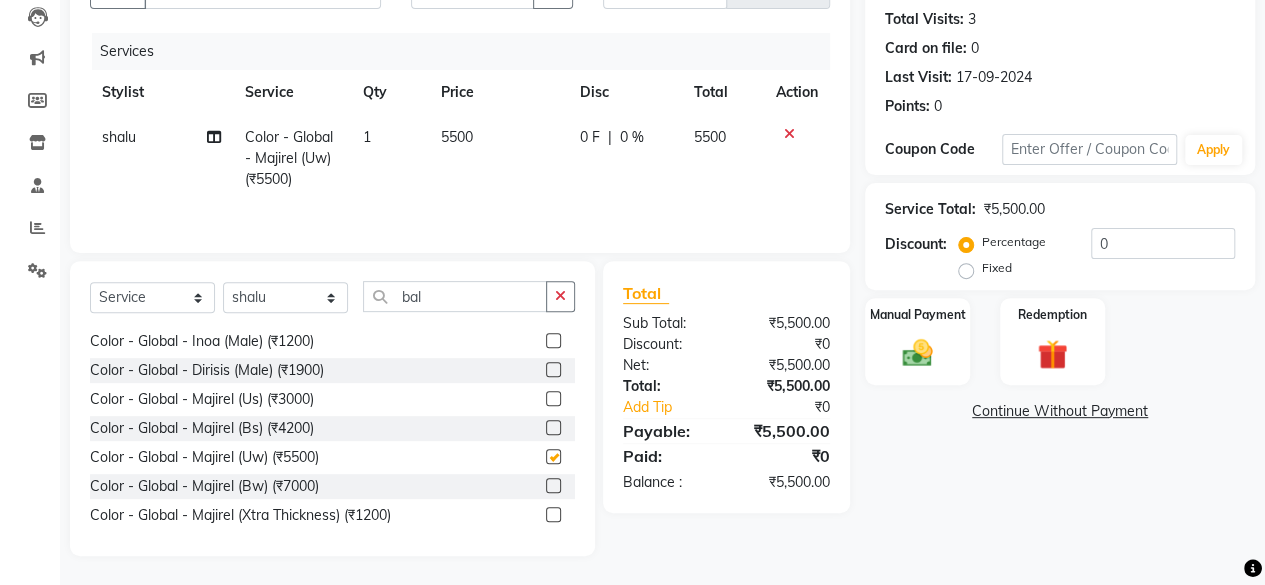 checkbox on "false" 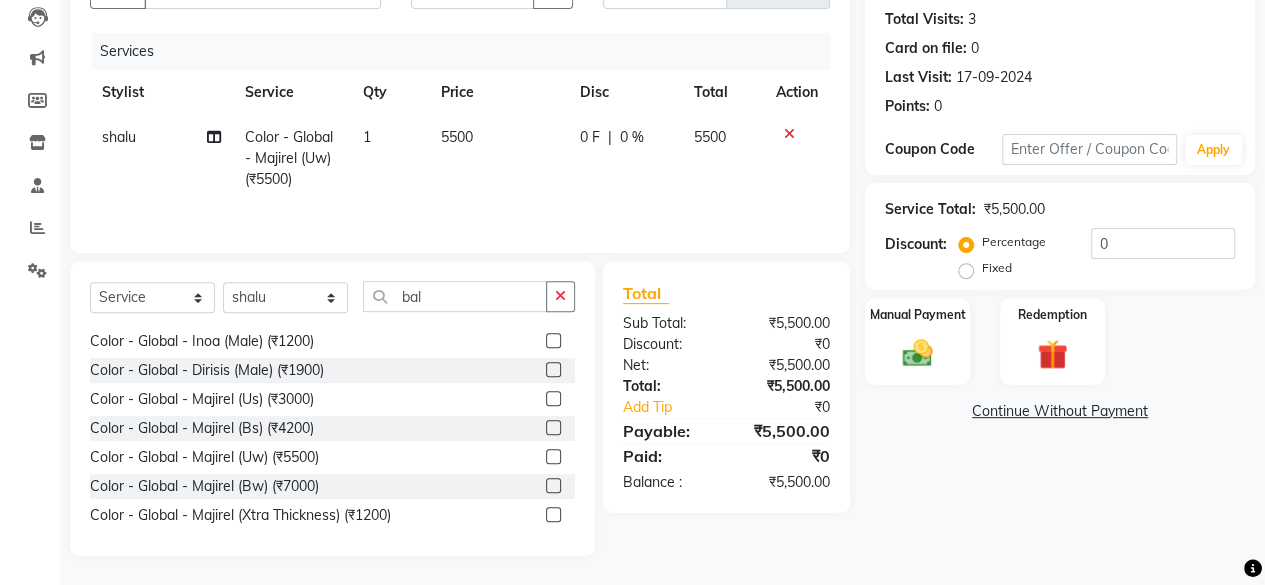 click on "5500" 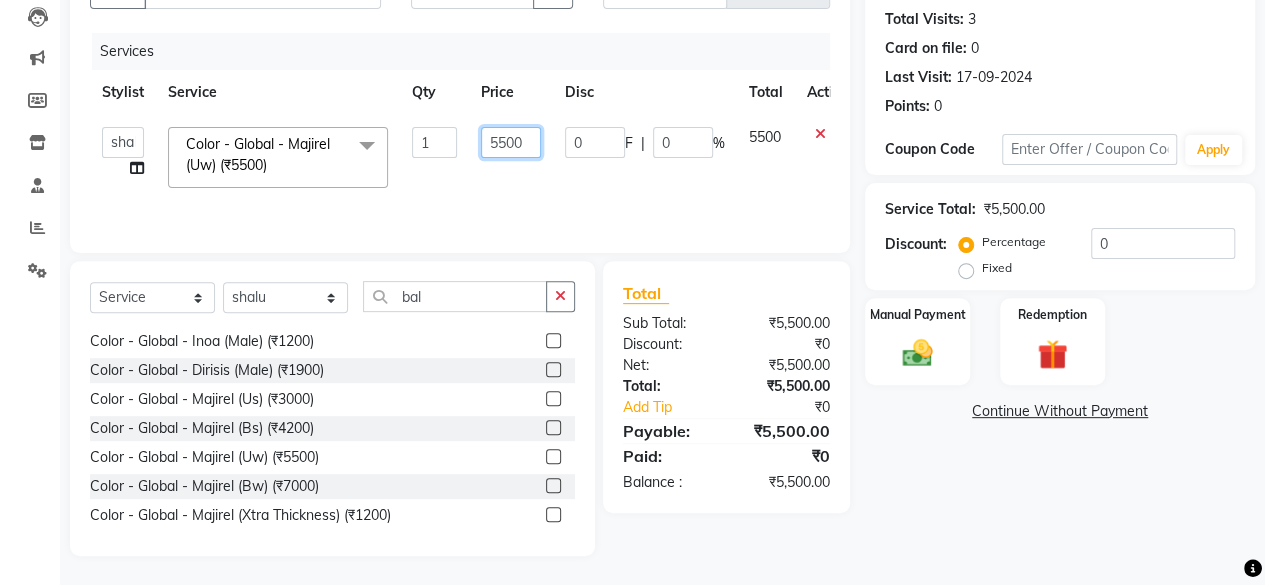 click on "5500" 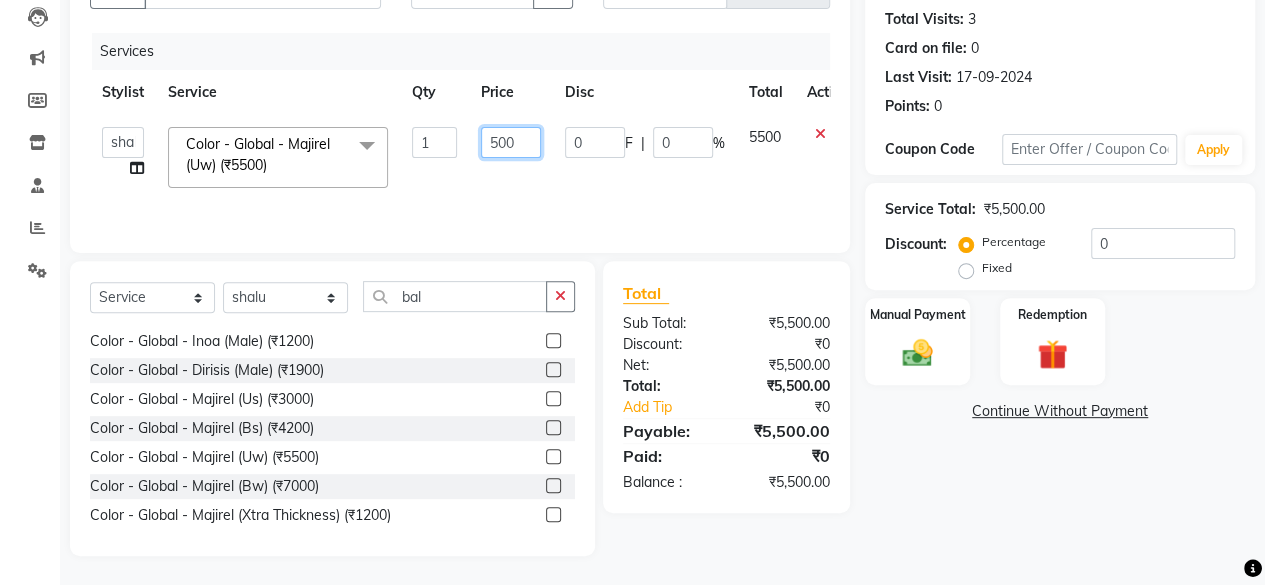 type on "5000" 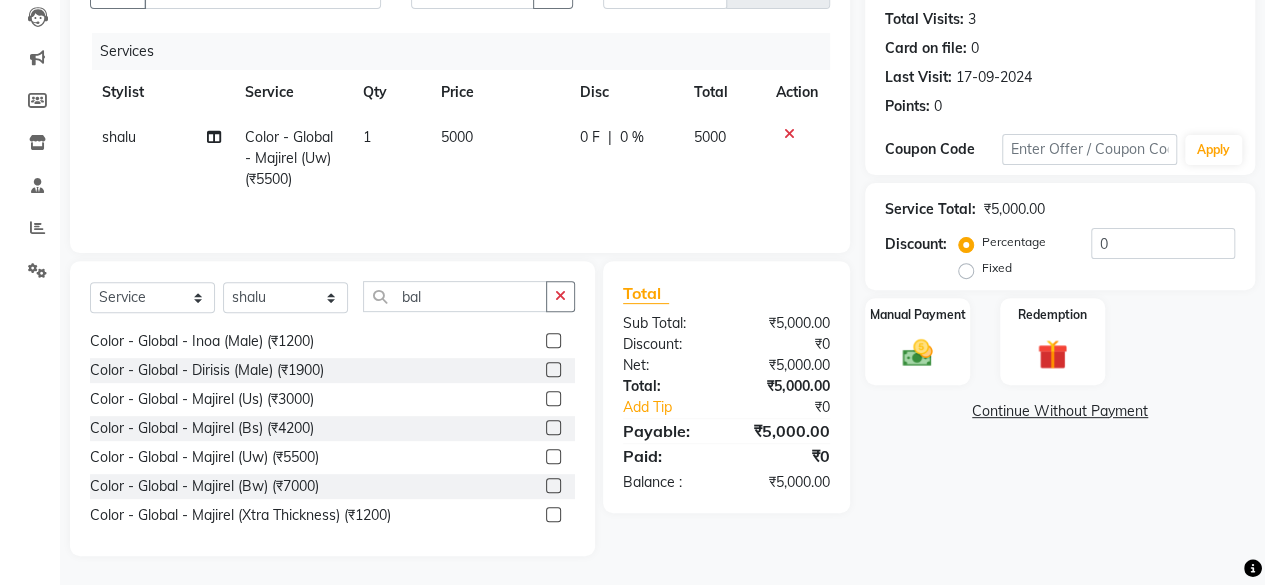 click on "0 F | 0 %" 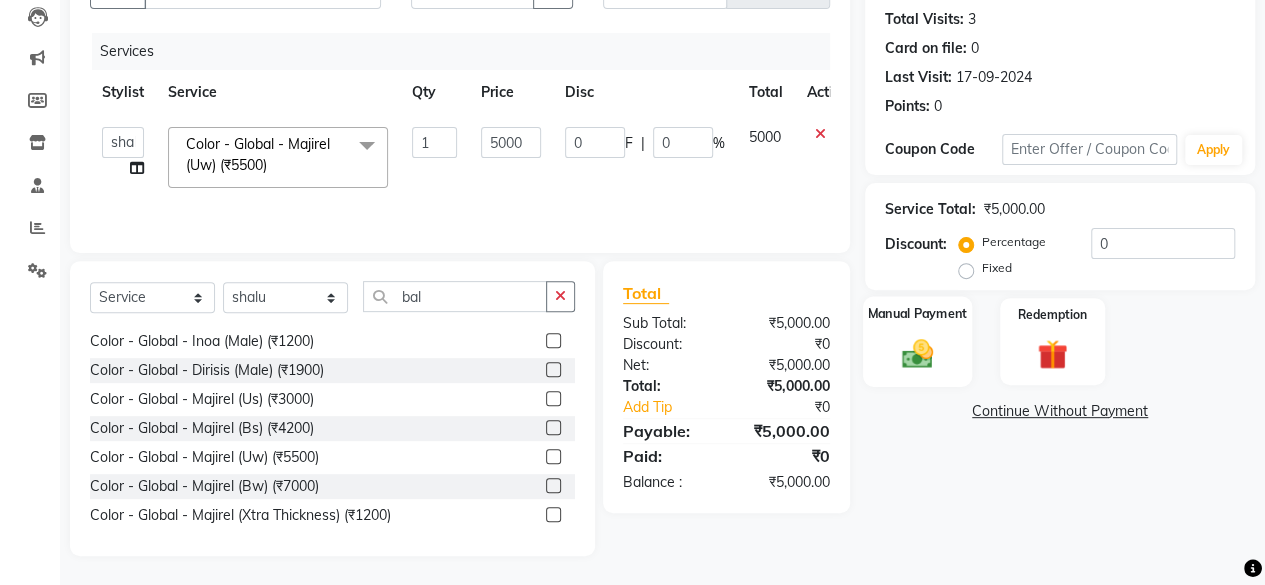 click on "Manual Payment" 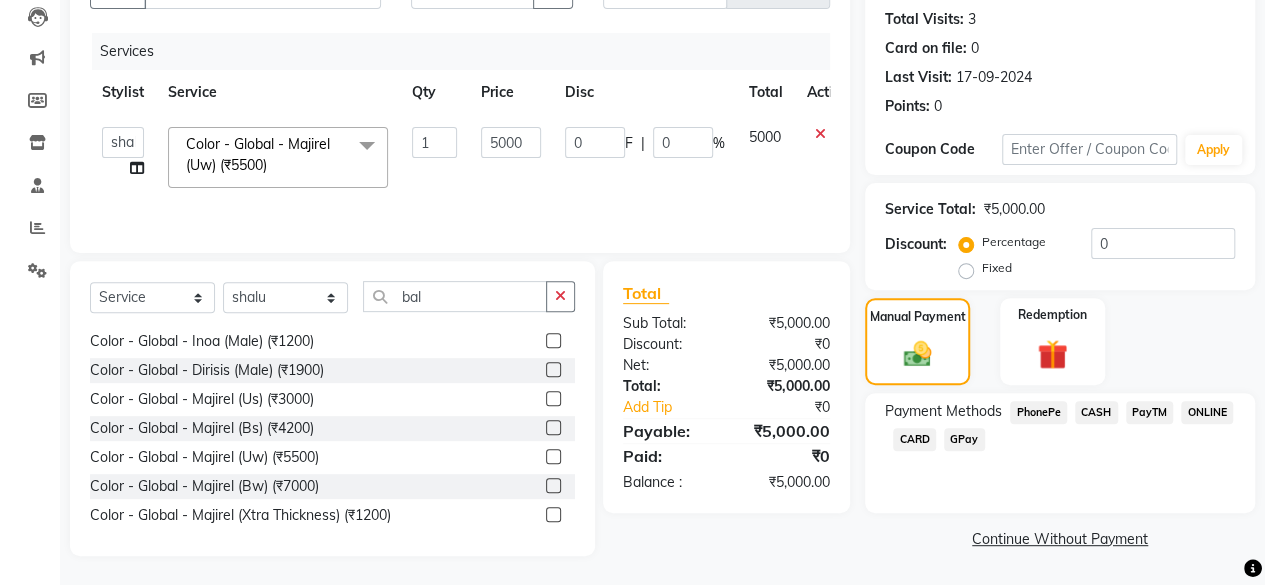 click on "PhonePe" 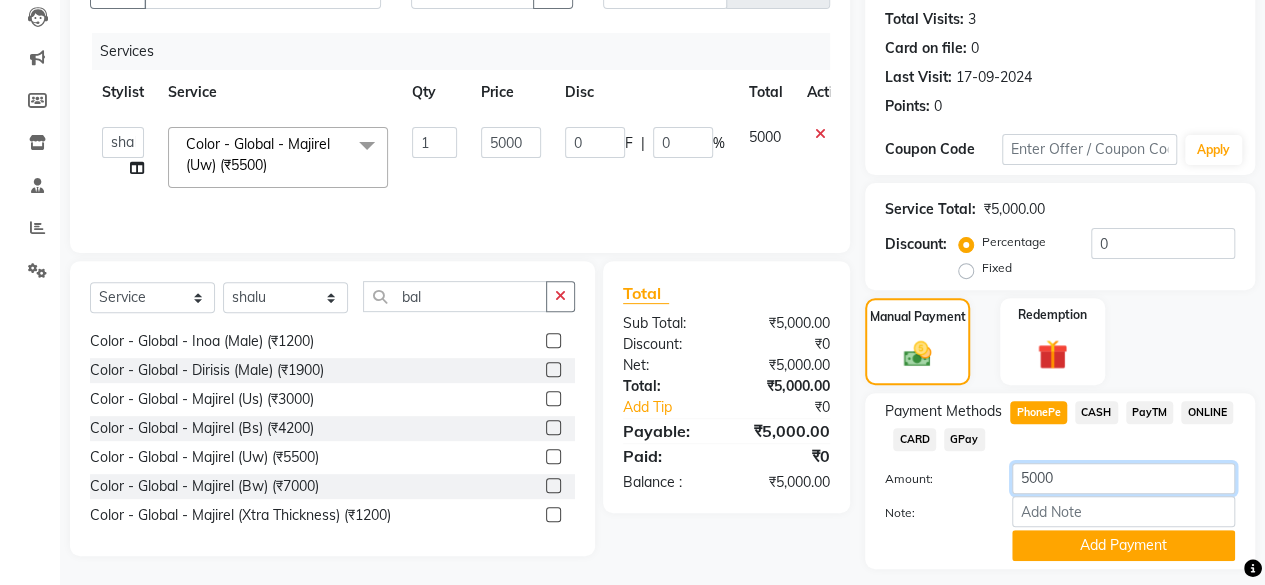 click on "5000" 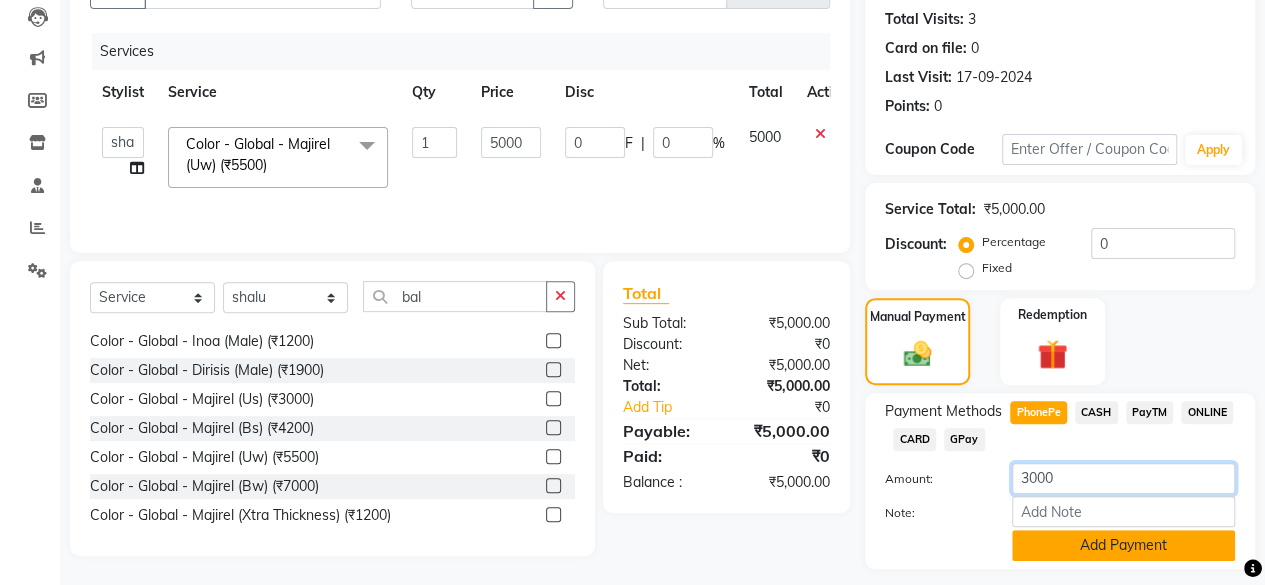 type on "3000" 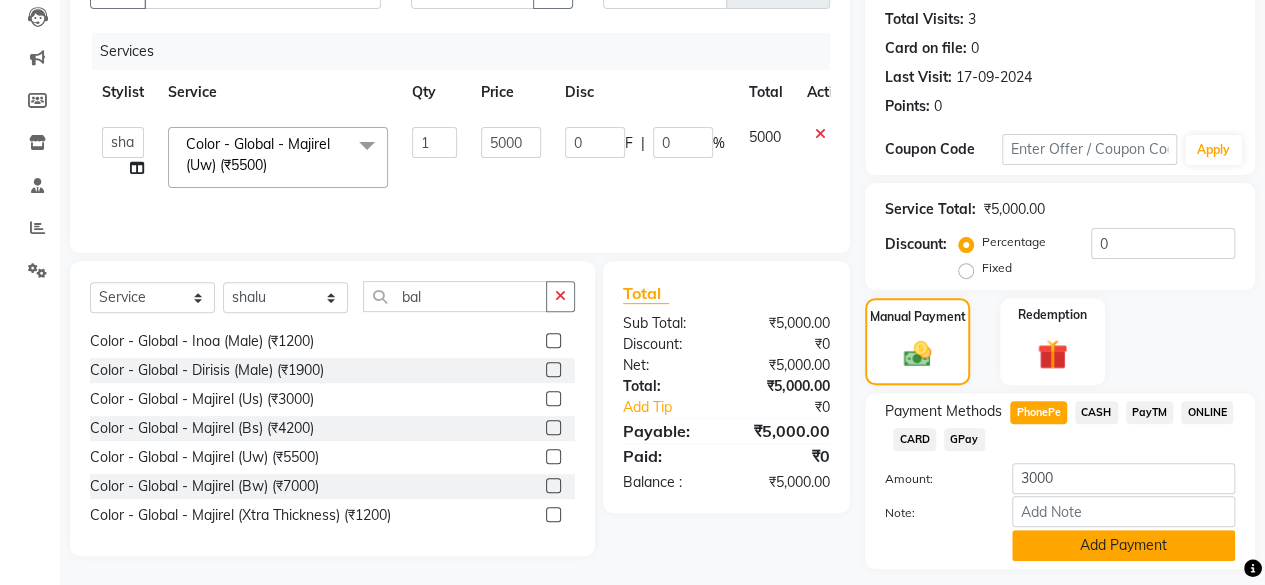 click on "Add Payment" 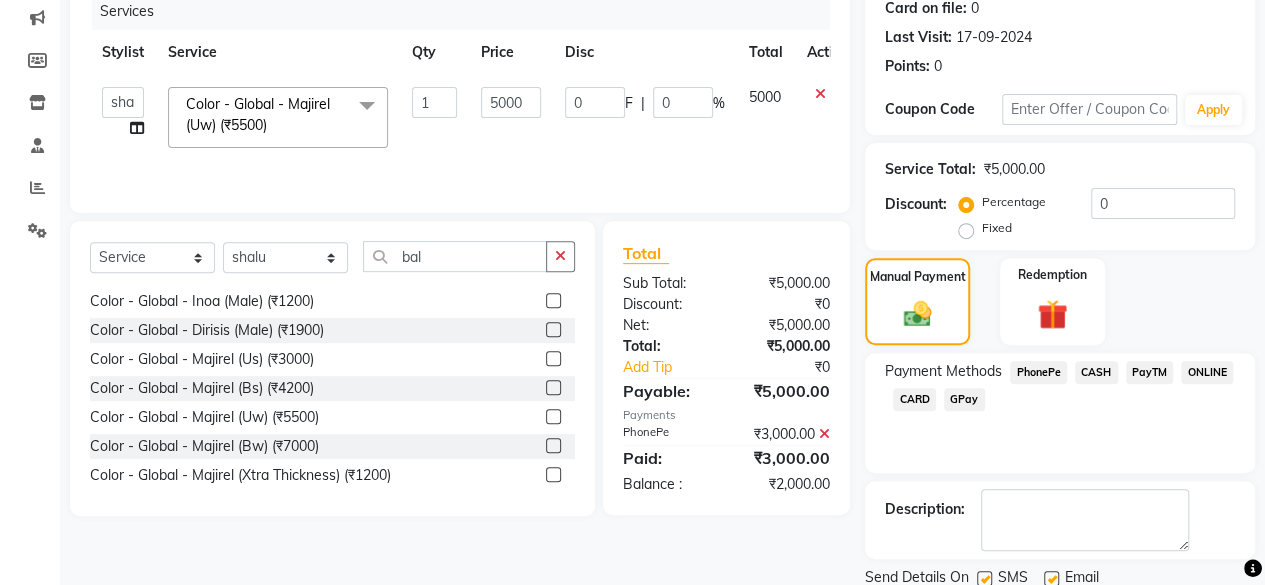 scroll, scrollTop: 324, scrollLeft: 0, axis: vertical 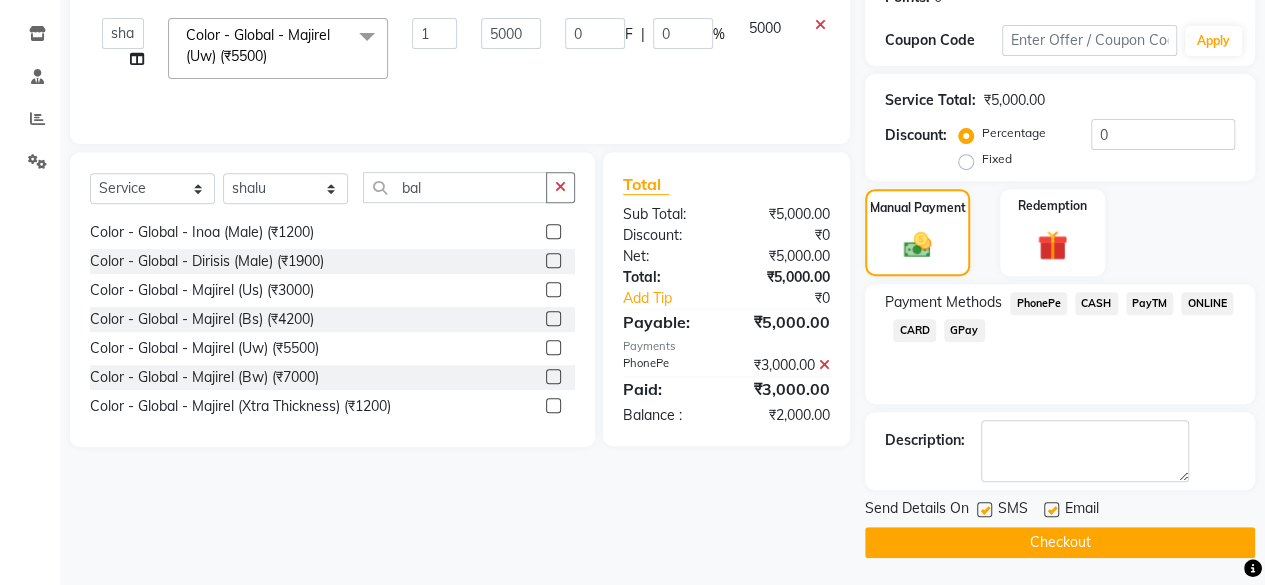 click on "Checkout" 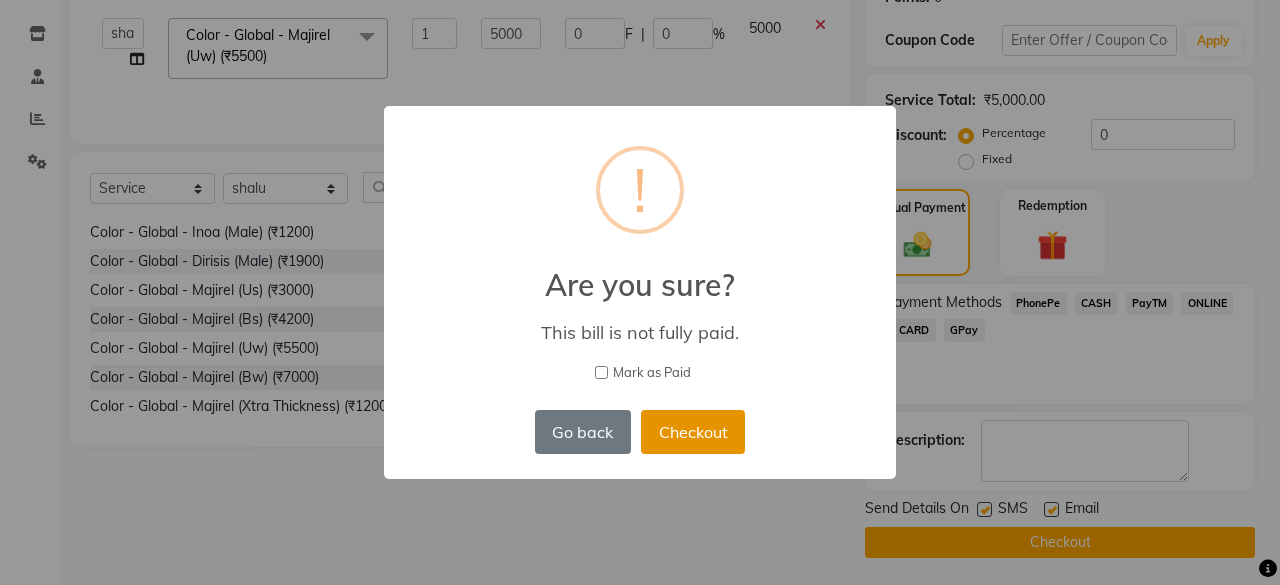 click on "Checkout" at bounding box center (693, 432) 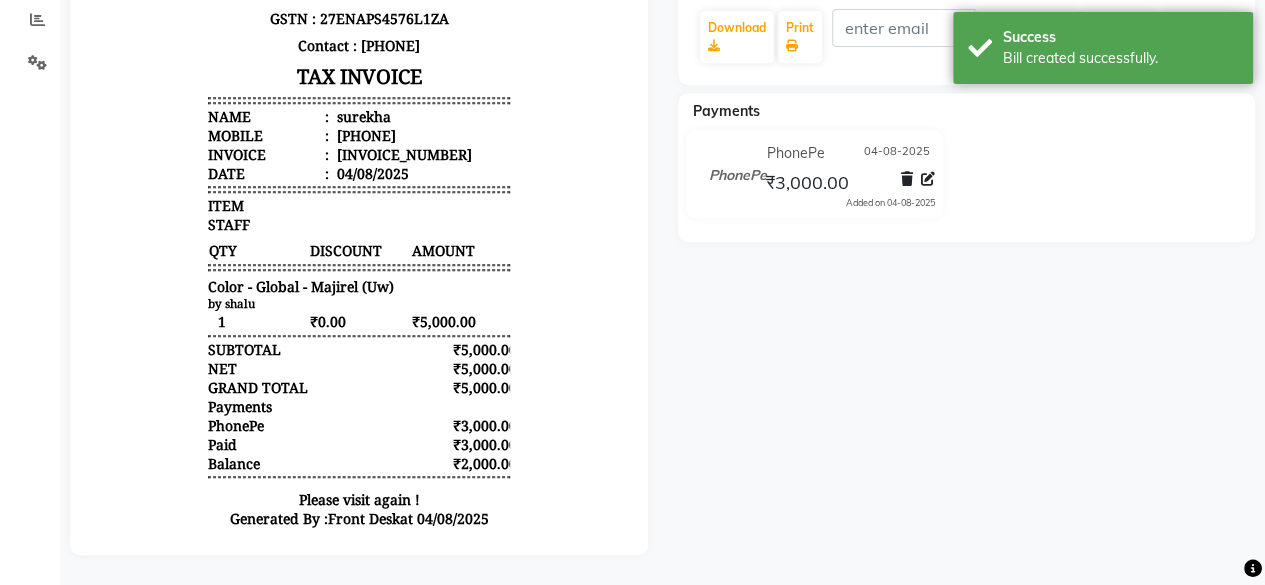 scroll, scrollTop: 0, scrollLeft: 0, axis: both 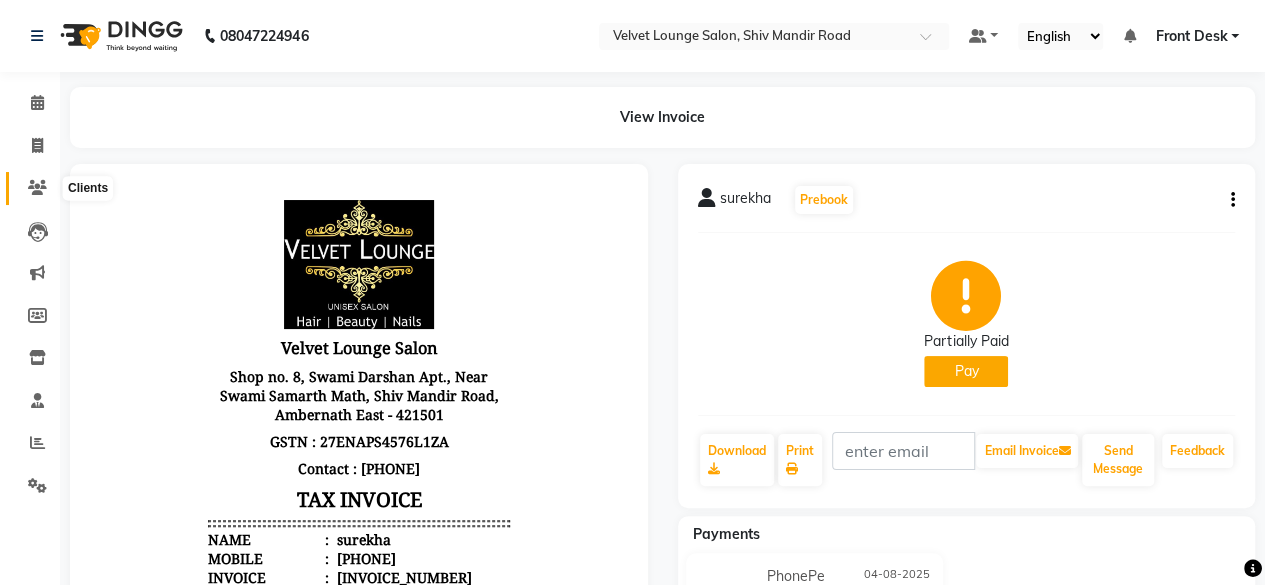 click 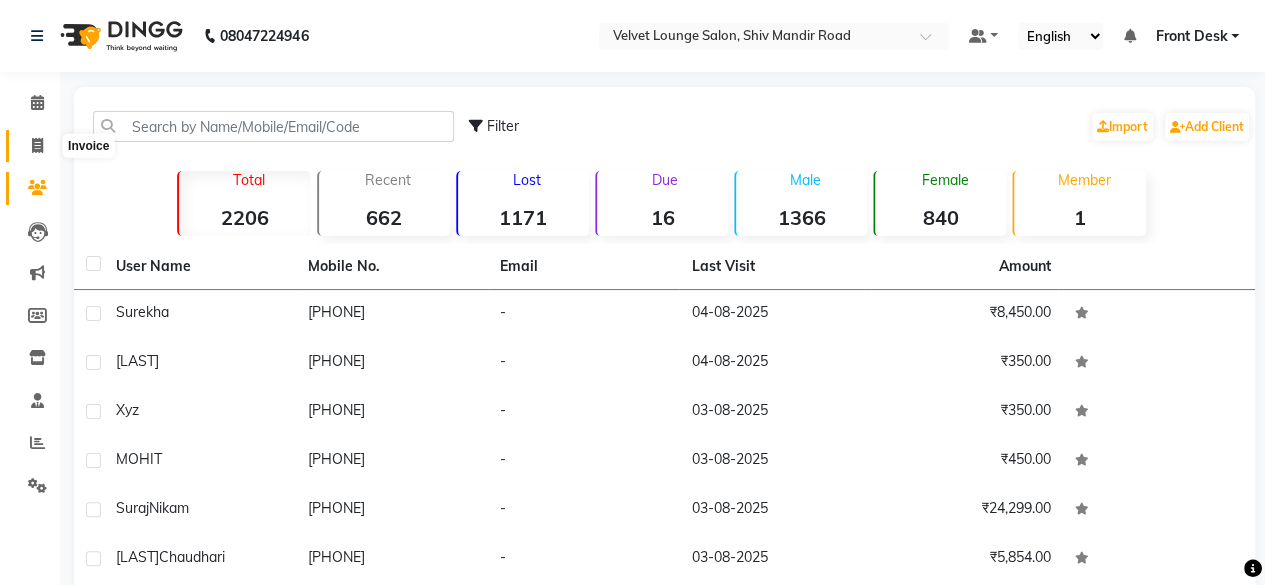 click 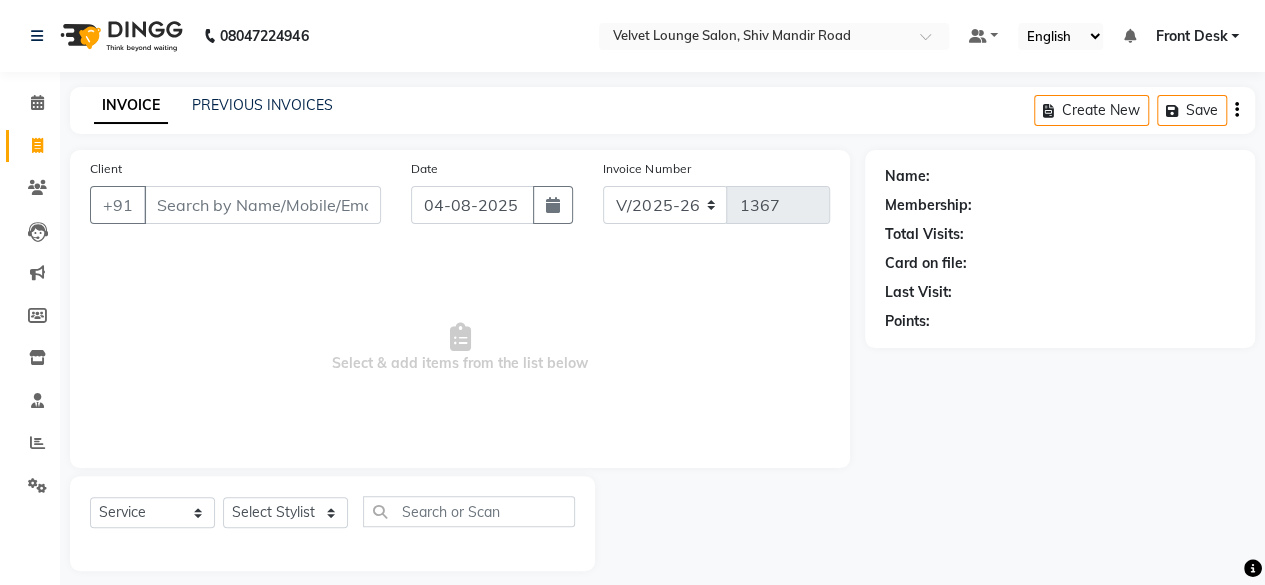 scroll, scrollTop: 15, scrollLeft: 0, axis: vertical 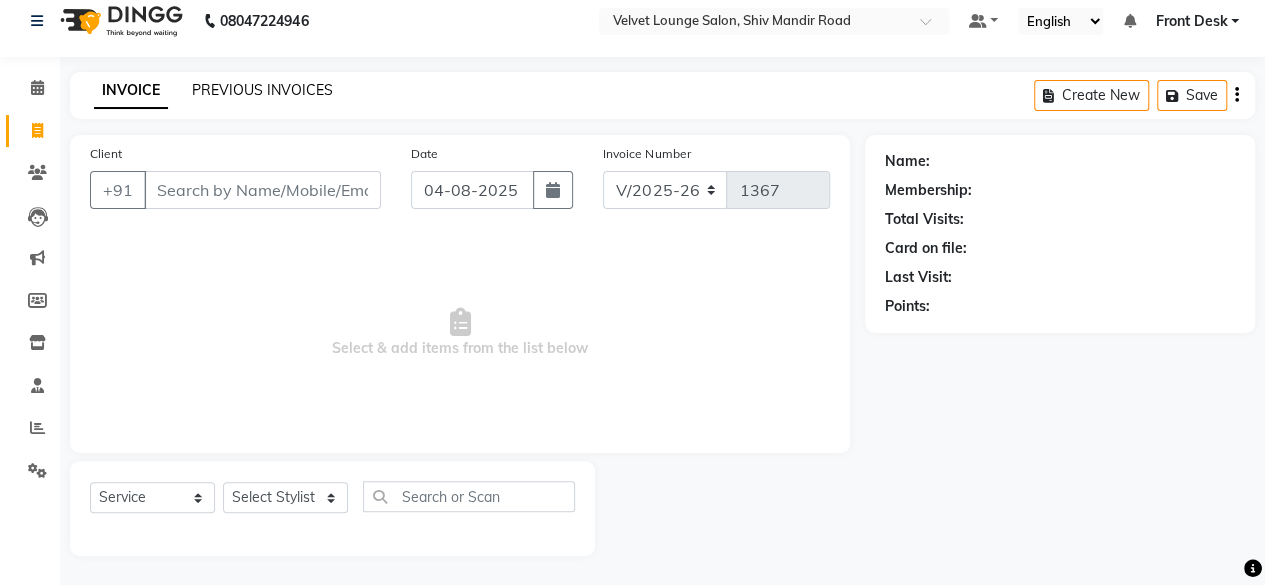 click on "PREVIOUS INVOICES" 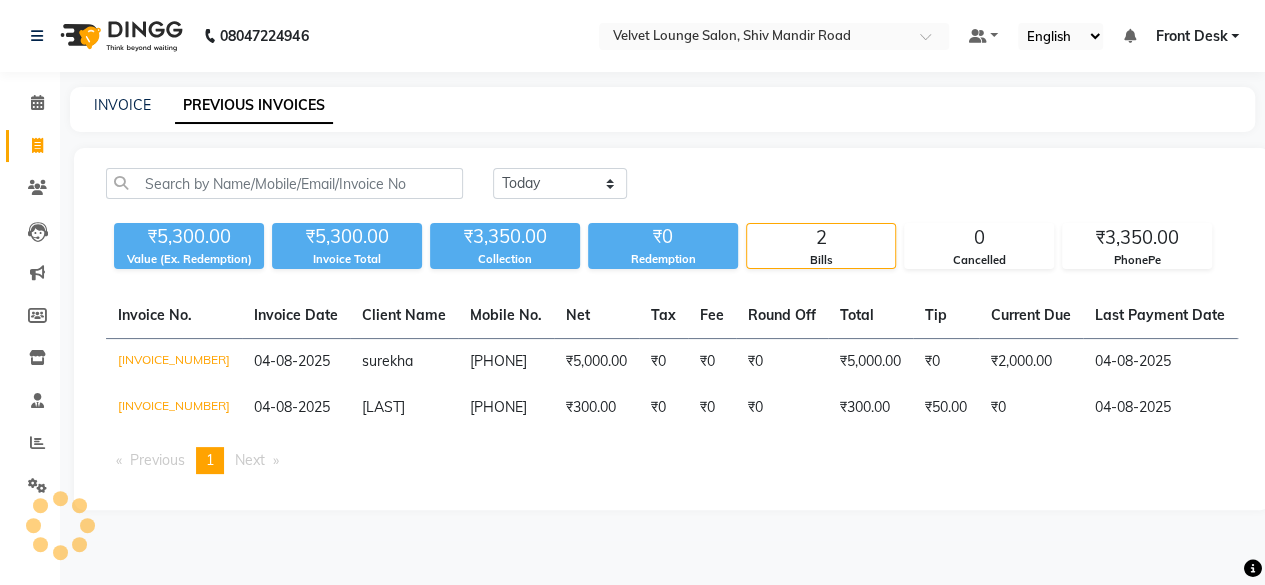 scroll, scrollTop: 0, scrollLeft: 0, axis: both 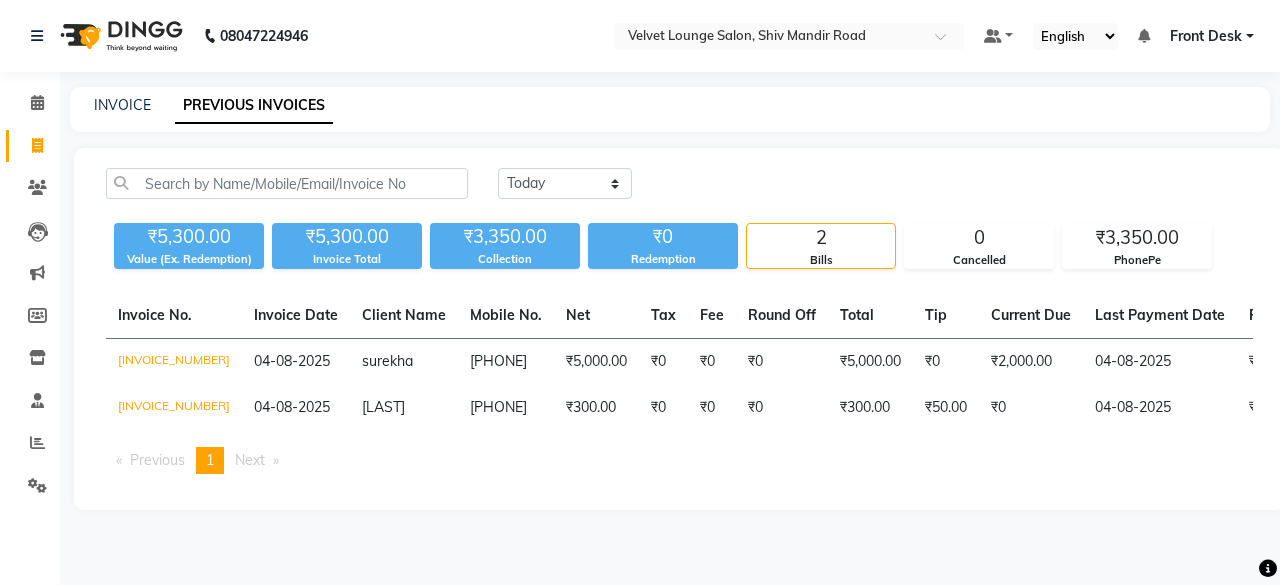 click on "Today Yesterday Custom Range ₹5,300.00 Value (Ex. Redemption) ₹5,300.00 Invoice Total  ₹3,350.00 Collection ₹0 Redemption 2 Bills 0 Cancelled ₹3,350.00 PhonePe  Invoice No.   Invoice Date   Client Name   Mobile No.   Net   Tax   Fee   Round Off   Total   Tip   Current Due   Last Payment Date   Payment Amount   Payment Methods   Cancel Reason   Status   [INVOICE_NUMBER]  04-08-2025 [LAST]   [PHONE] ₹5,000.00 ₹0  ₹0  ₹0 ₹5,000.00 ₹0 ₹2,000.00 04-08-2025 ₹3,000.00  PhonePe - PARTIAL PAID  [INVOICE_NUMBER]  04-08-2025 [LAST]   [PHONE] ₹300.00 ₹0  ₹0  ₹0 ₹300.00 ₹50.00 ₹0 04-08-2025 ₹350.00  PhonePe,  PhonePe - PAID  Previous  page  1 / 1  You're on page  1  Next  page" 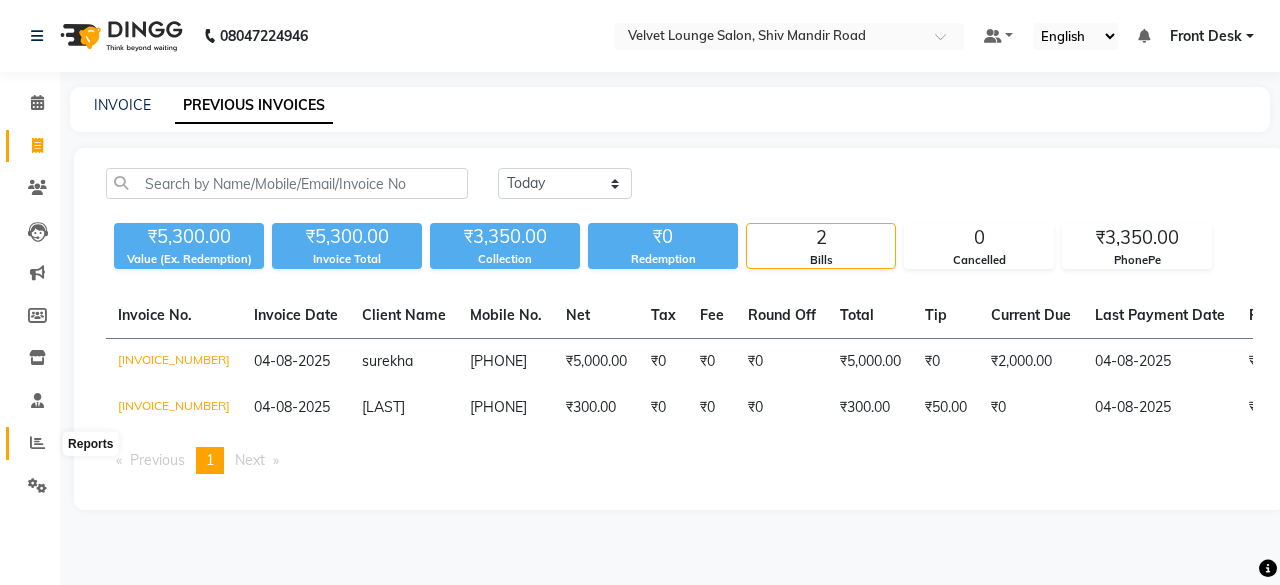 click 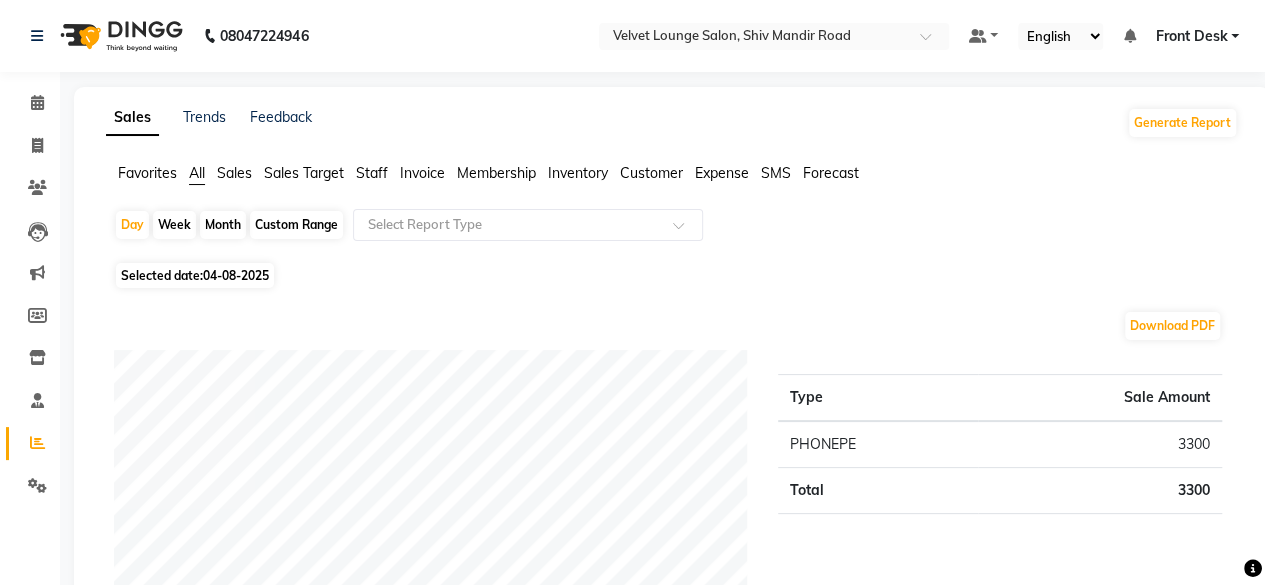 click on "Invoice" 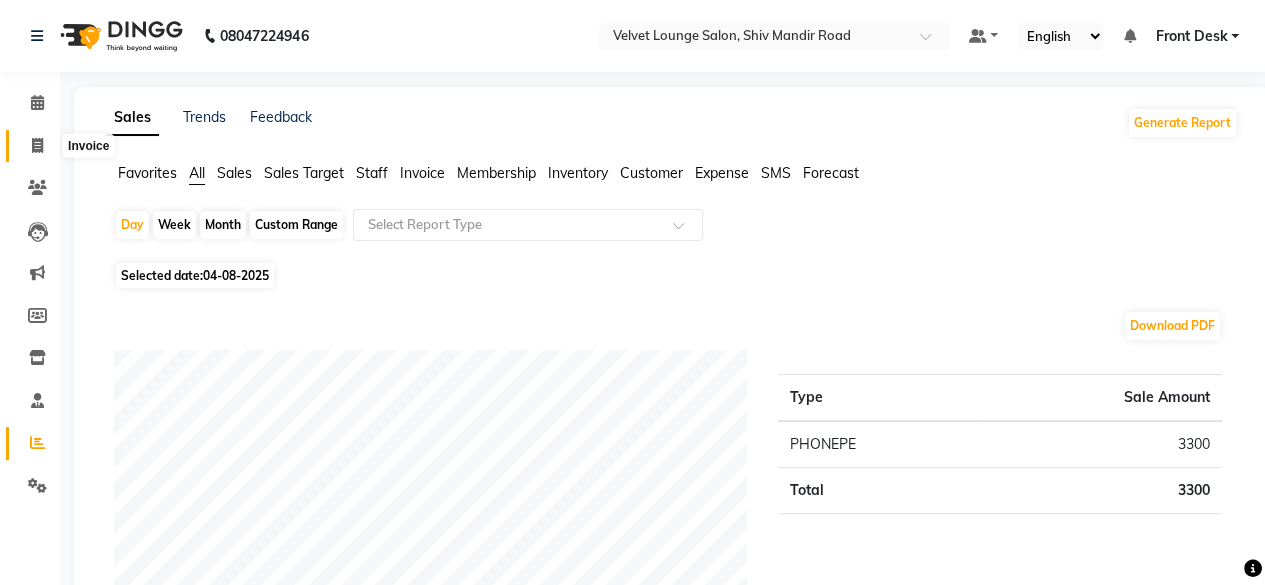 click 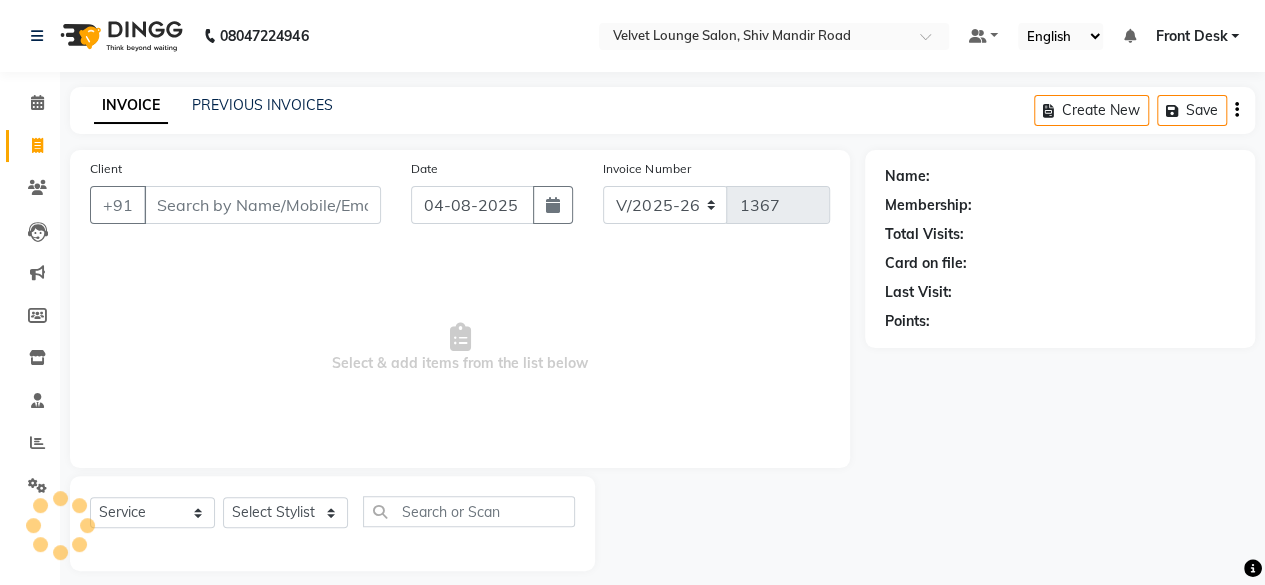 scroll, scrollTop: 15, scrollLeft: 0, axis: vertical 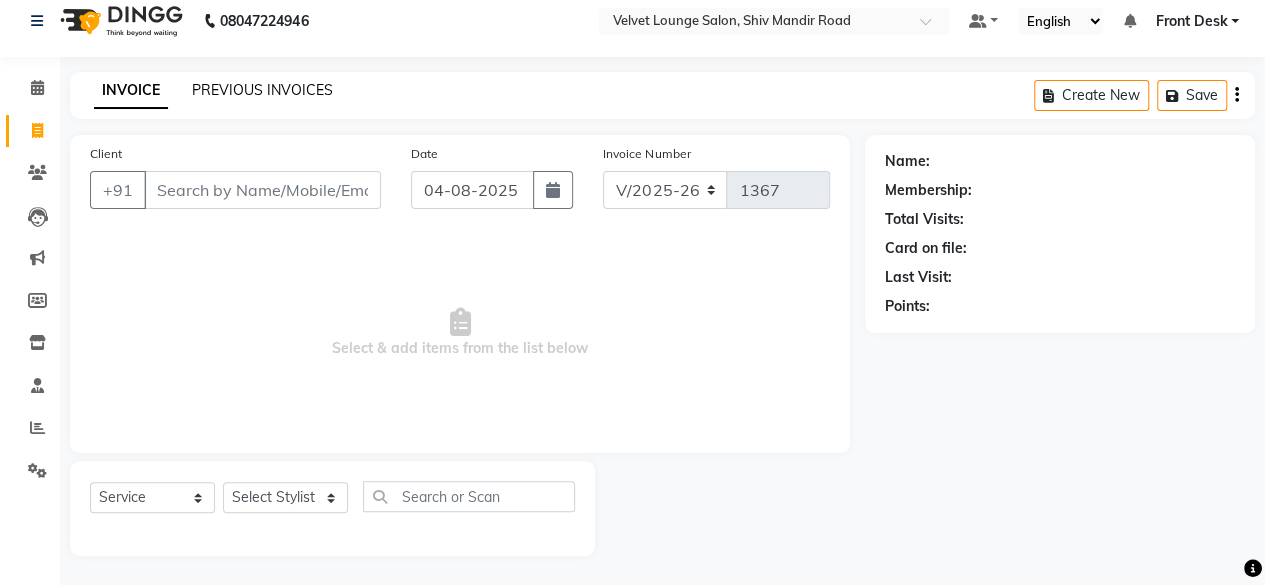 click on "PREVIOUS INVOICES" 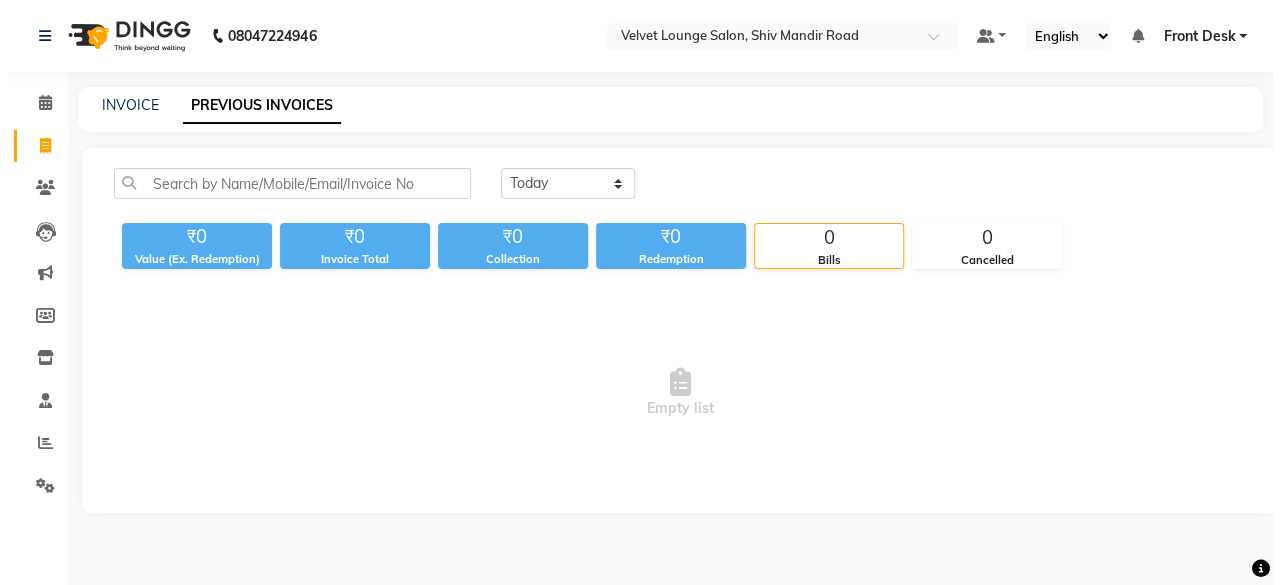 scroll, scrollTop: 0, scrollLeft: 0, axis: both 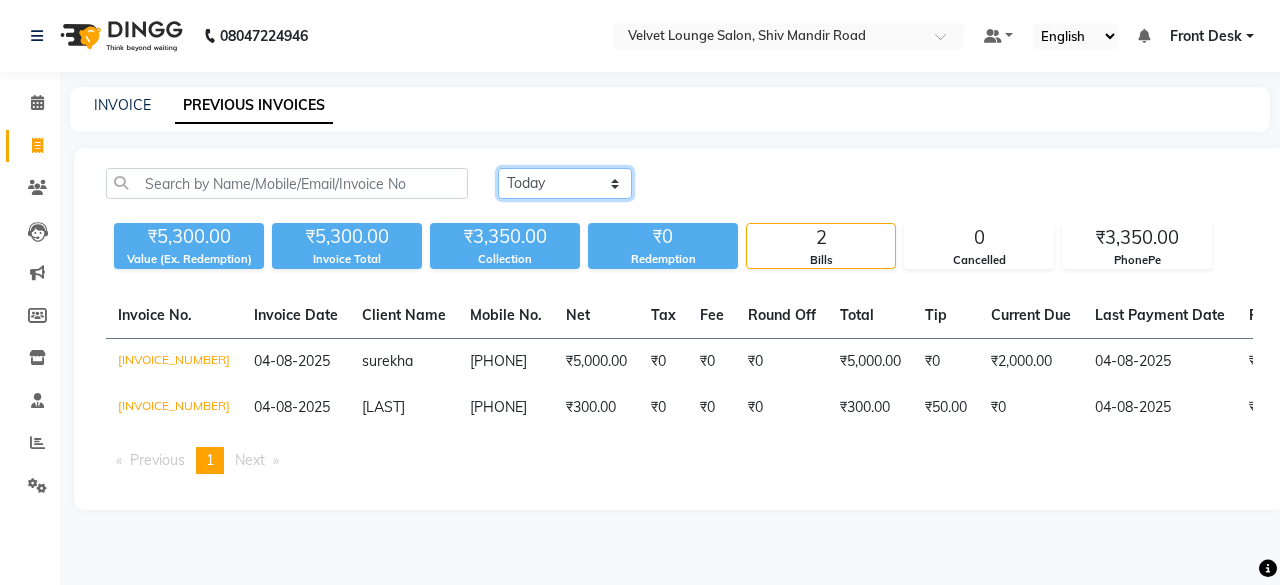 click on "Today Yesterday Custom Range" 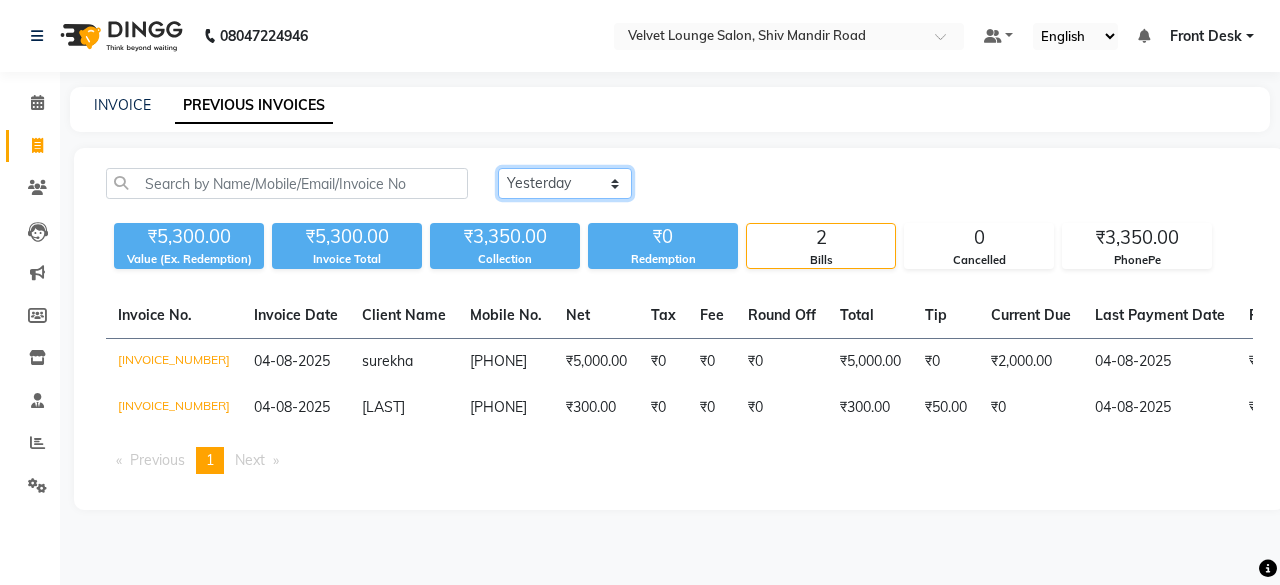 click on "Today Yesterday Custom Range" 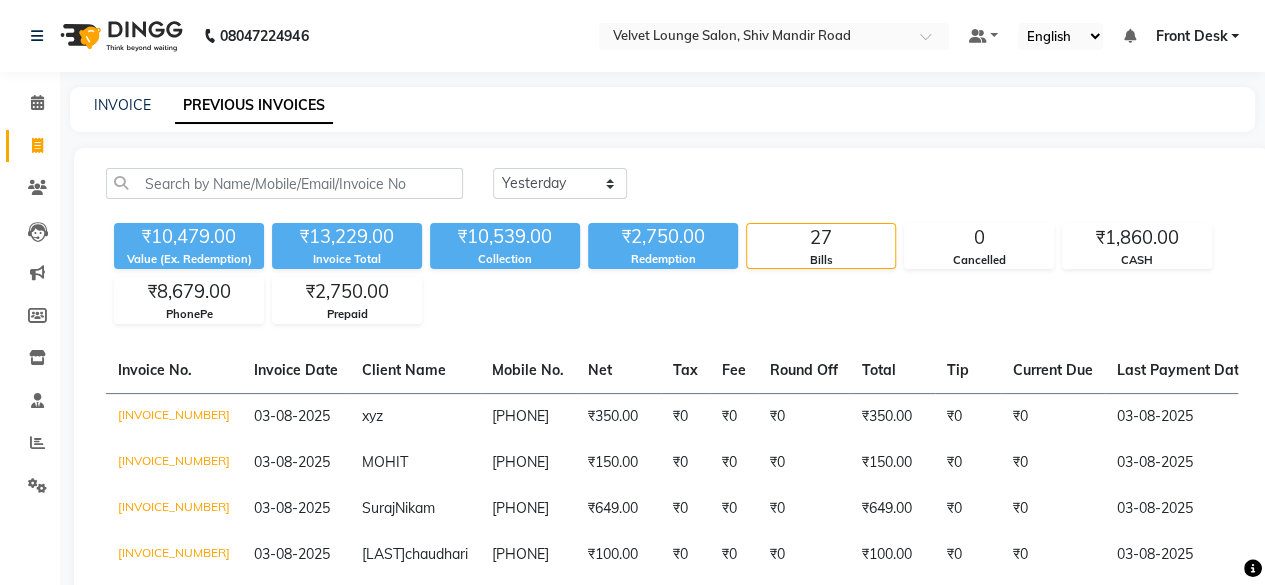 click on "INVOICE PREVIOUS INVOICES" 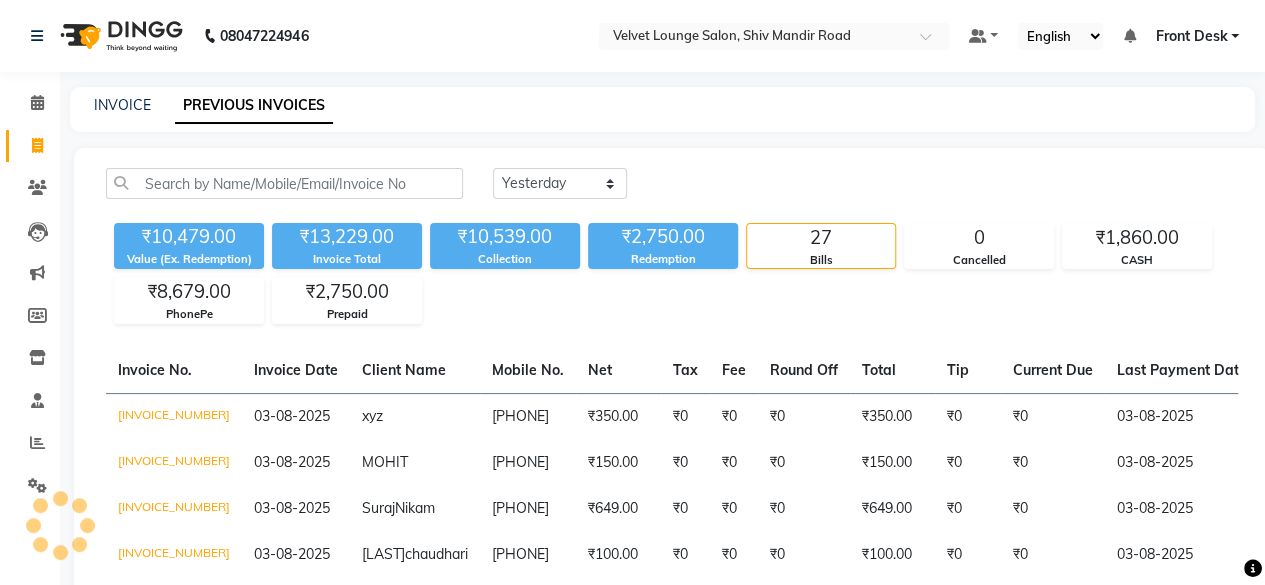 drag, startPoint x: 778, startPoint y: 119, endPoint x: 794, endPoint y: 129, distance: 18.867962 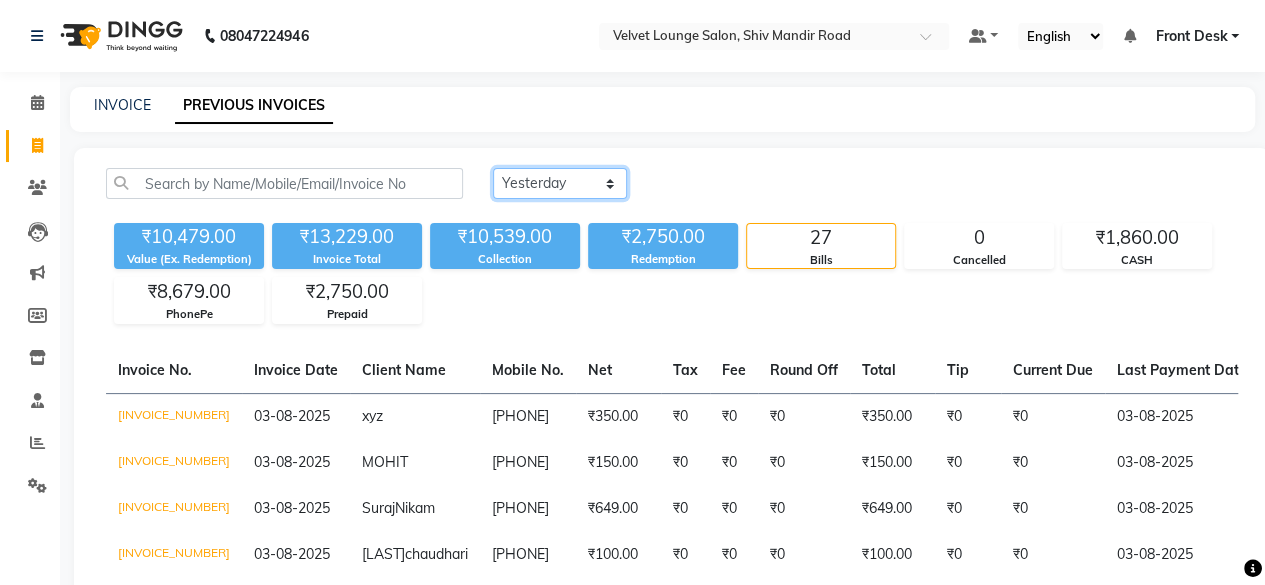 click on "Today Yesterday Custom Range" 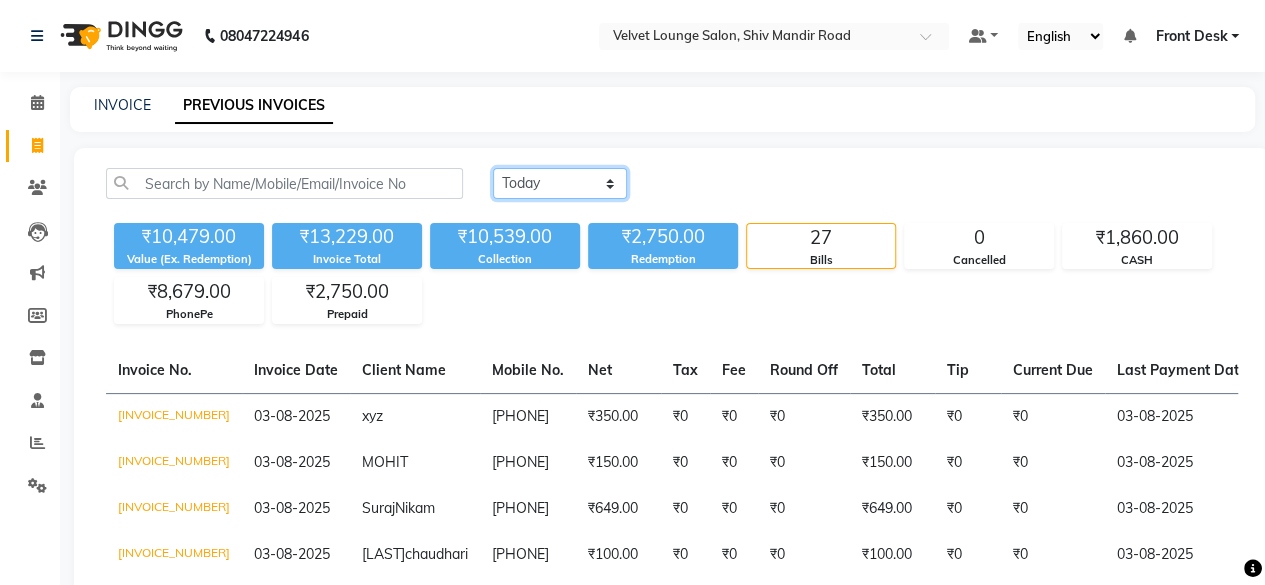 click on "Today Yesterday Custom Range" 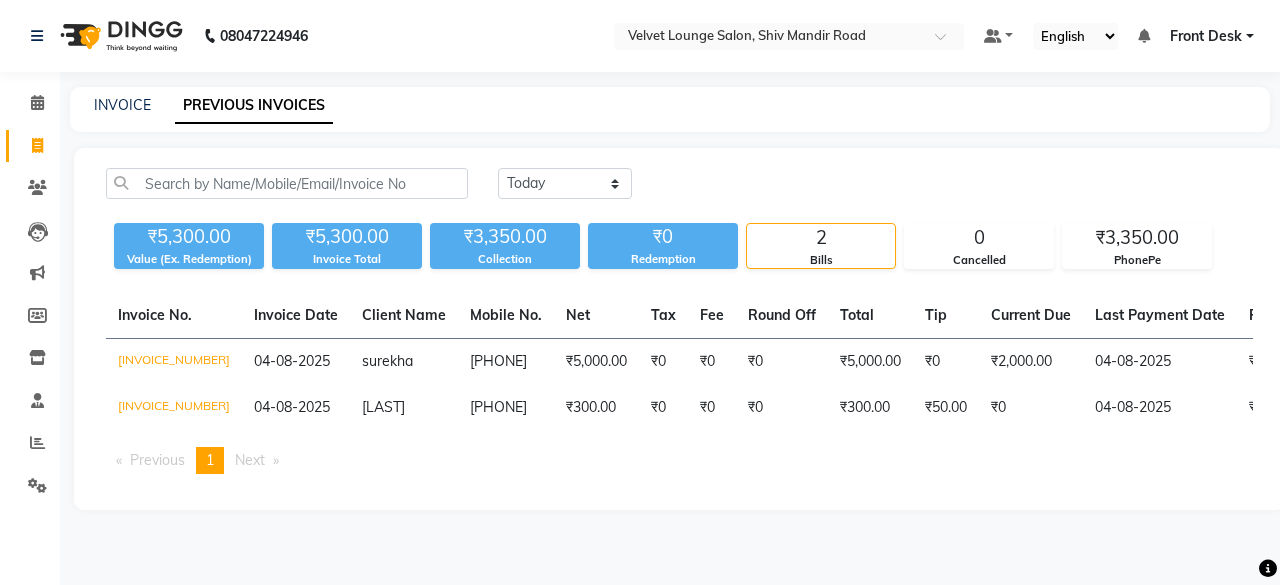 click on "Today Yesterday Custom Range" 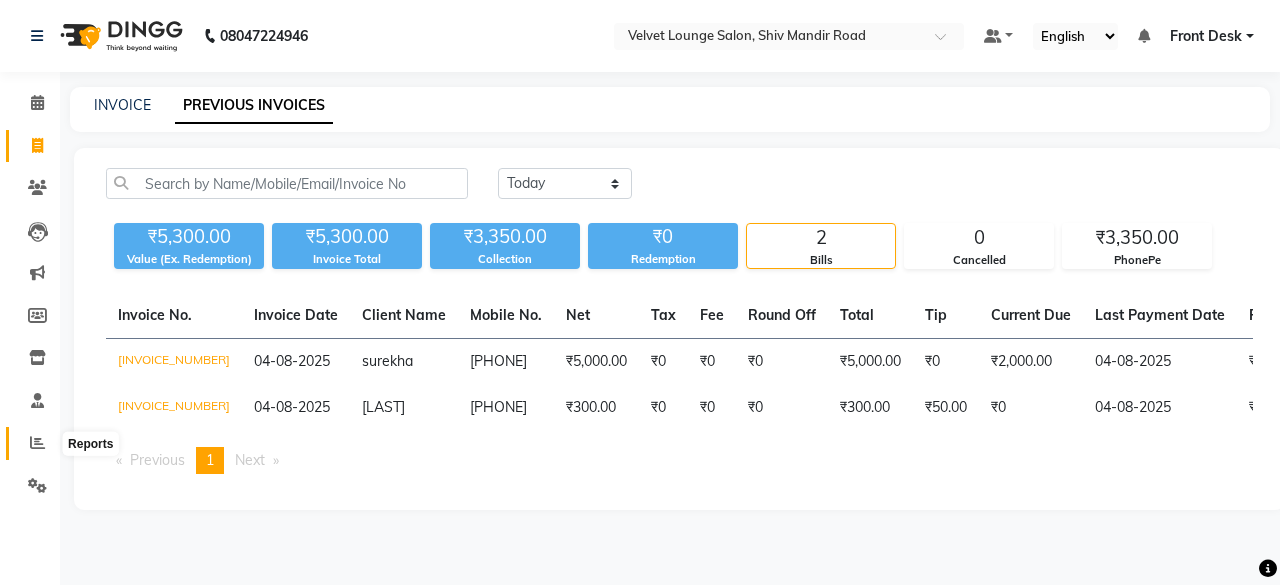 click 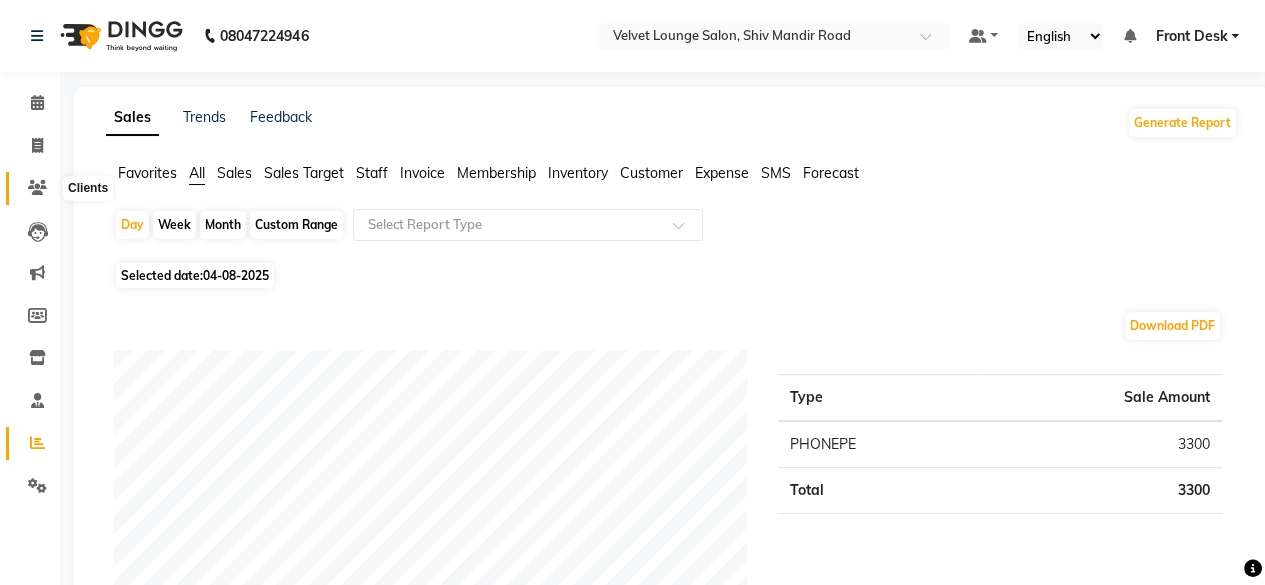 click 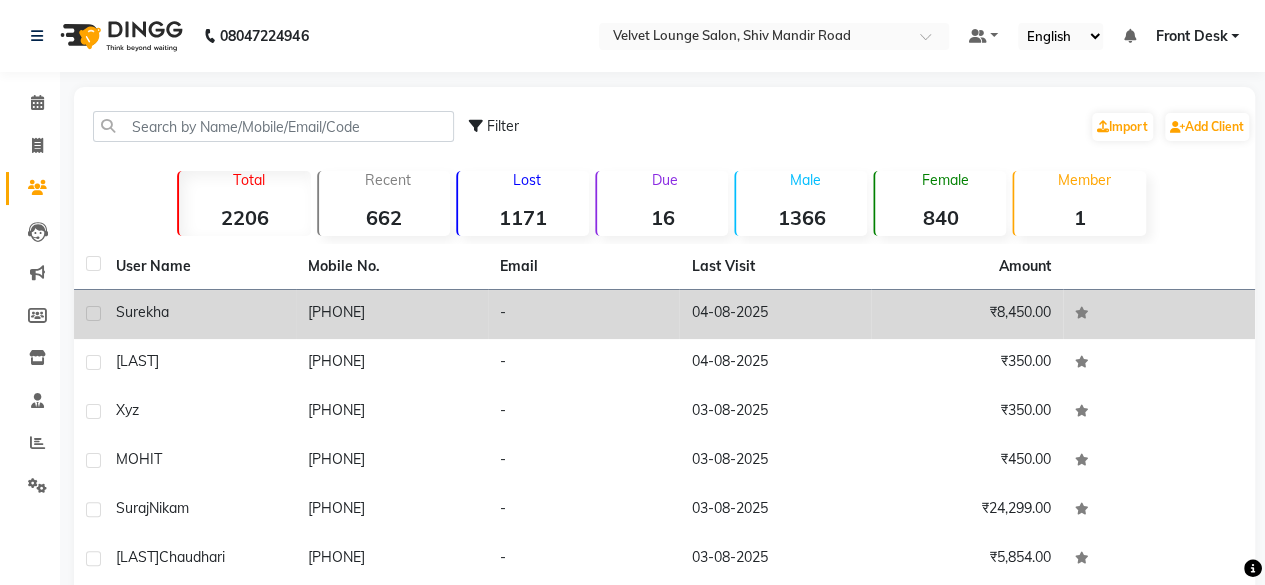 click on "-" 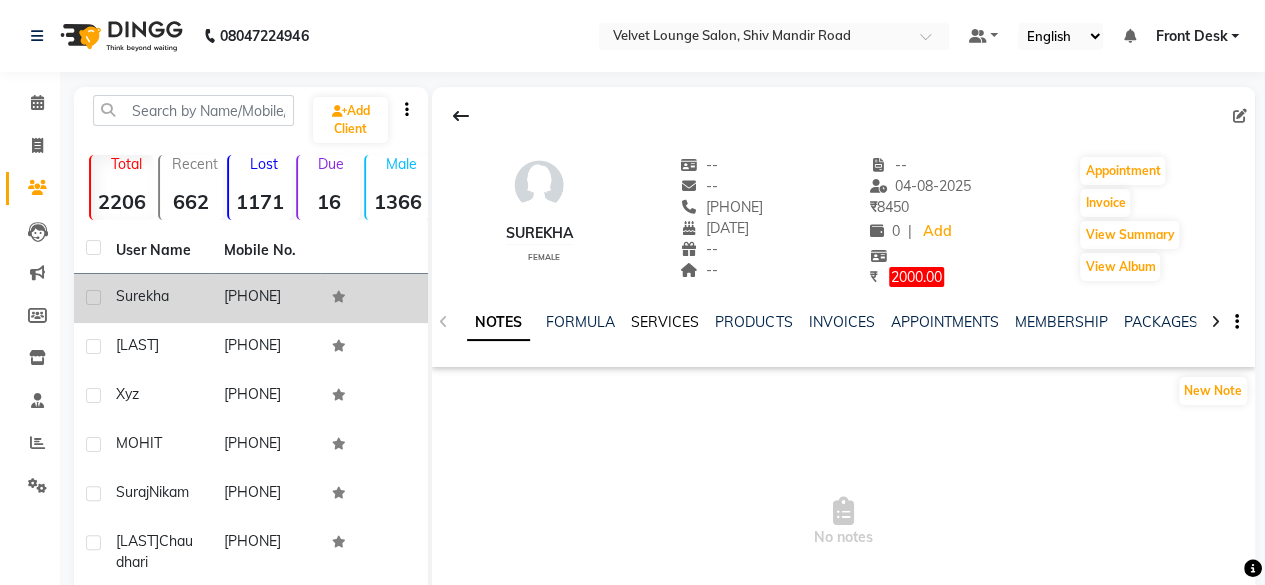 click on "SERVICES" 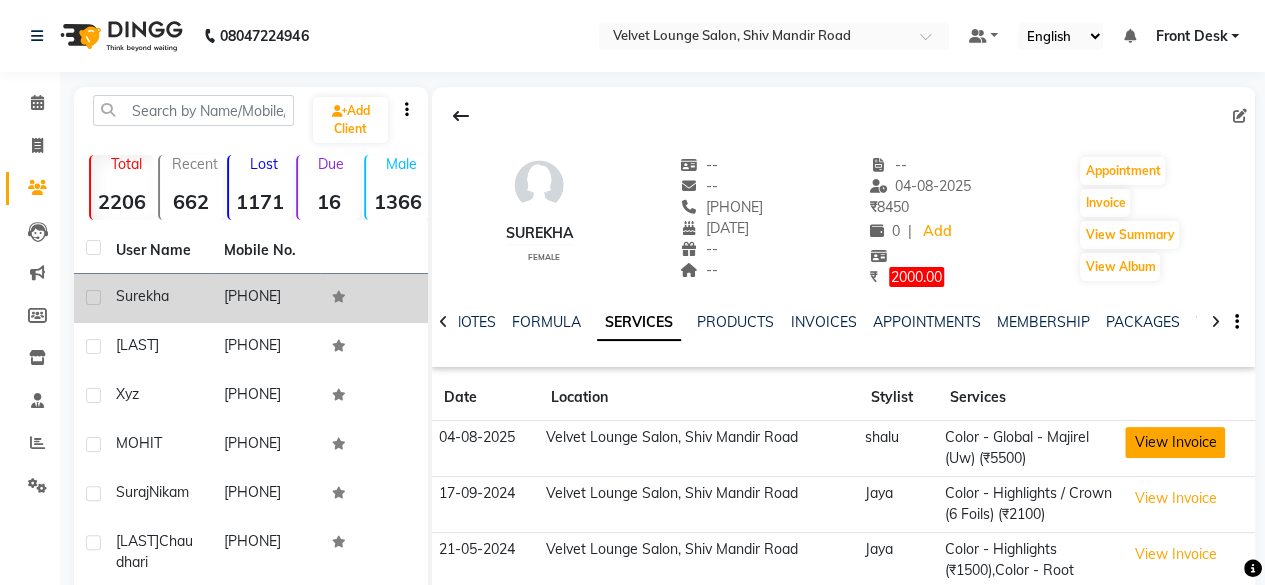 click on "View Invoice" 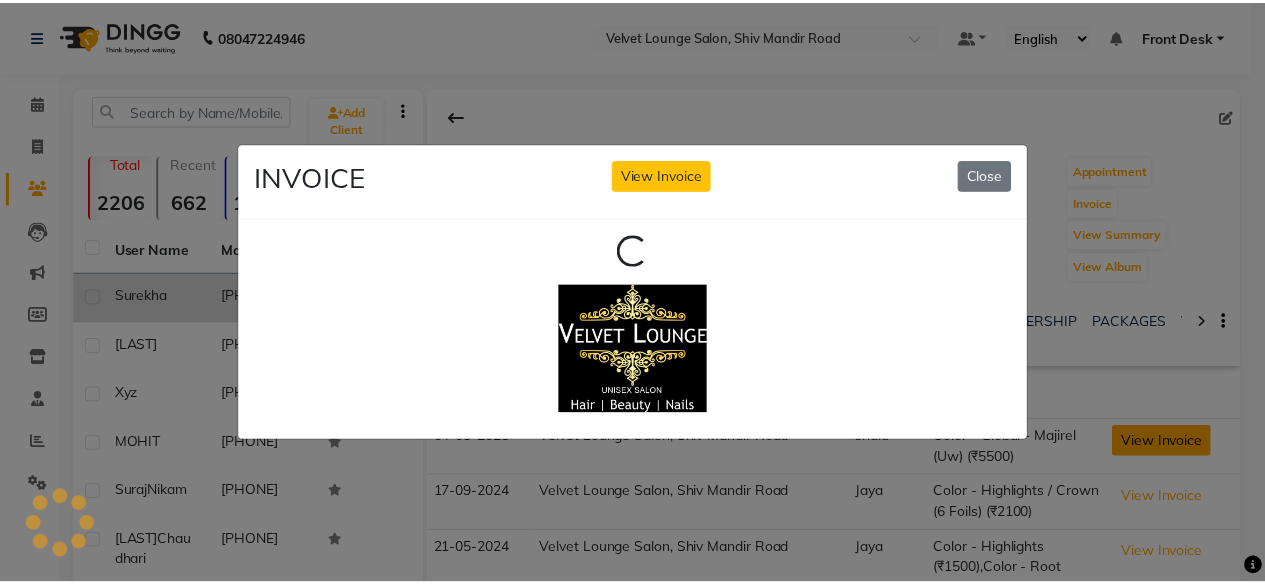 scroll, scrollTop: 0, scrollLeft: 0, axis: both 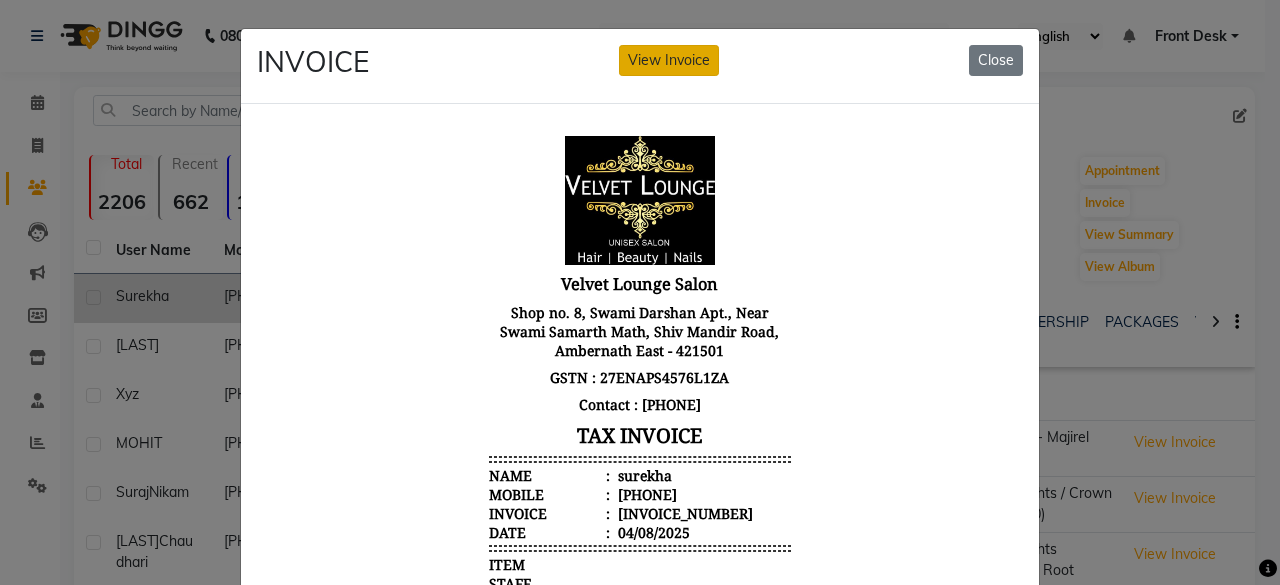 click on "View Invoice" 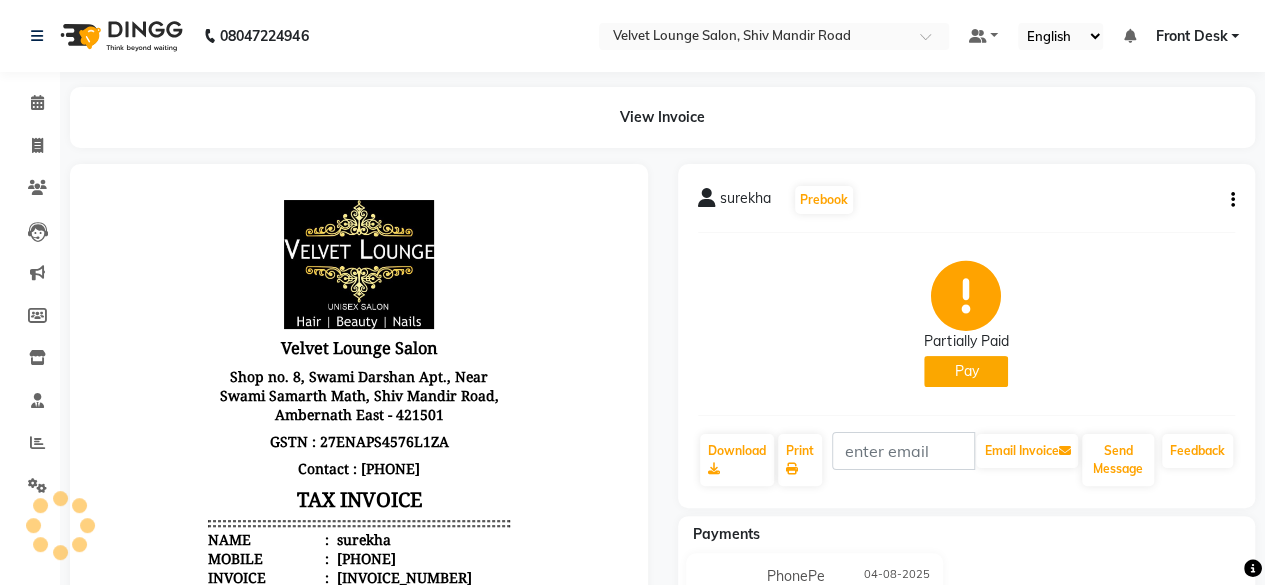 scroll, scrollTop: 0, scrollLeft: 0, axis: both 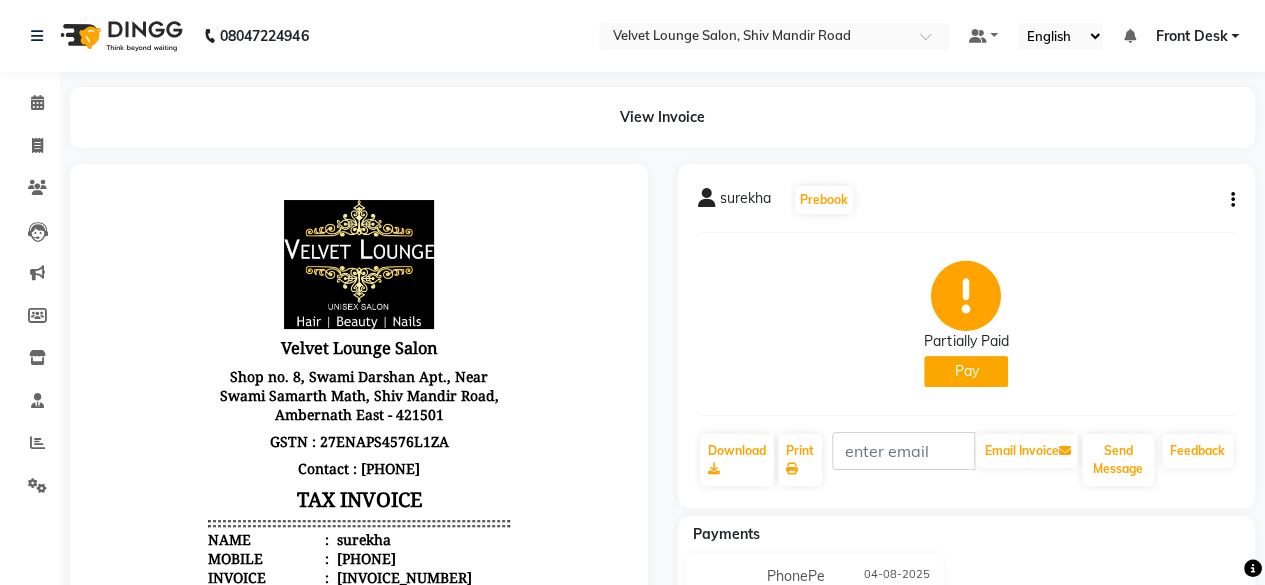 click 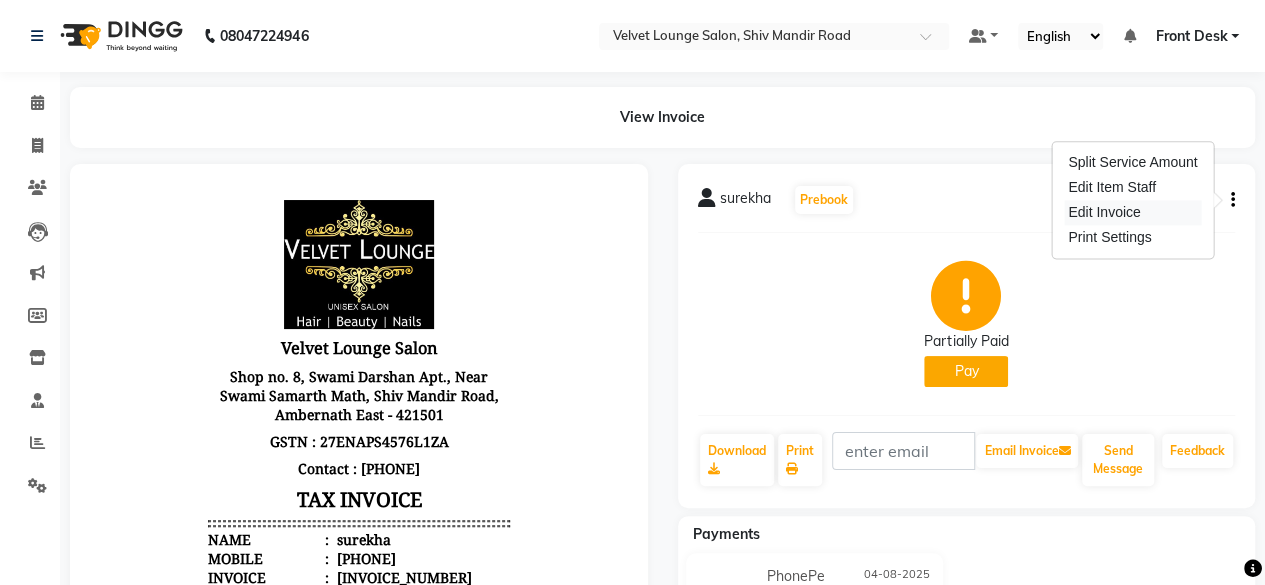click on "Edit Invoice" at bounding box center (1132, 212) 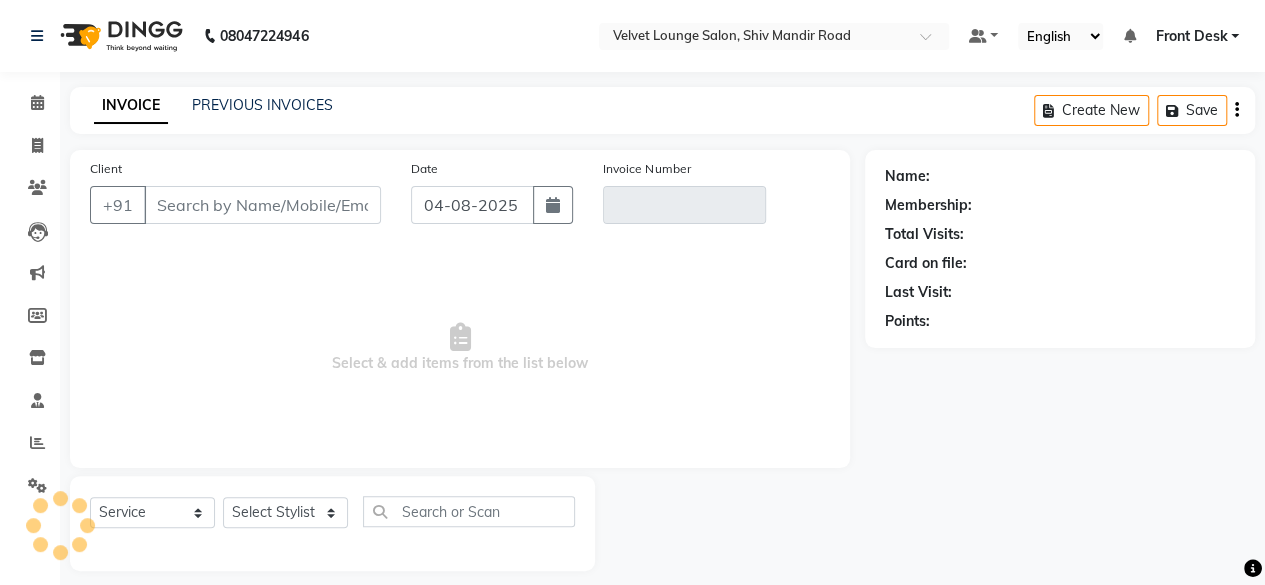 scroll, scrollTop: 15, scrollLeft: 0, axis: vertical 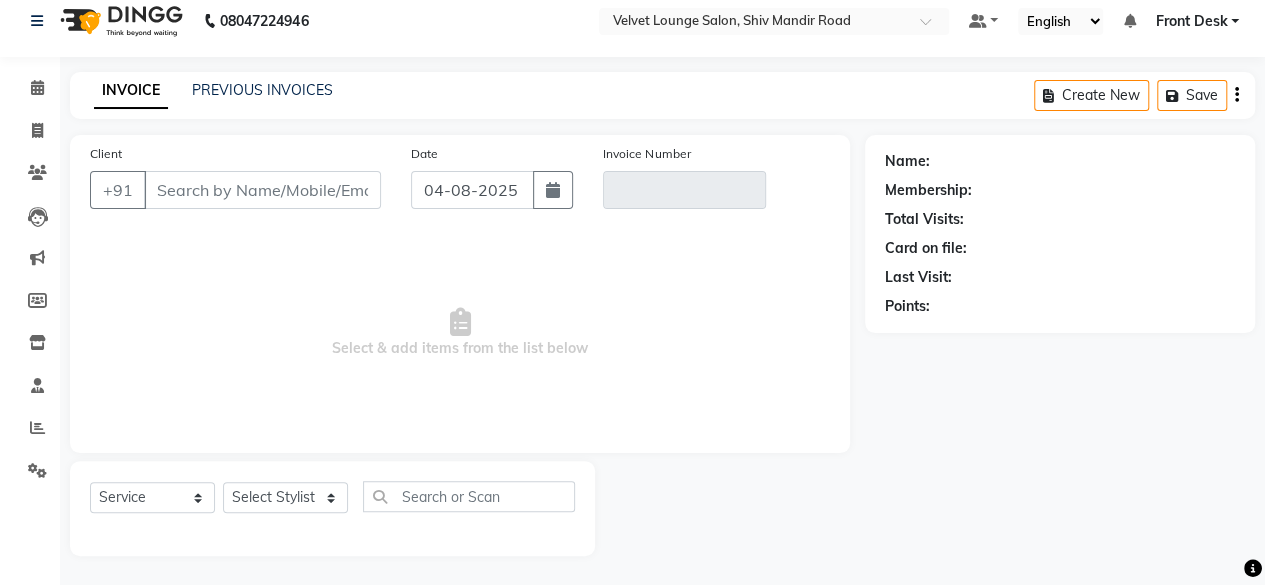 type on "[PHONE]" 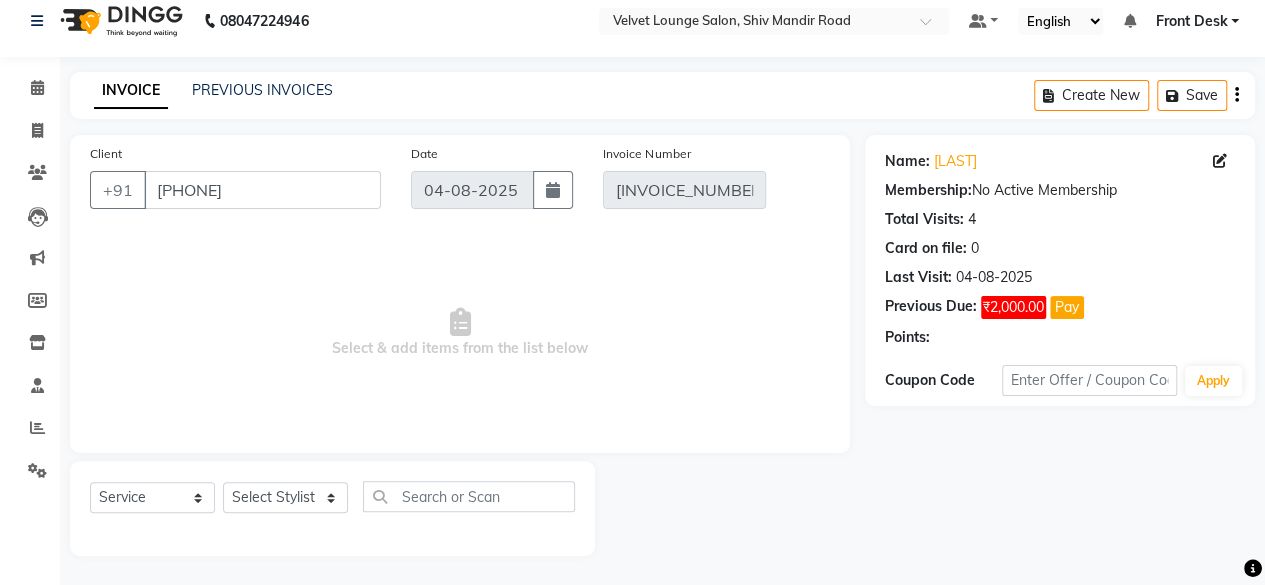 select on "select" 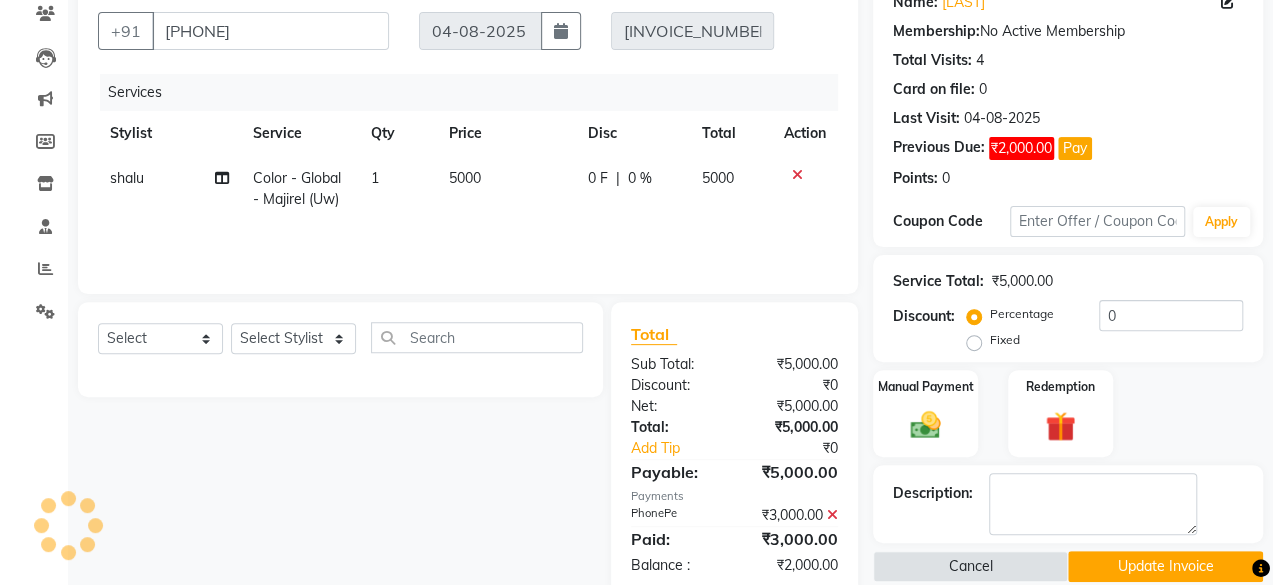 scroll, scrollTop: 213, scrollLeft: 0, axis: vertical 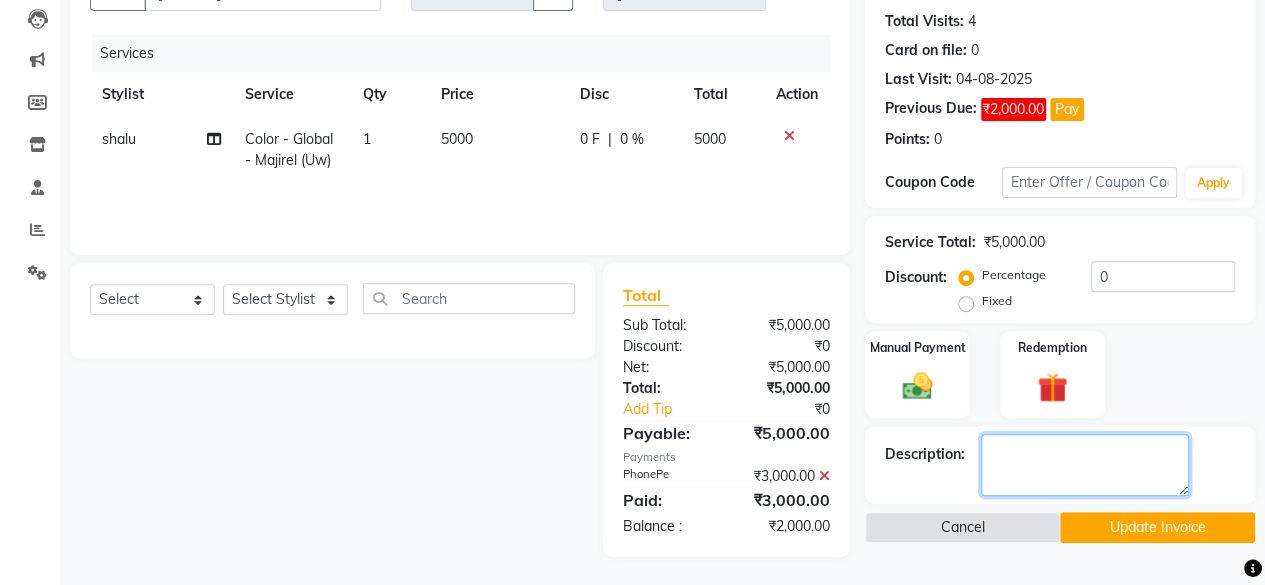 click 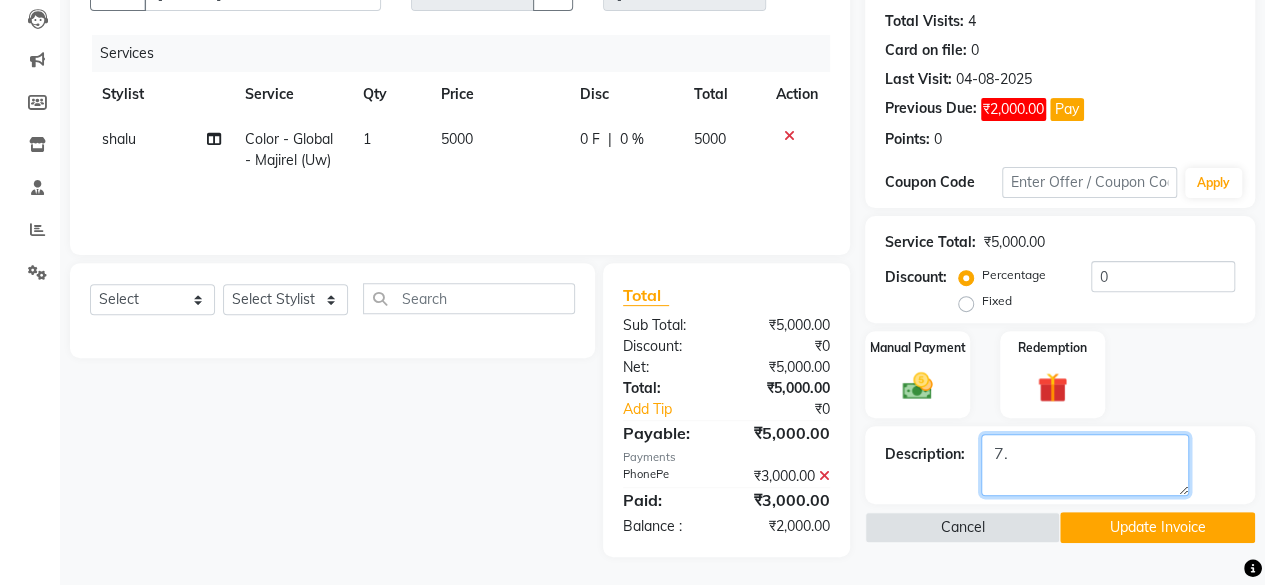 type on "7" 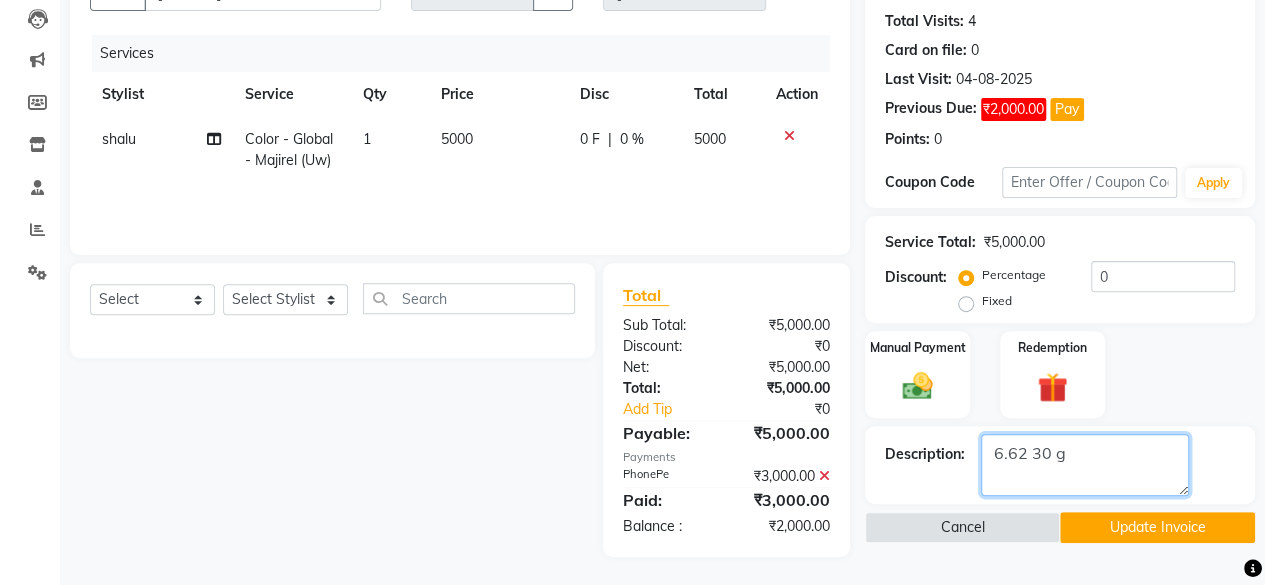 type on "6.62 30 g" 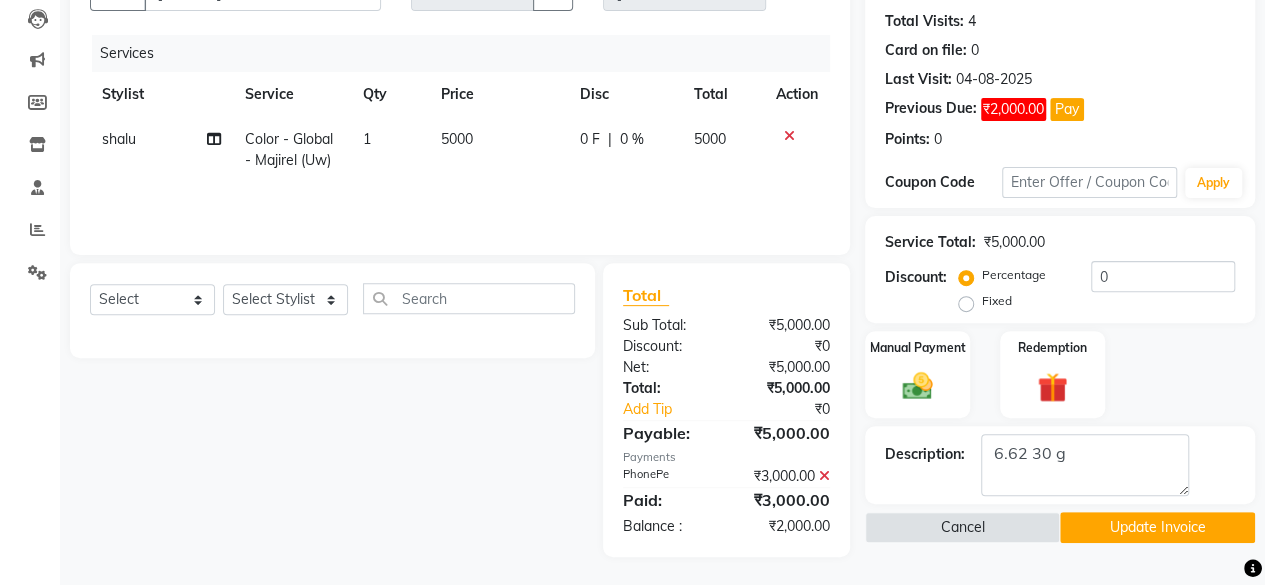 click on "Update Invoice" 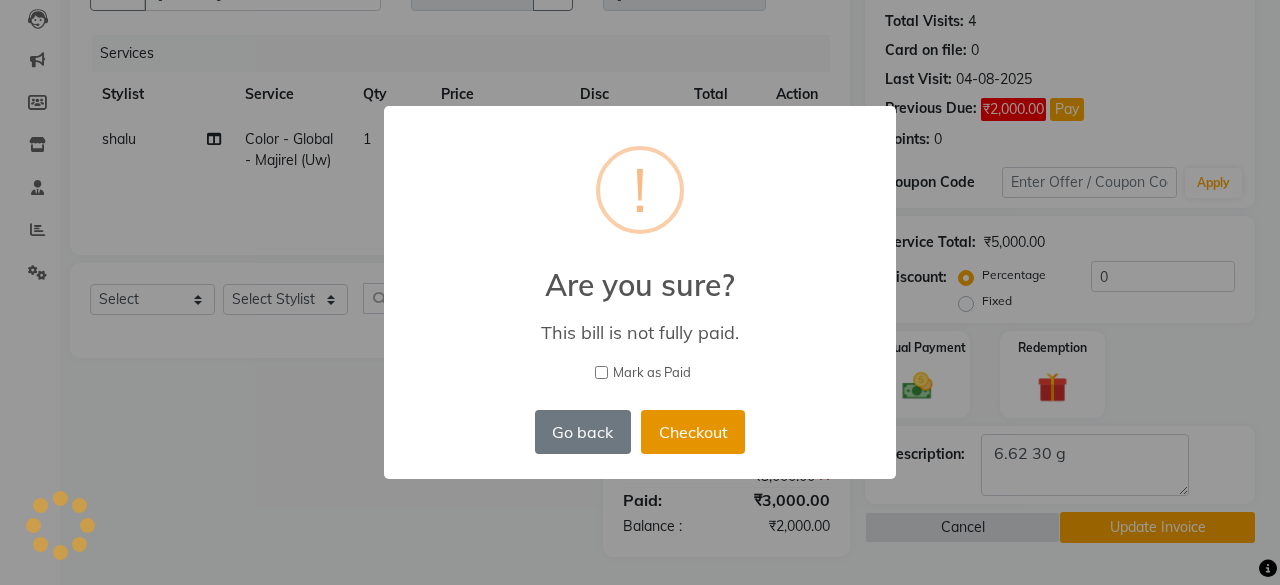 click on "Checkout" at bounding box center [693, 432] 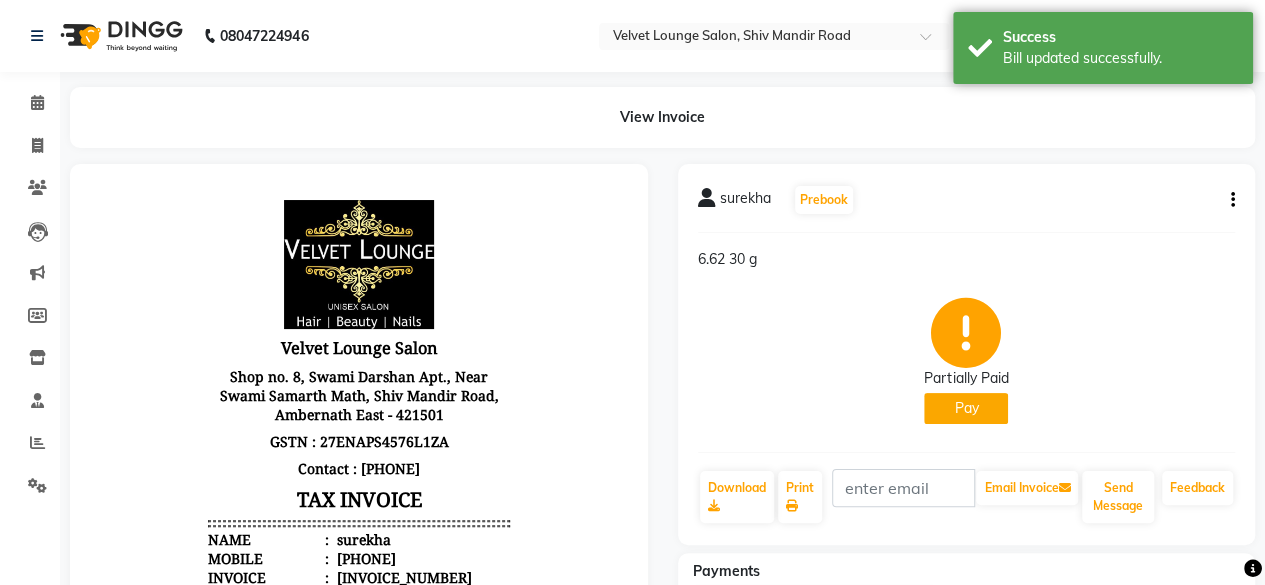 scroll, scrollTop: 0, scrollLeft: 0, axis: both 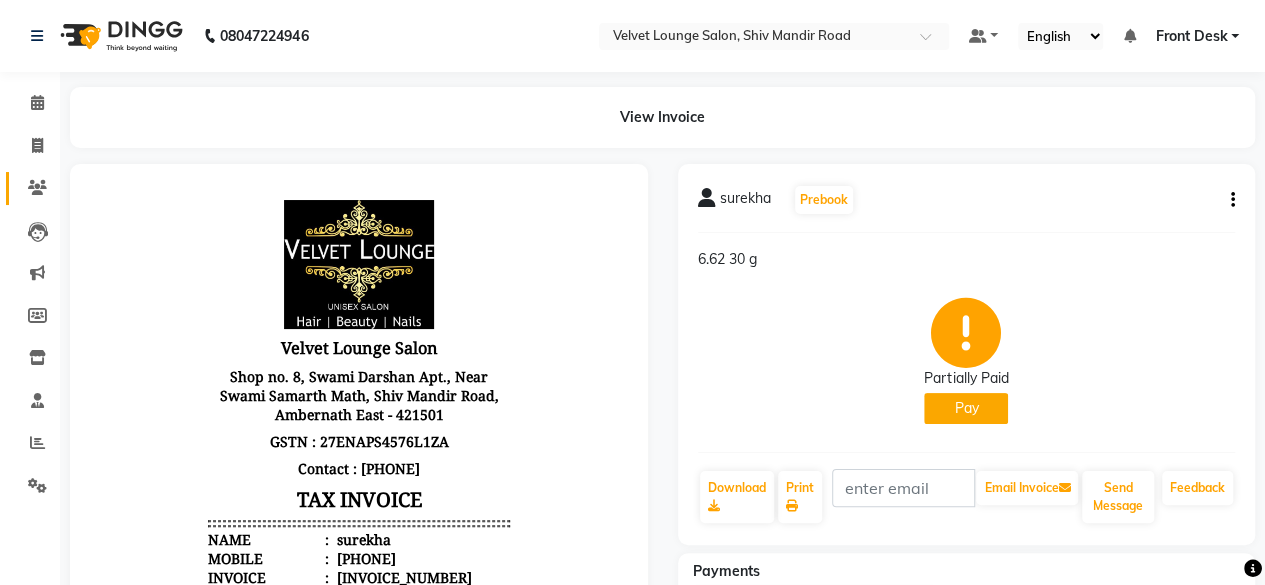click on "Clients" 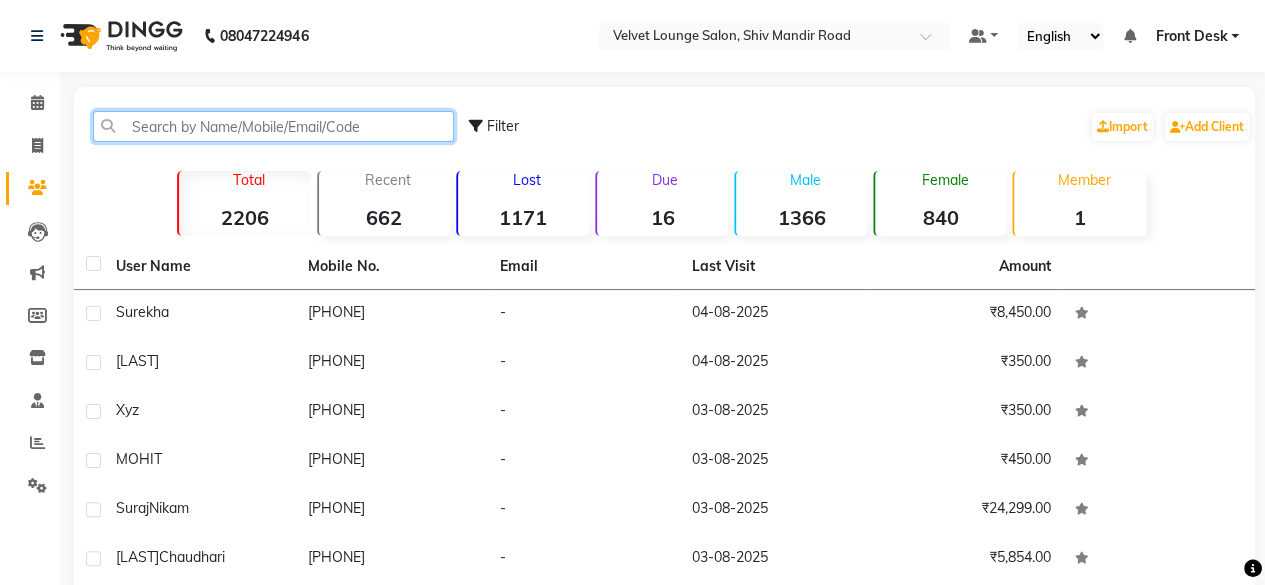 click 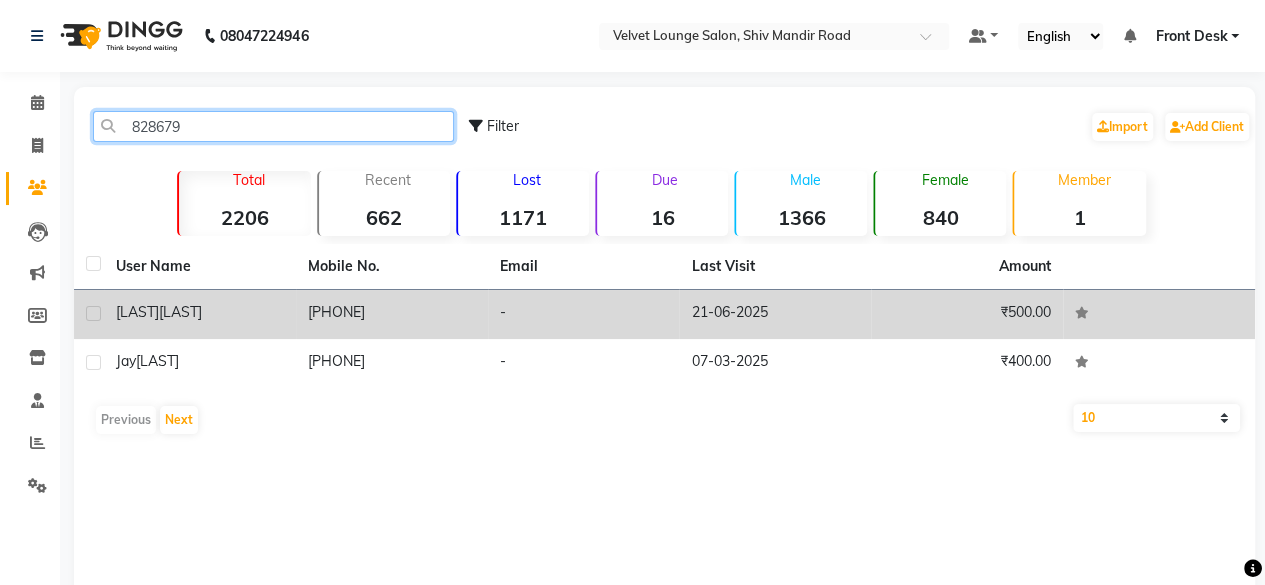 type on "828679" 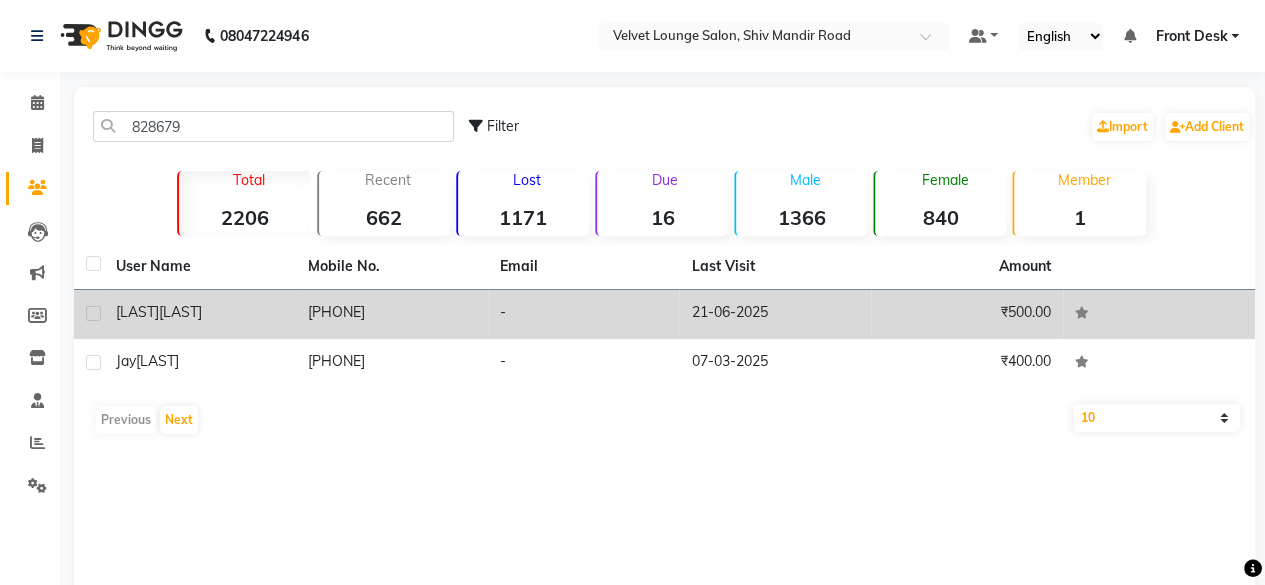 click on "[PHONE]" 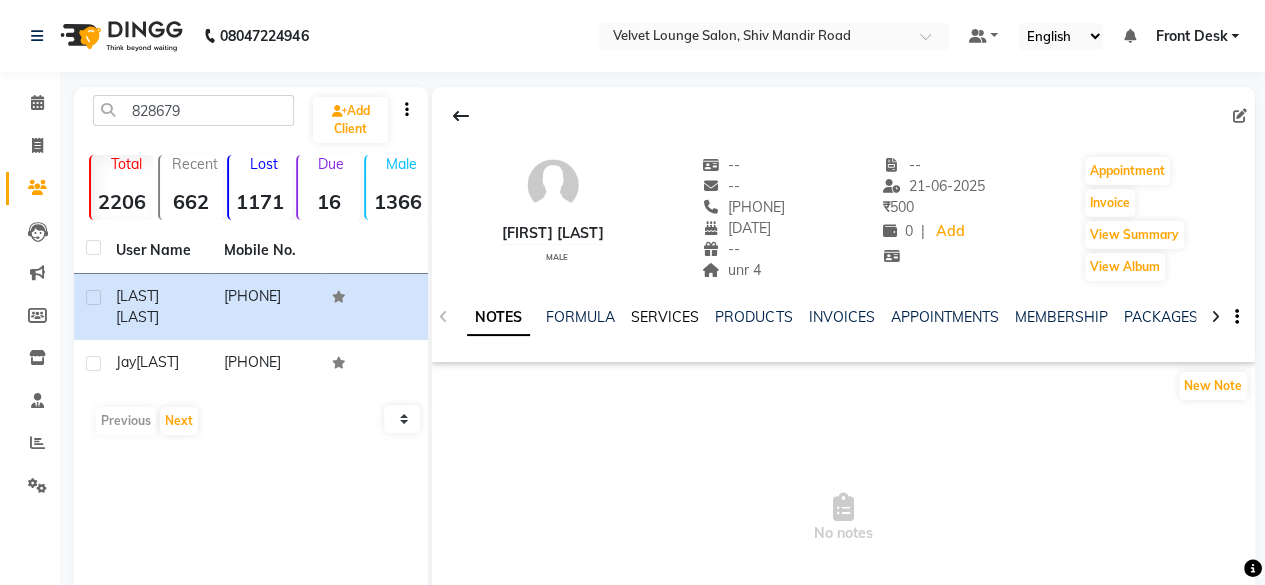 click on "SERVICES" 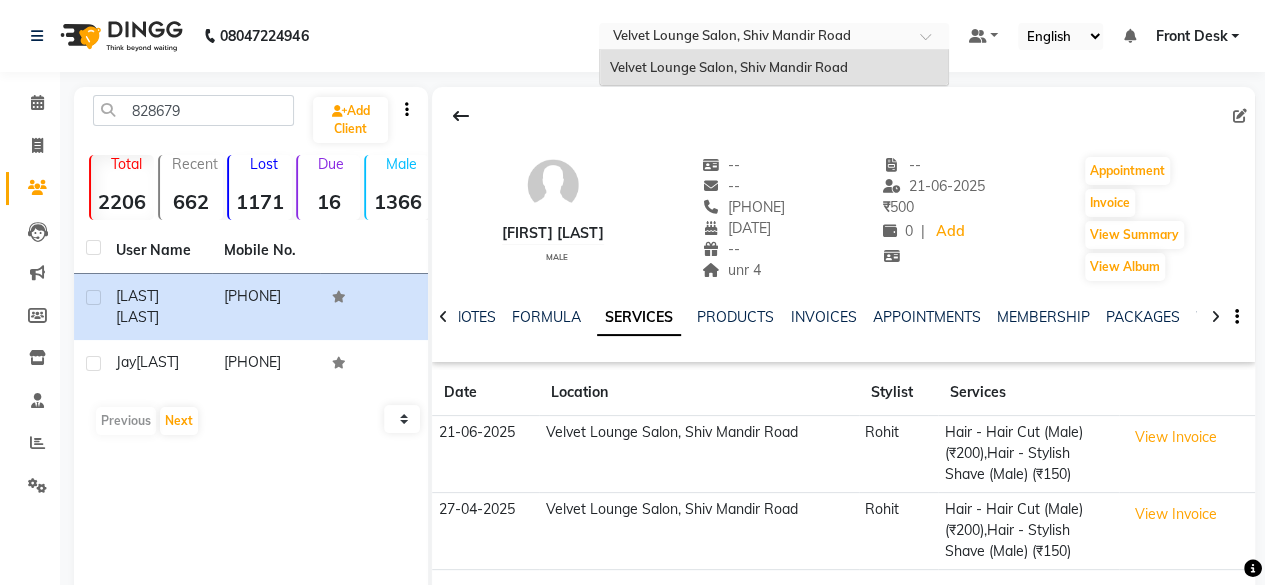 drag, startPoint x: 677, startPoint y: 36, endPoint x: 652, endPoint y: 15, distance: 32.649654 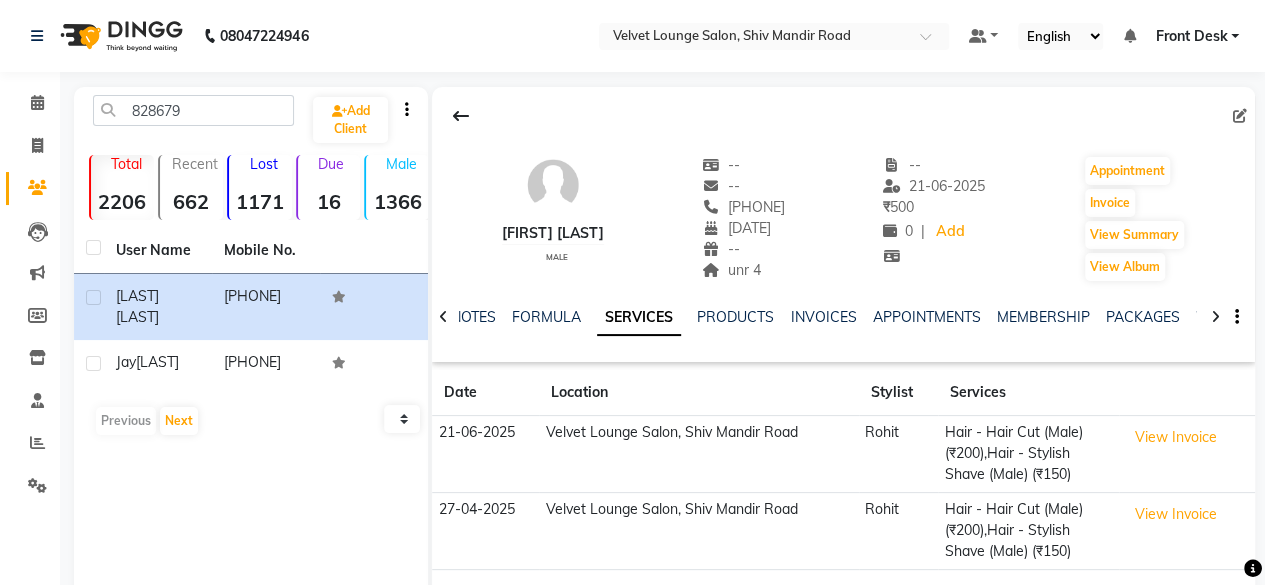 click on "Invoice" 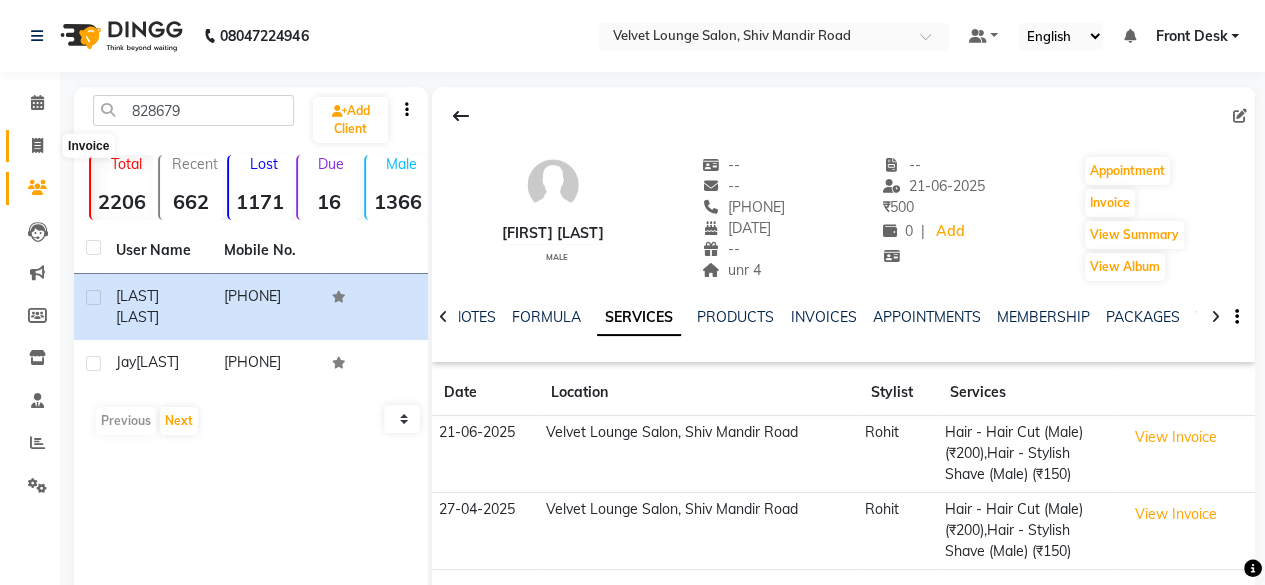 click 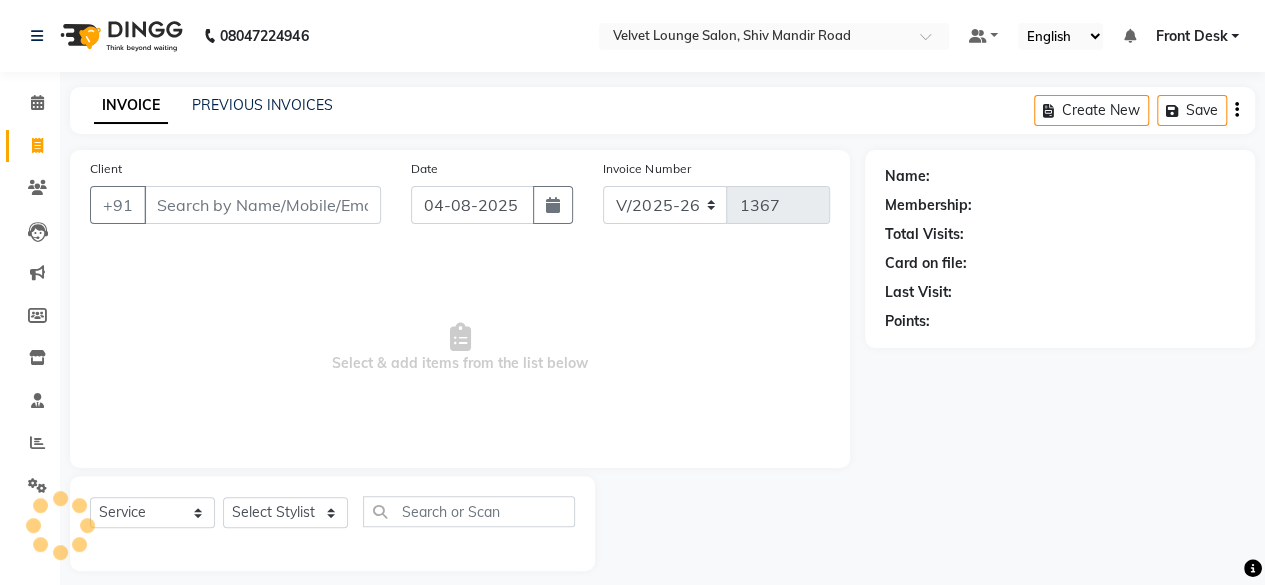 scroll, scrollTop: 15, scrollLeft: 0, axis: vertical 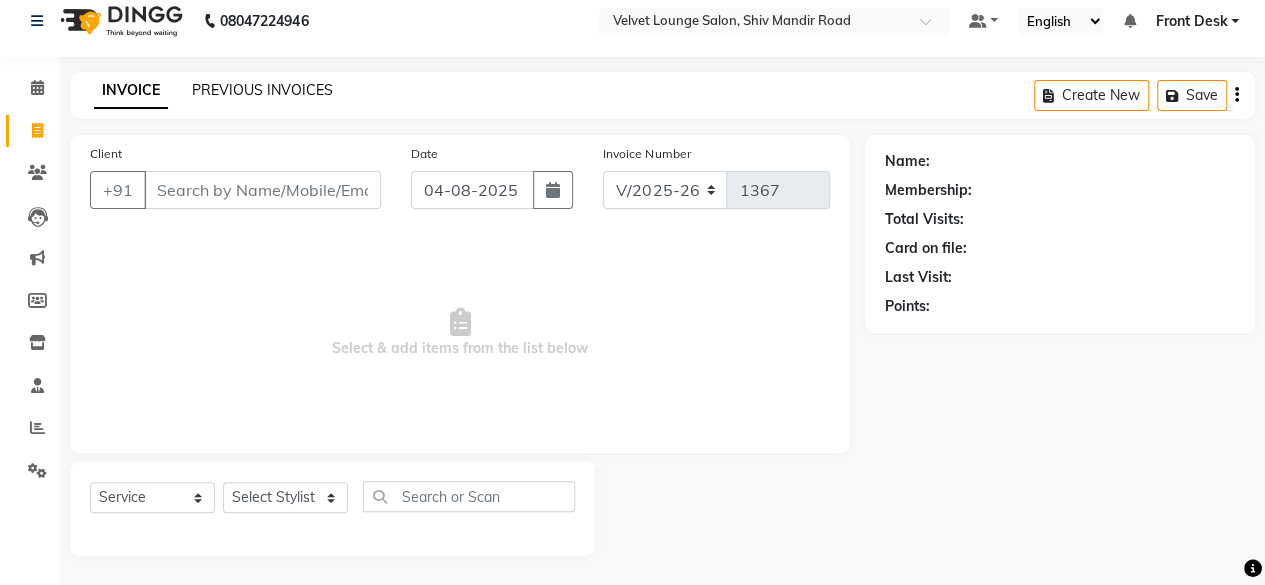 click on "PREVIOUS INVOICES" 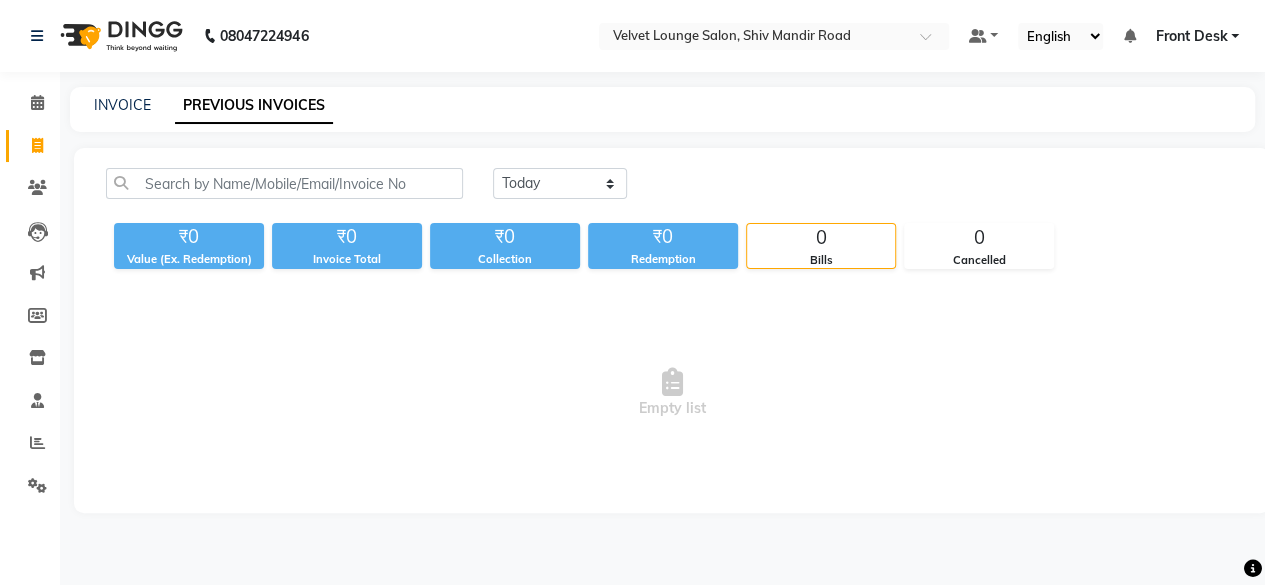 scroll, scrollTop: 0, scrollLeft: 0, axis: both 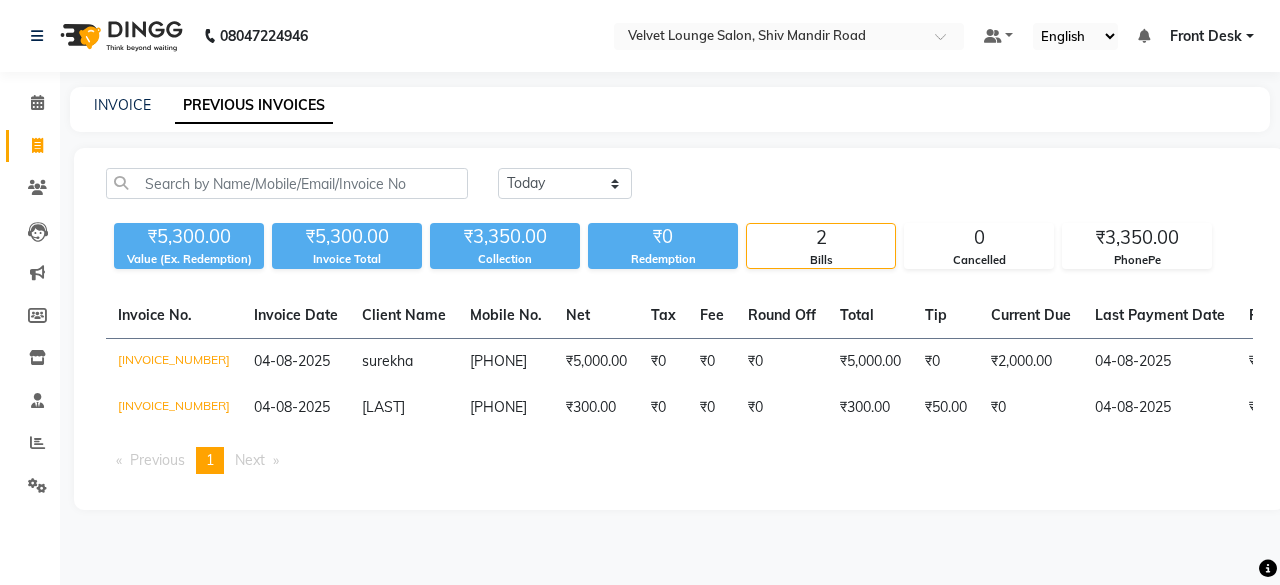 click on "Today Yesterday Custom Range ₹5,300.00 Value (Ex. Redemption) ₹5,300.00 Invoice Total  ₹3,350.00 Collection ₹0 Redemption 2 Bills 0 Cancelled ₹3,350.00 PhonePe  Invoice No.   Invoice Date   Client Name   Mobile No.   Net   Tax   Fee   Round Off   Total   Tip   Current Due   Last Payment Date   Payment Amount   Payment Methods   Cancel Reason   Status   [INVOICE_NUMBER]  04-08-2025 [LAST]   [PHONE] ₹5,000.00 ₹0  ₹0  ₹0 ₹5,000.00 ₹0 ₹2,000.00 04-08-2025 ₹3,000.00  PhonePe - PARTIAL PAID  [INVOICE_NUMBER]  04-08-2025 [LAST]   [PHONE] ₹300.00 ₹0  ₹0  ₹0 ₹300.00 ₹50.00 ₹0 04-08-2025 ₹350.00  PhonePe,  PhonePe - PAID  Previous  page  1 / 1  You're on page  1  Next  page" 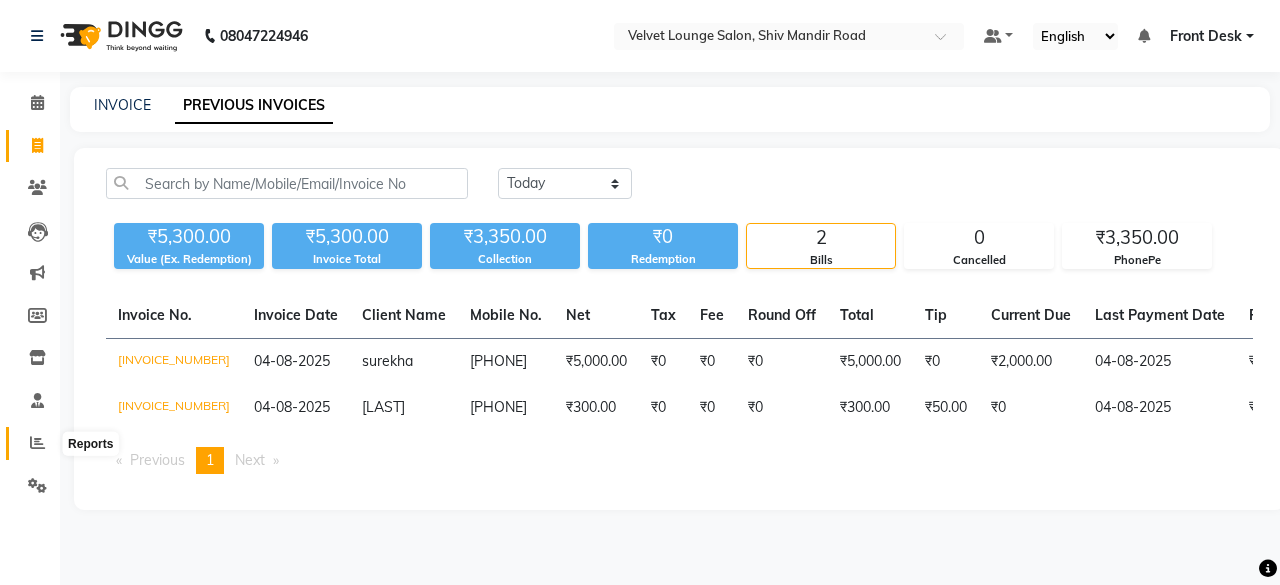 click 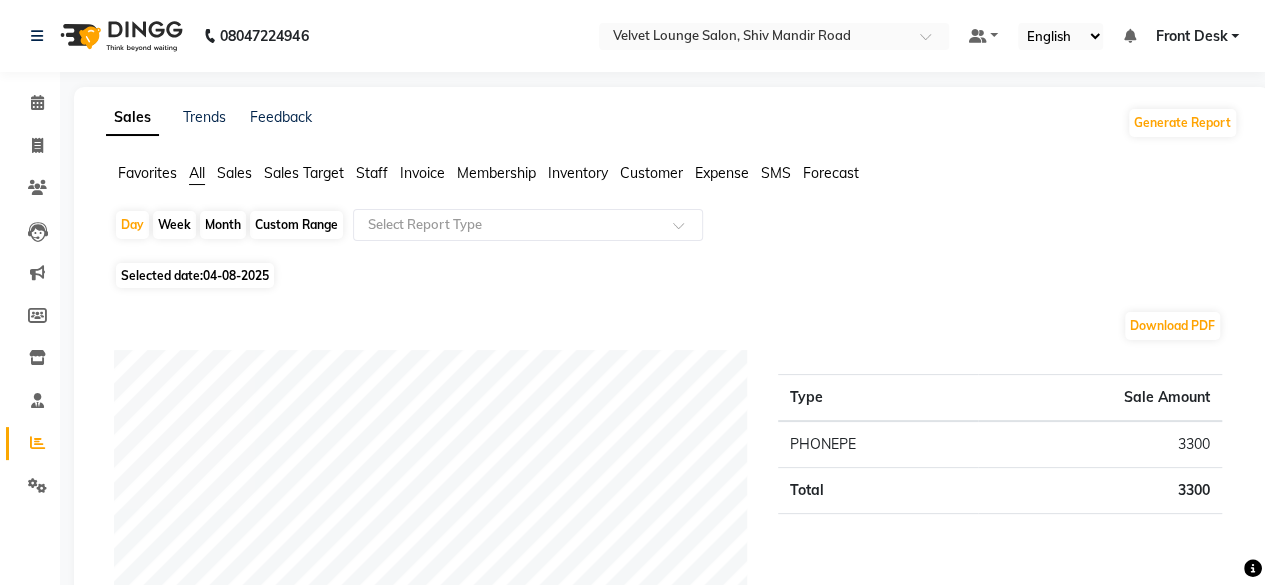 click on "Month" 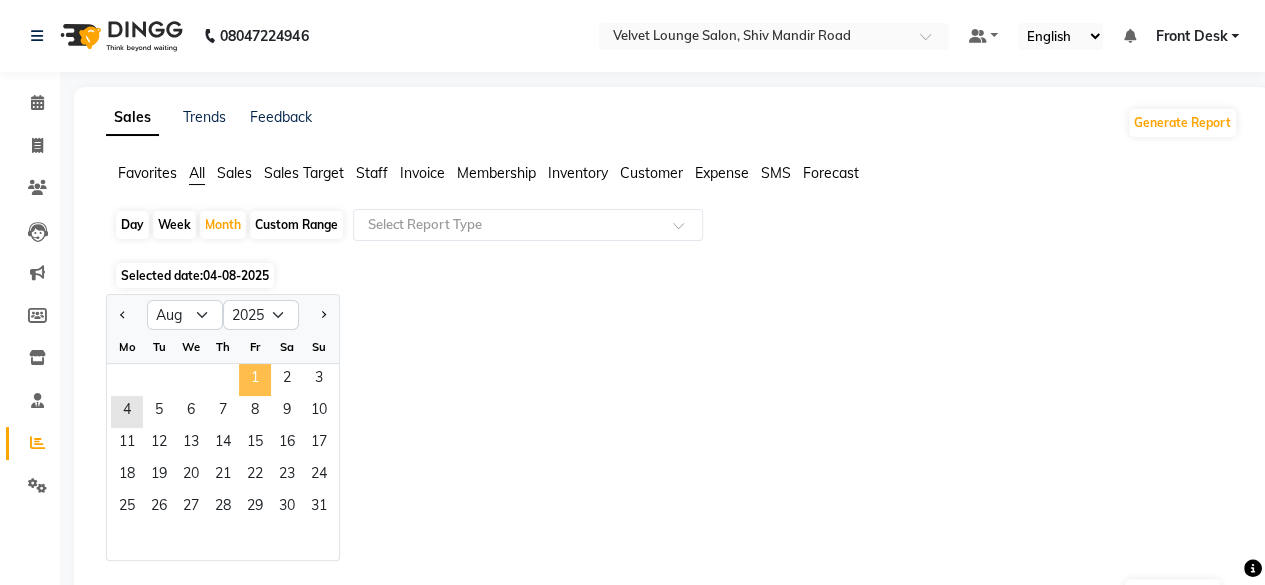 click on "1" 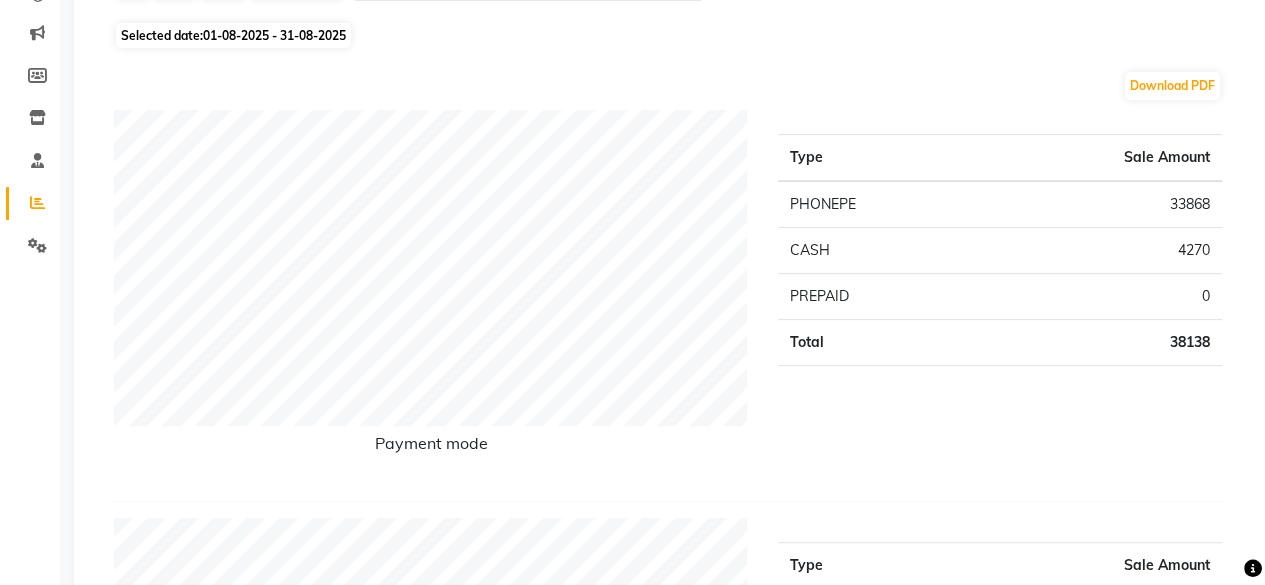 scroll, scrollTop: 280, scrollLeft: 0, axis: vertical 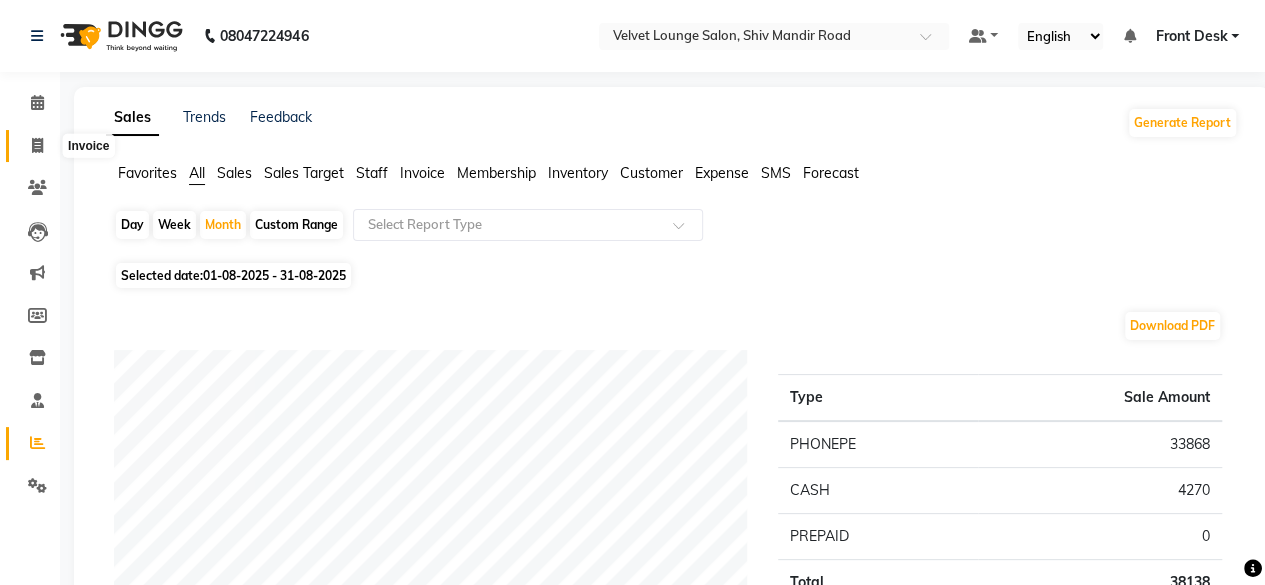 click 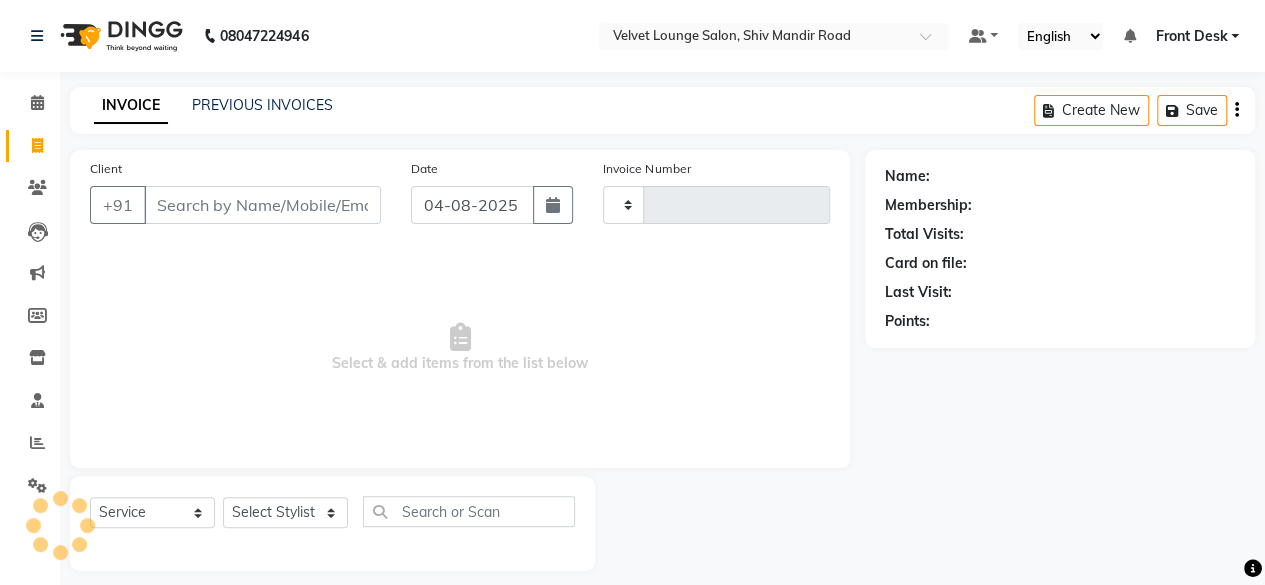 scroll, scrollTop: 15, scrollLeft: 0, axis: vertical 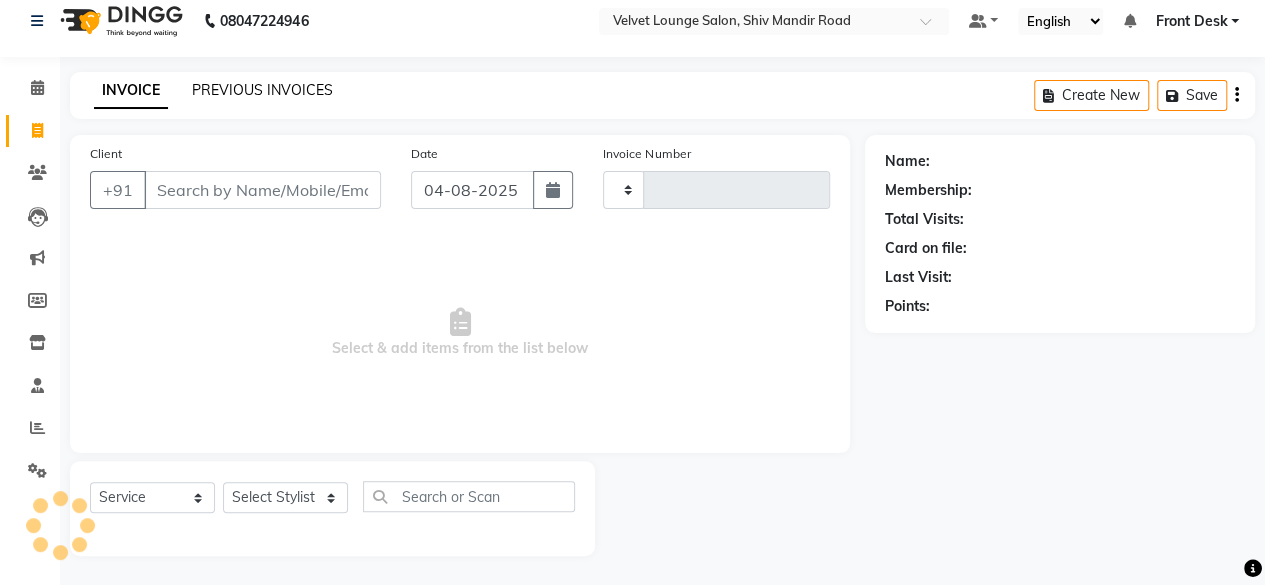 type on "1367" 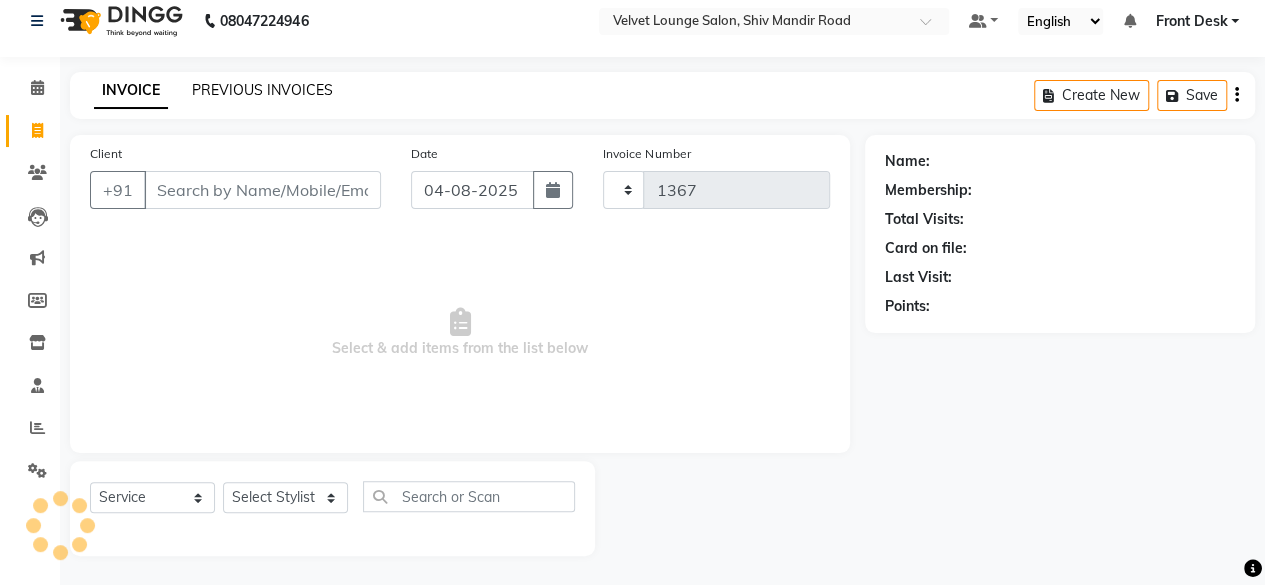 select on "5962" 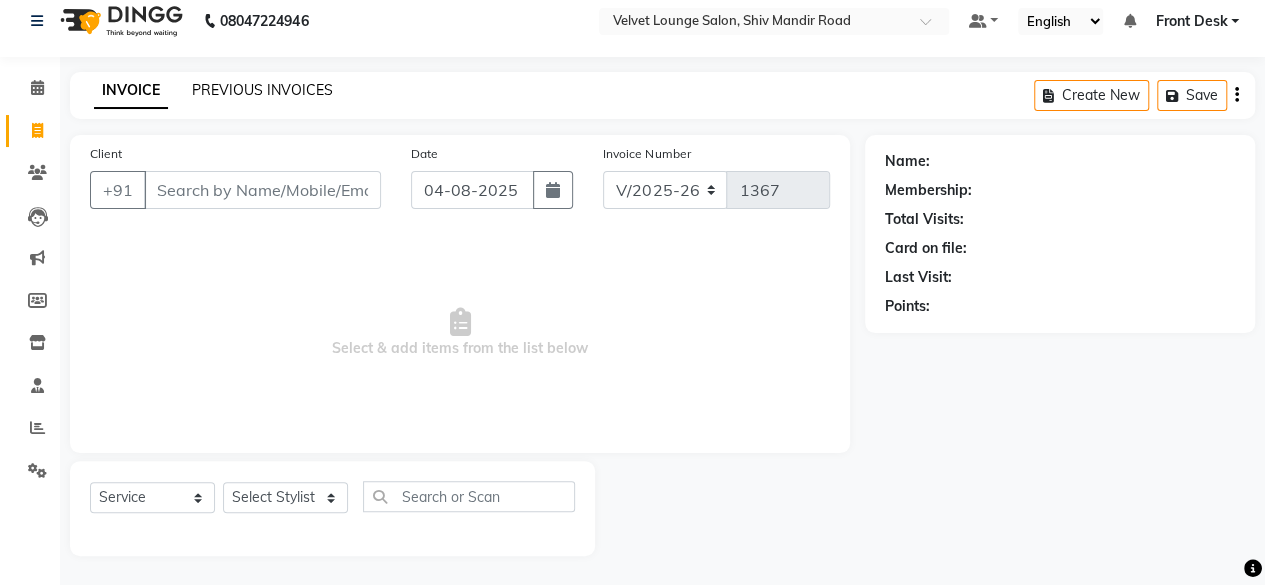 click on "PREVIOUS INVOICES" 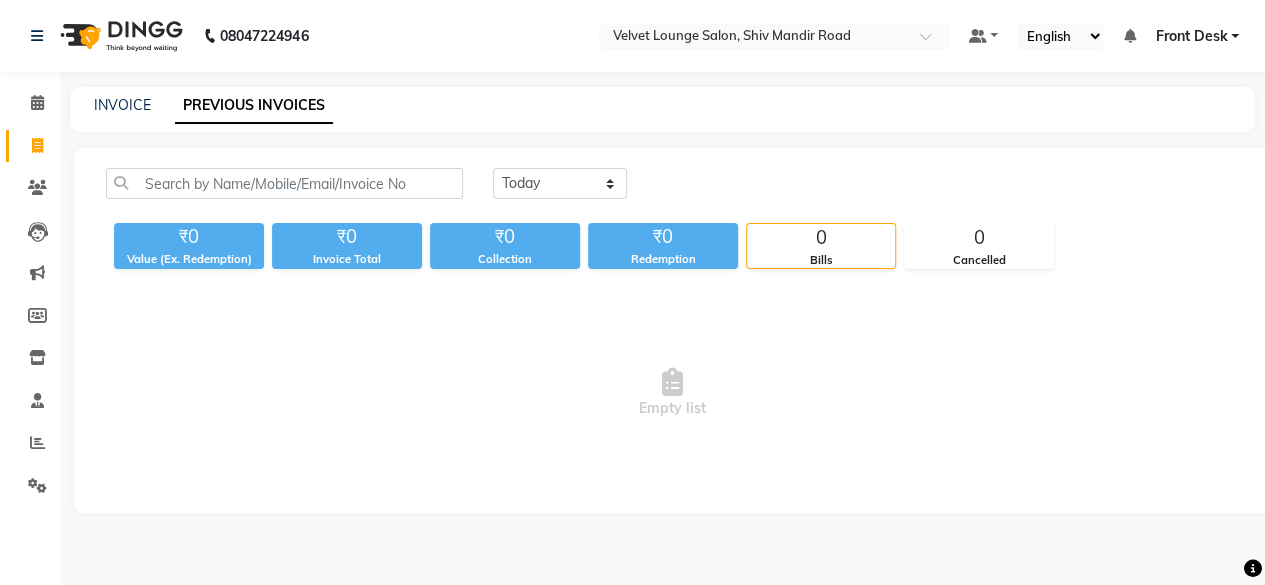 scroll, scrollTop: 0, scrollLeft: 0, axis: both 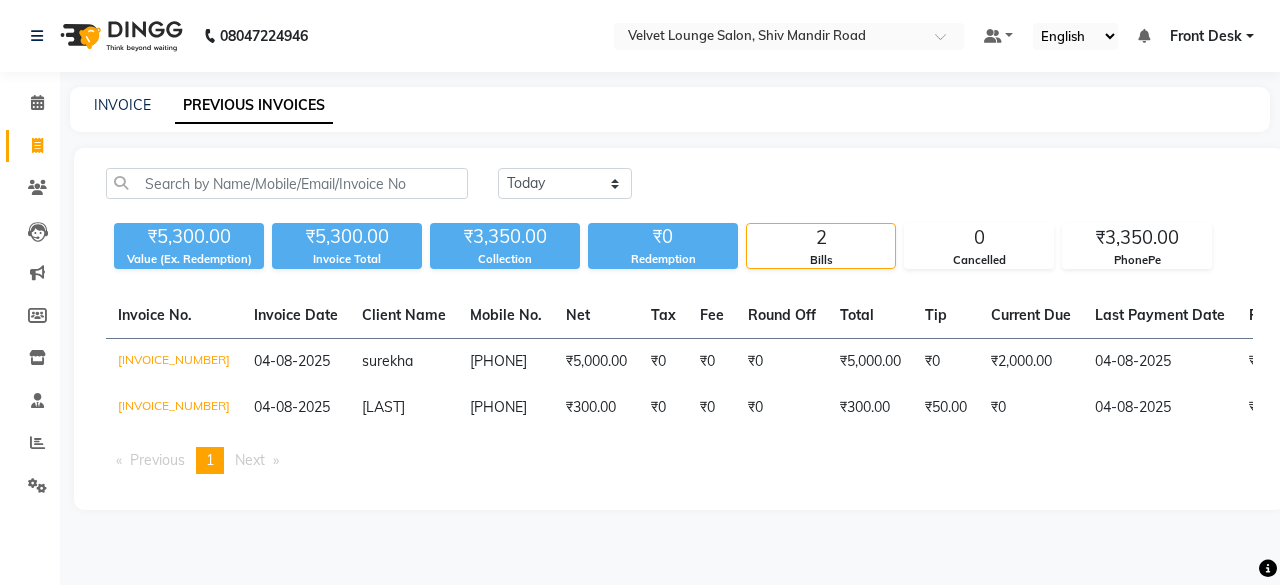 click on "Today Yesterday Custom Range" 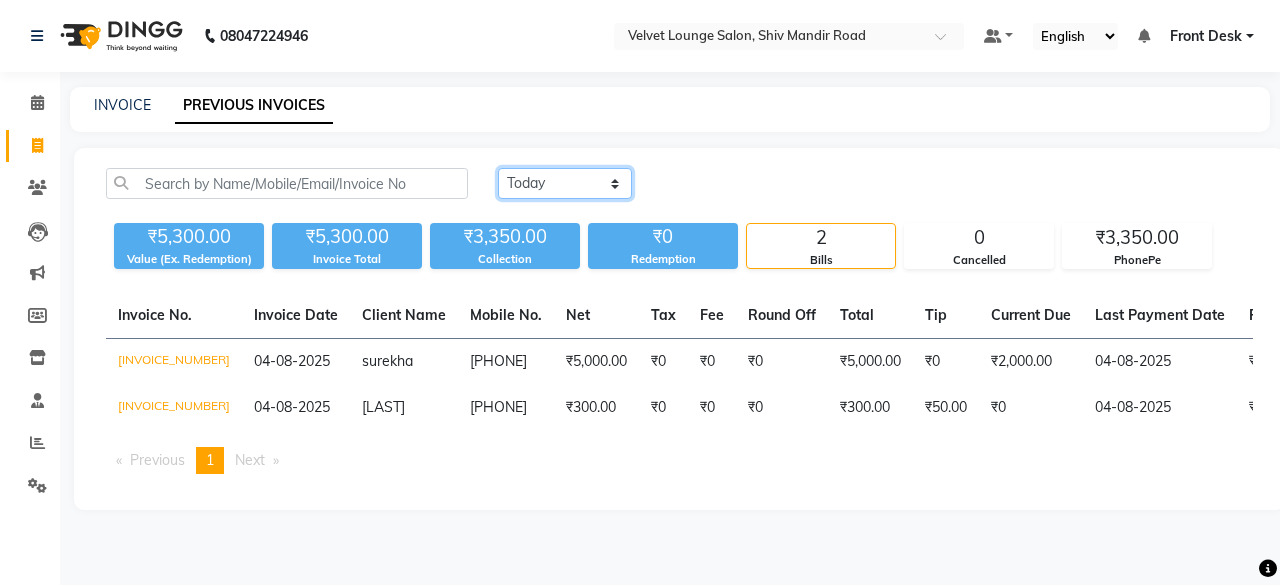 click on "Today Yesterday Custom Range" 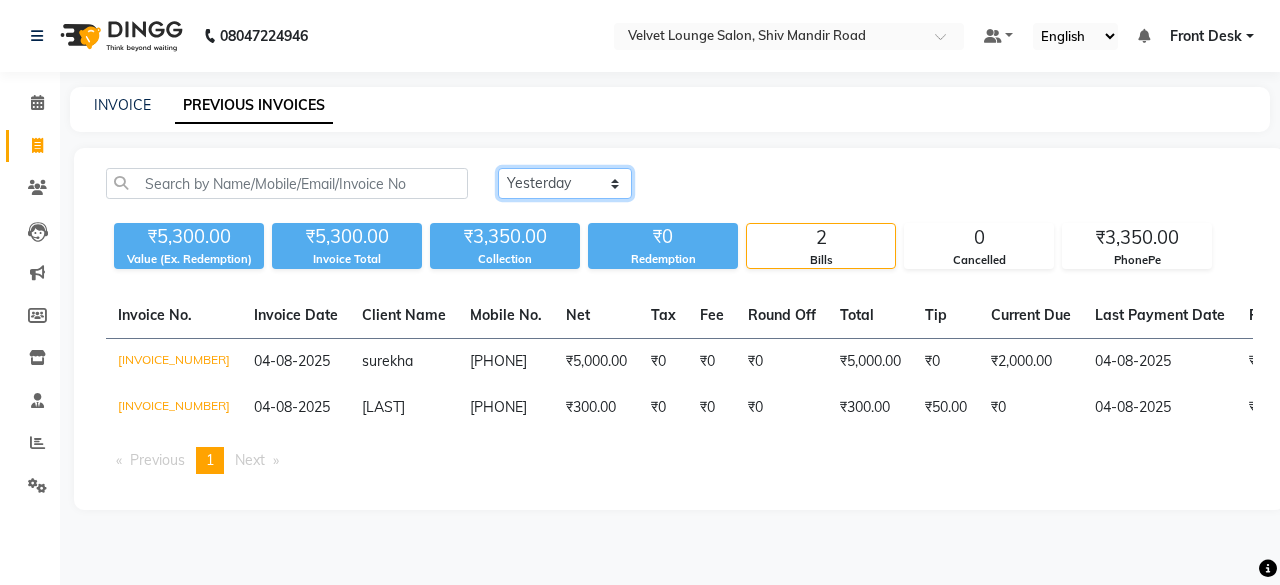 click on "Today Yesterday Custom Range" 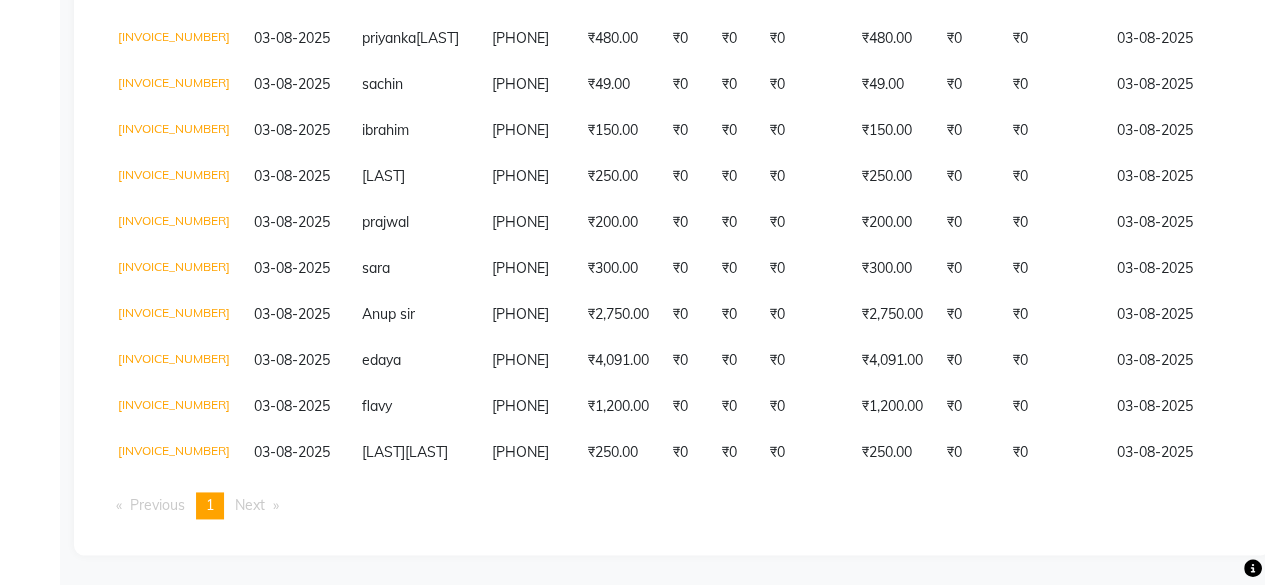 scroll, scrollTop: 1347, scrollLeft: 0, axis: vertical 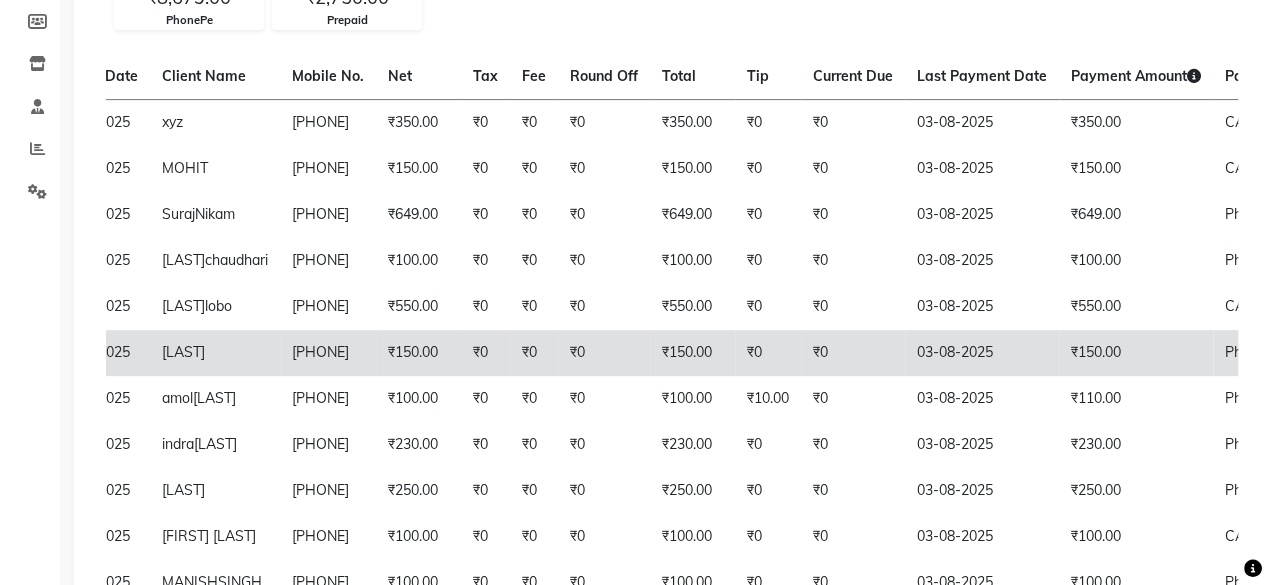 click on "03-08-2025" 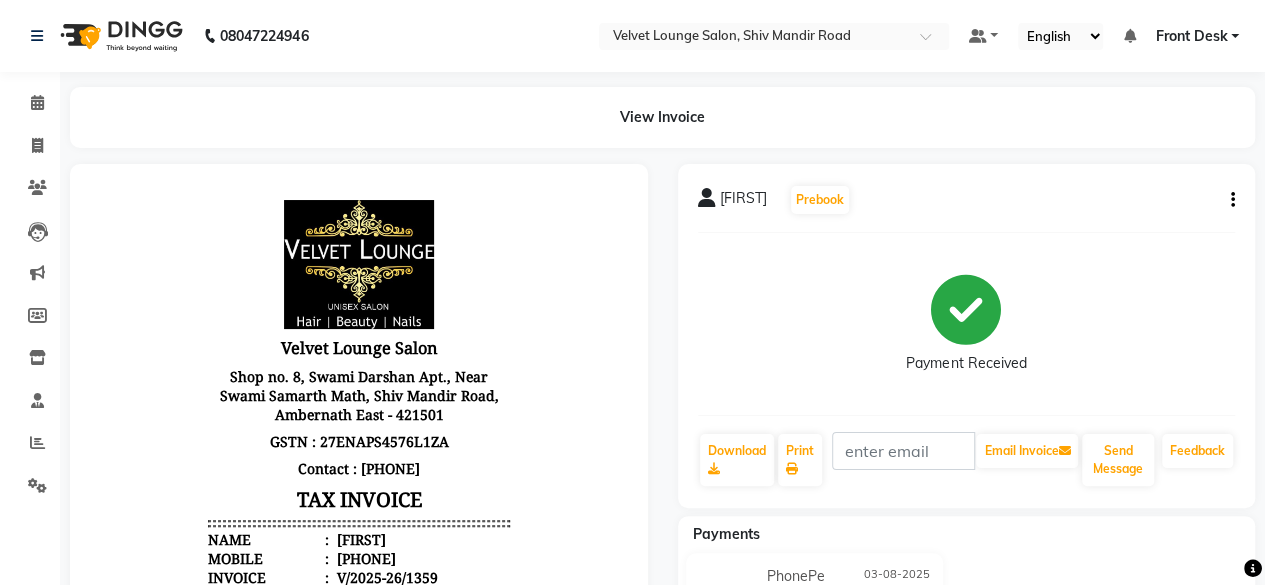 scroll, scrollTop: 0, scrollLeft: 0, axis: both 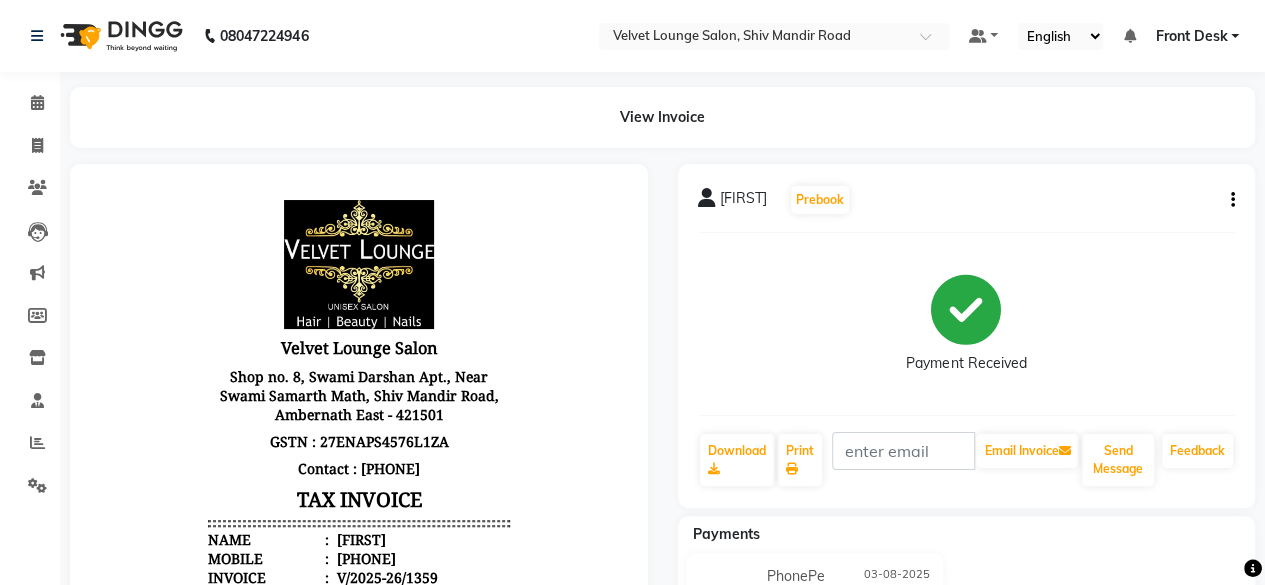 click 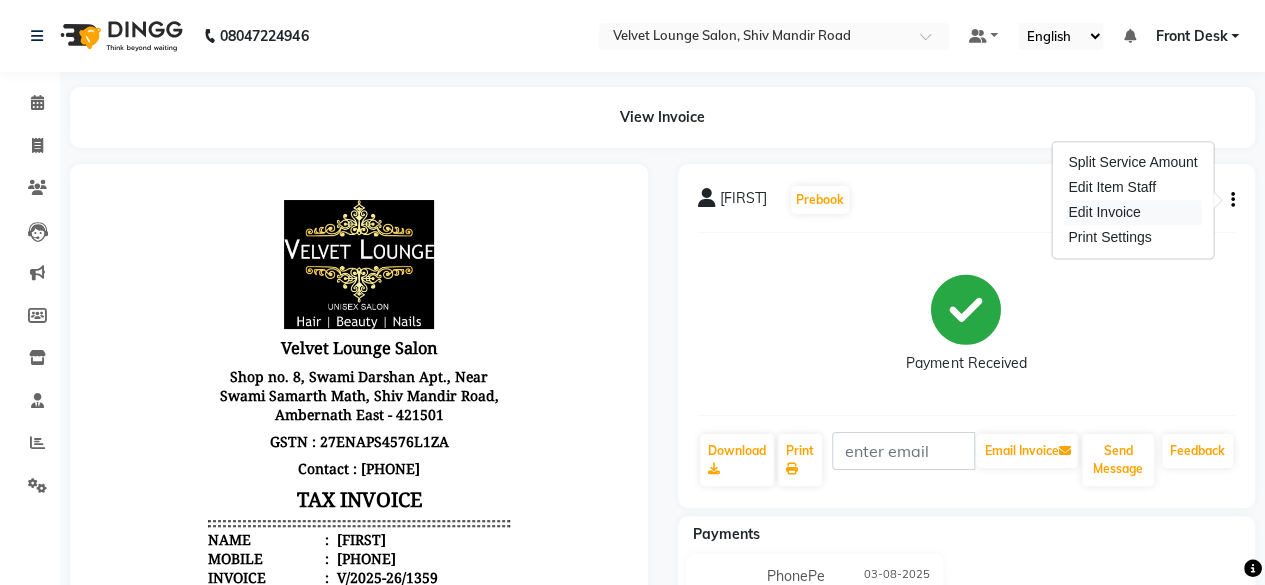 click on "Edit Invoice" at bounding box center (1132, 212) 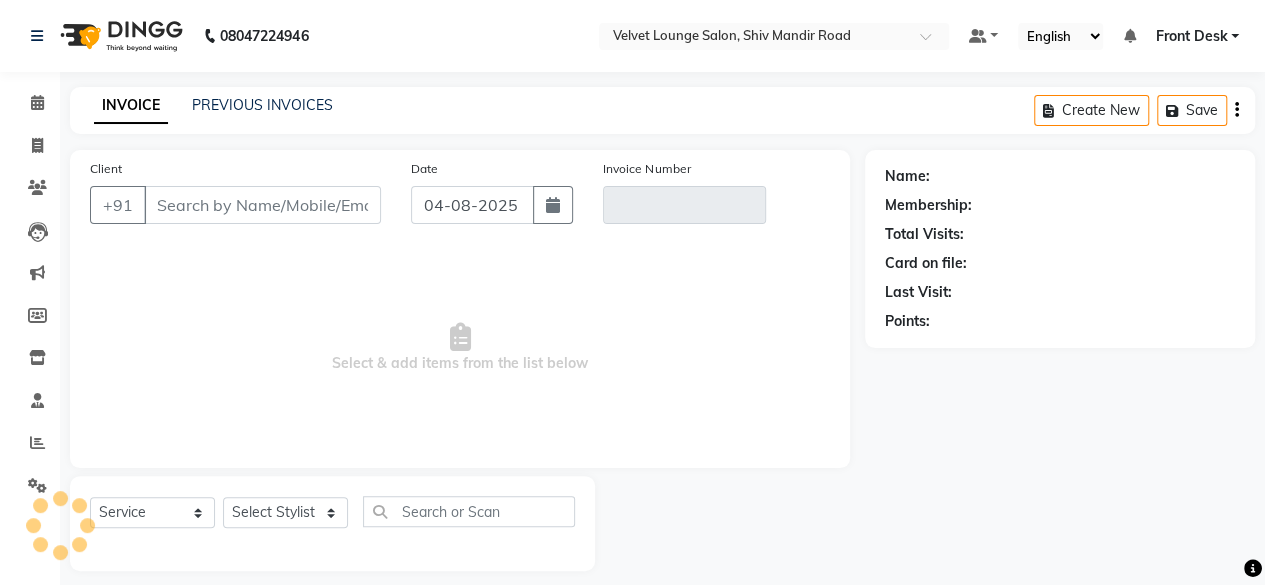 scroll, scrollTop: 15, scrollLeft: 0, axis: vertical 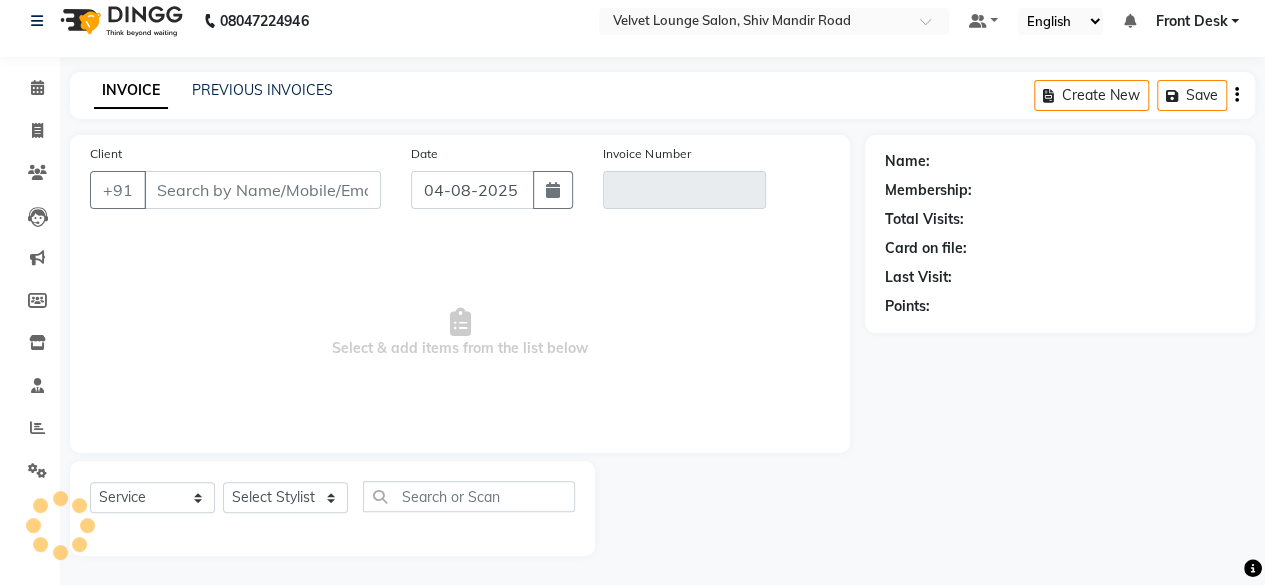 type on "[PHONE]" 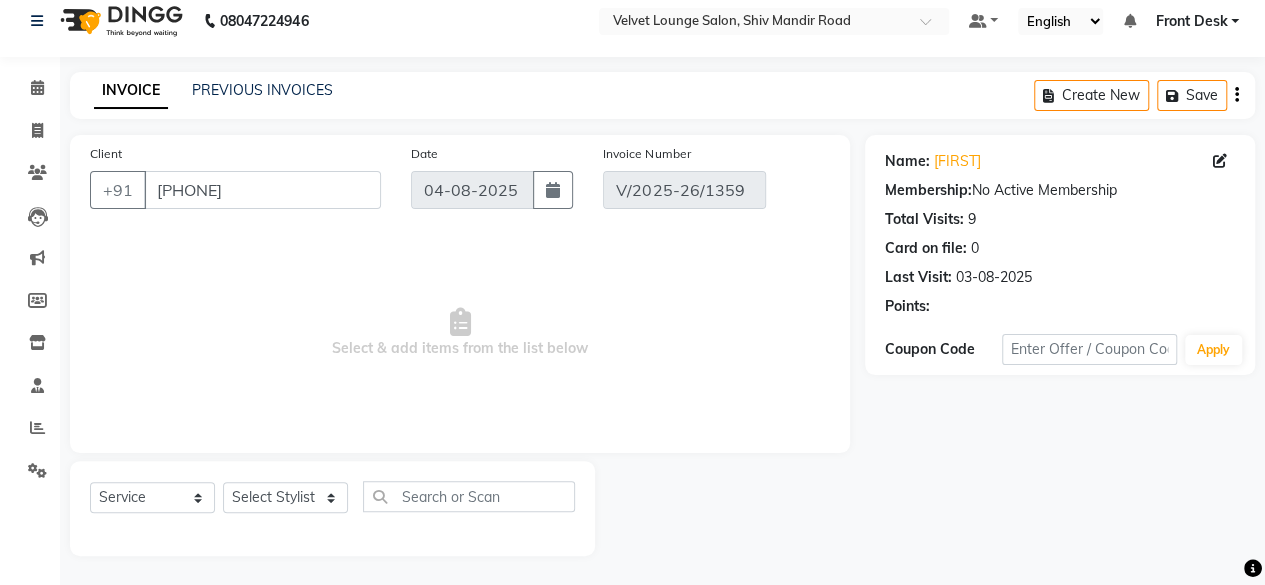 type on "03-08-2025" 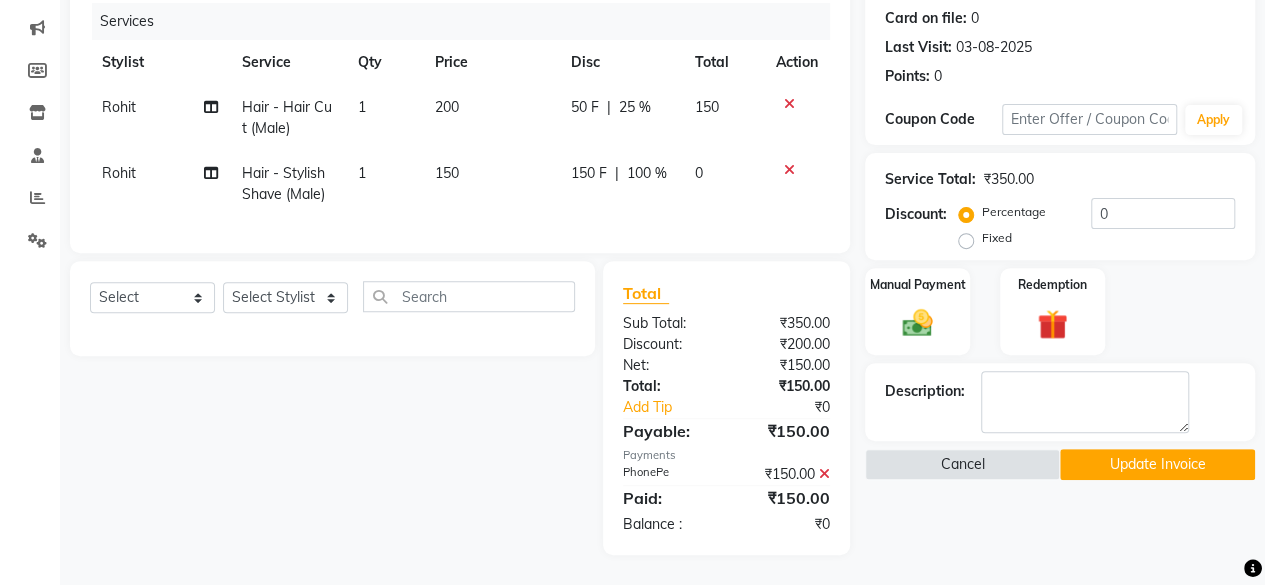 scroll, scrollTop: 258, scrollLeft: 0, axis: vertical 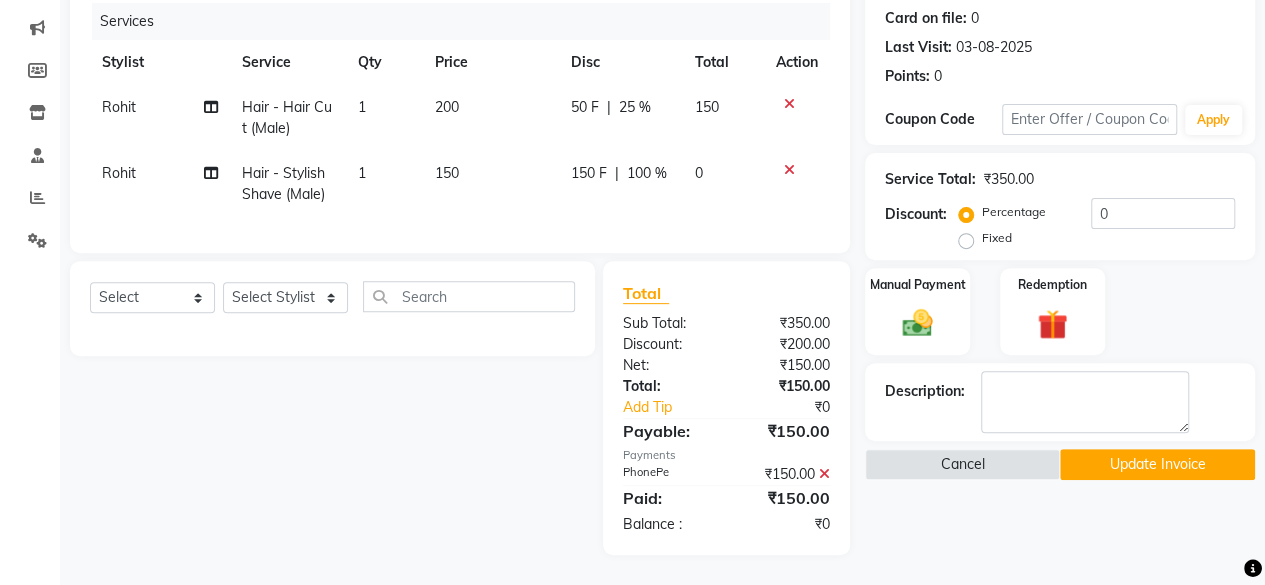 click 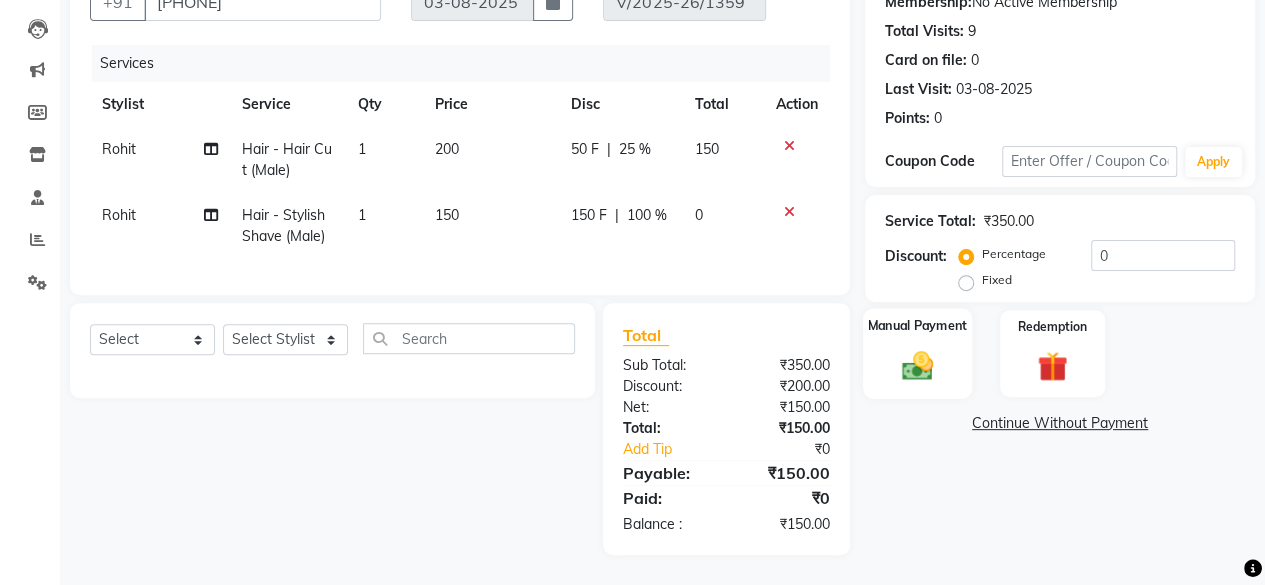 click 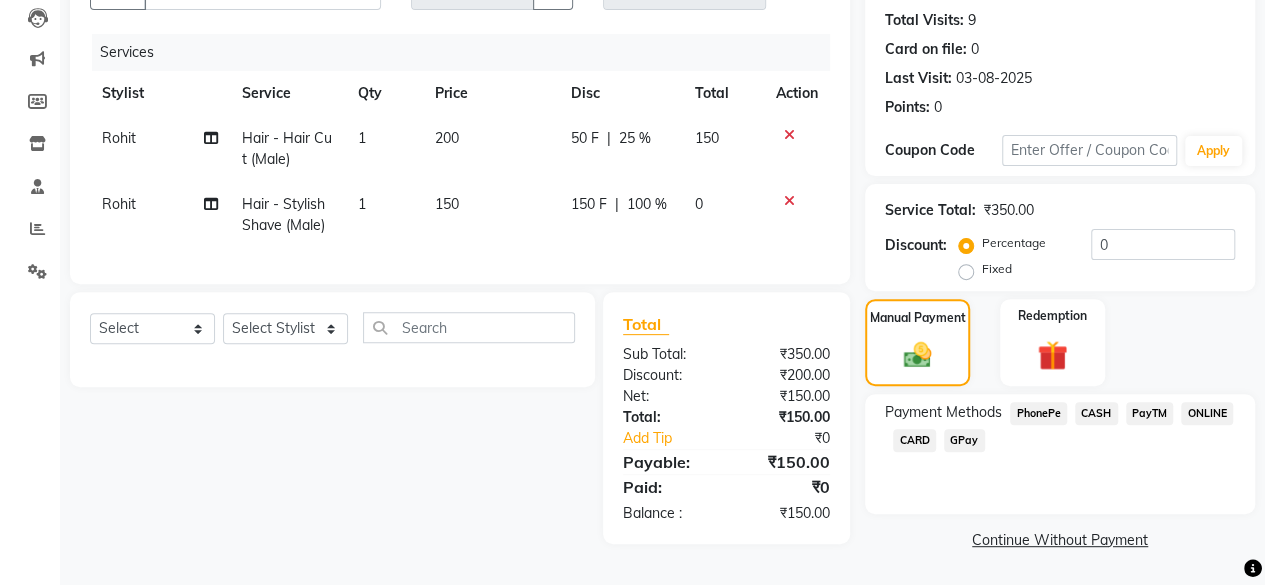 click on "CASH" 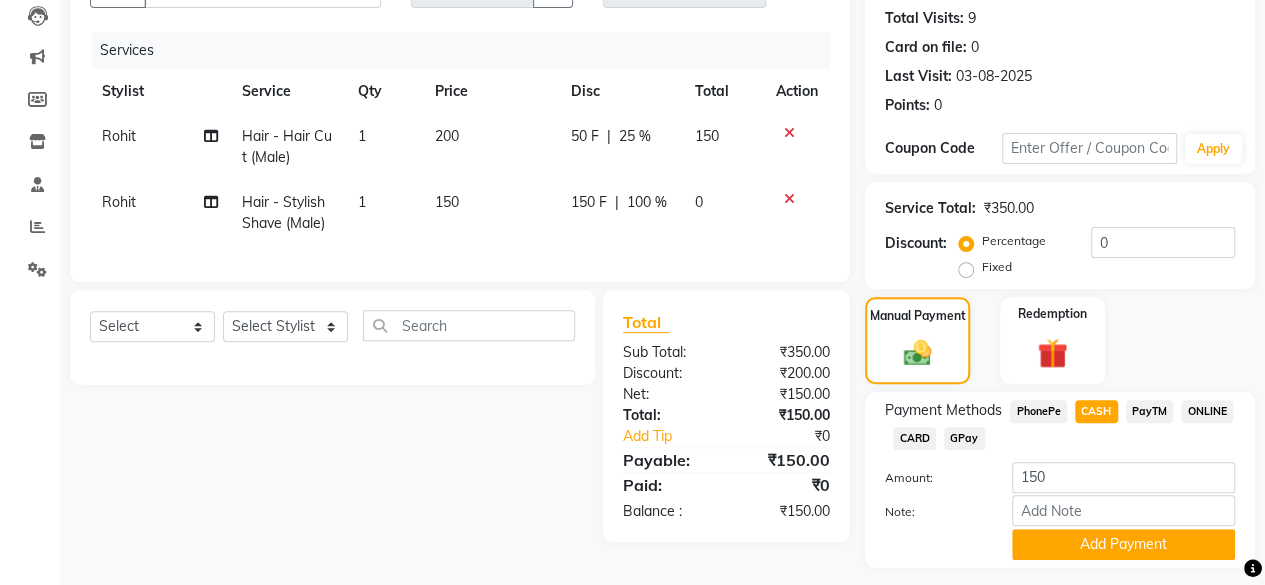 scroll, scrollTop: 258, scrollLeft: 0, axis: vertical 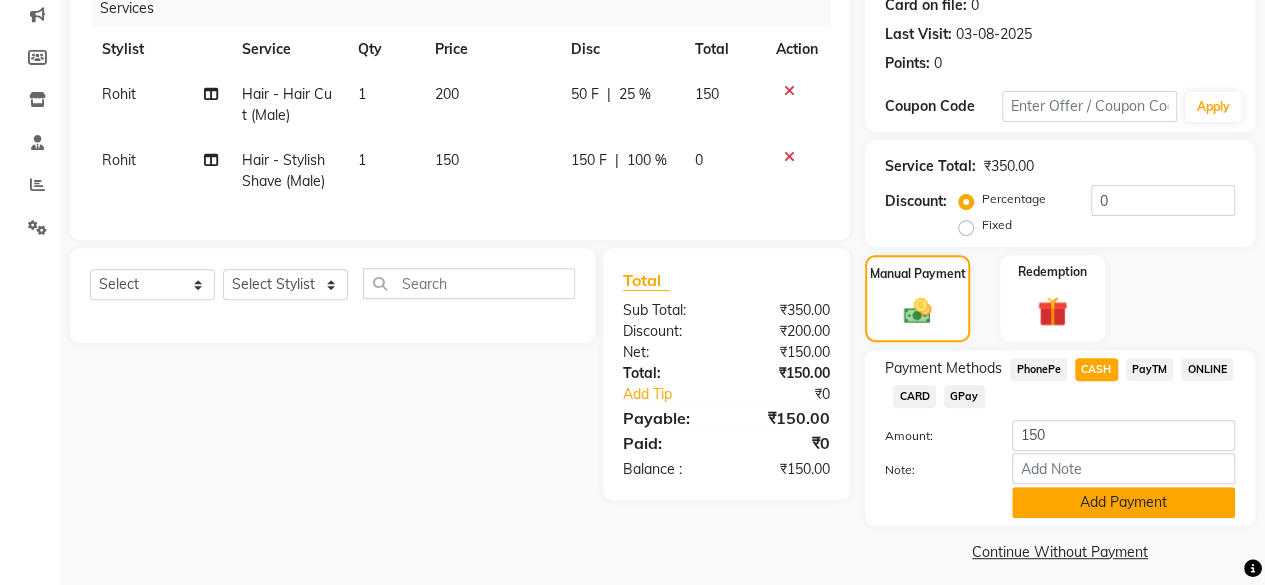click on "Add Payment" 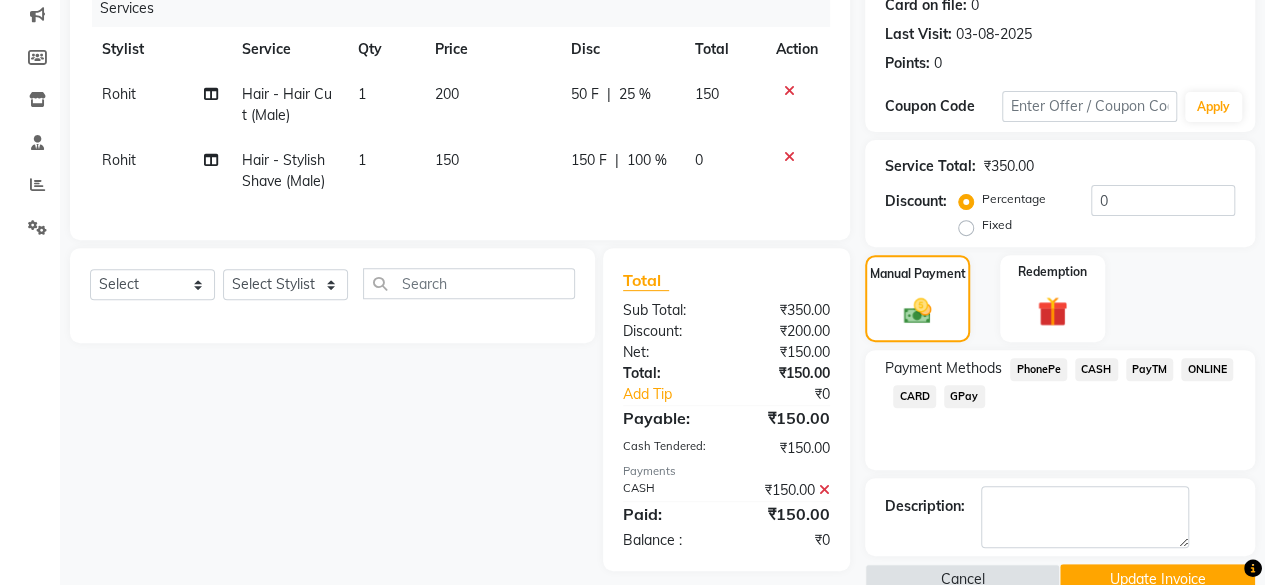 click on "Update Invoice" 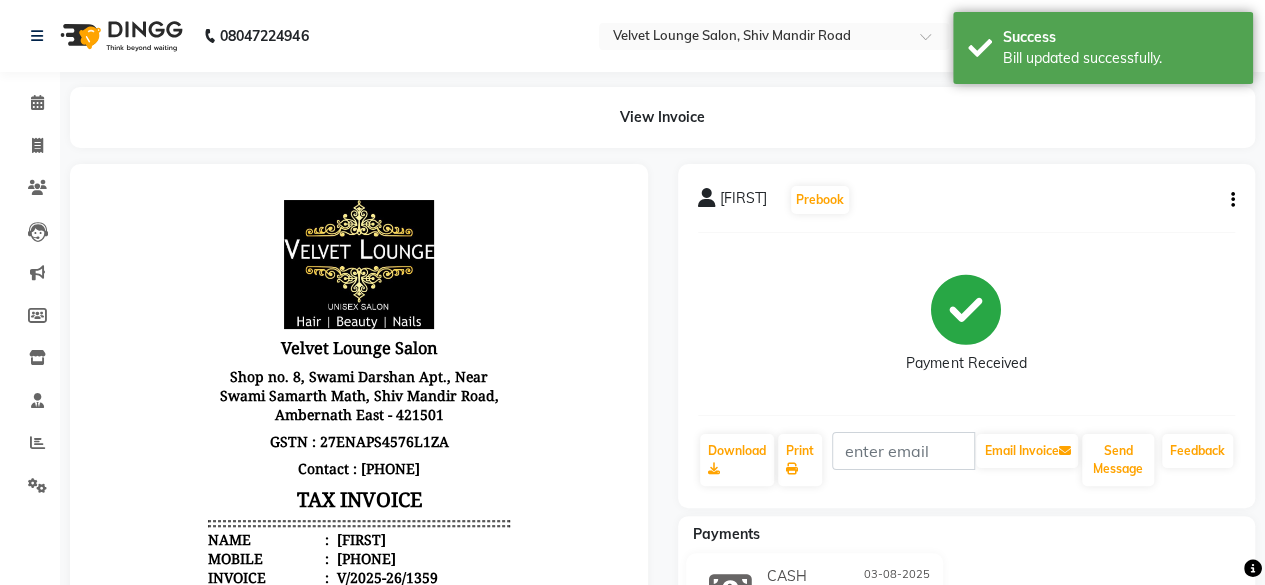 scroll, scrollTop: 0, scrollLeft: 0, axis: both 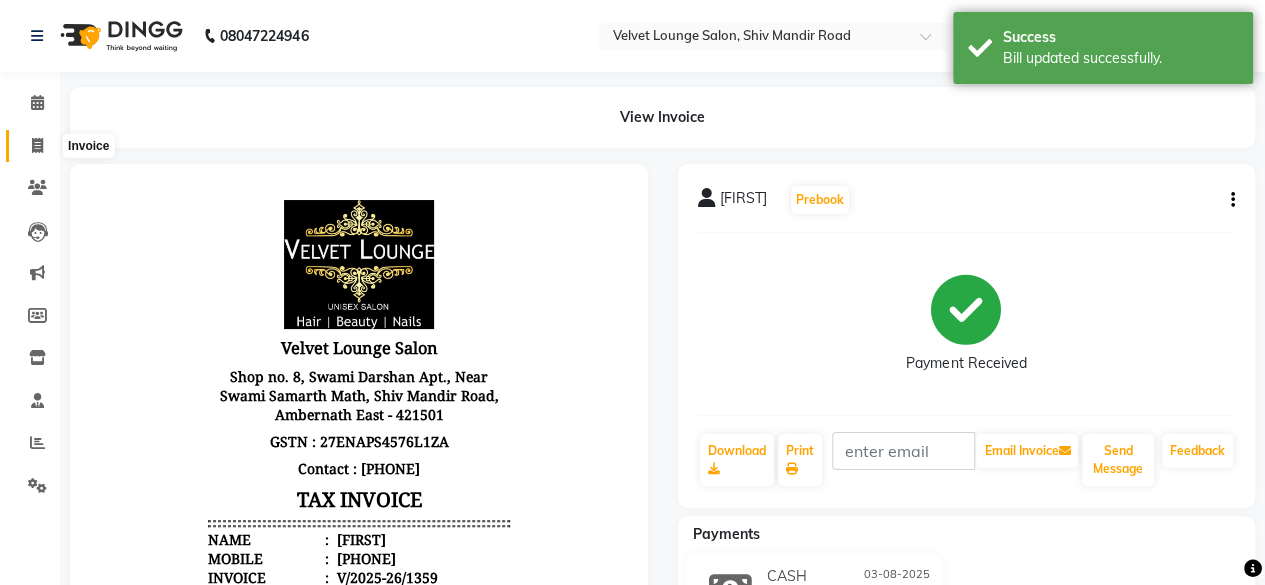 click 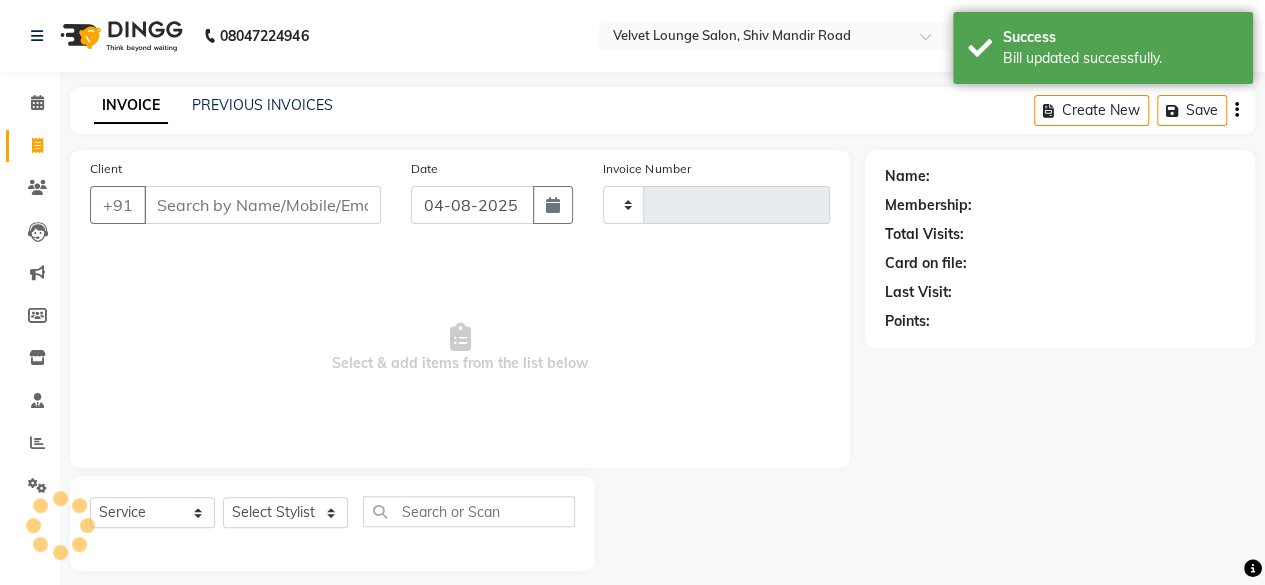 scroll, scrollTop: 15, scrollLeft: 0, axis: vertical 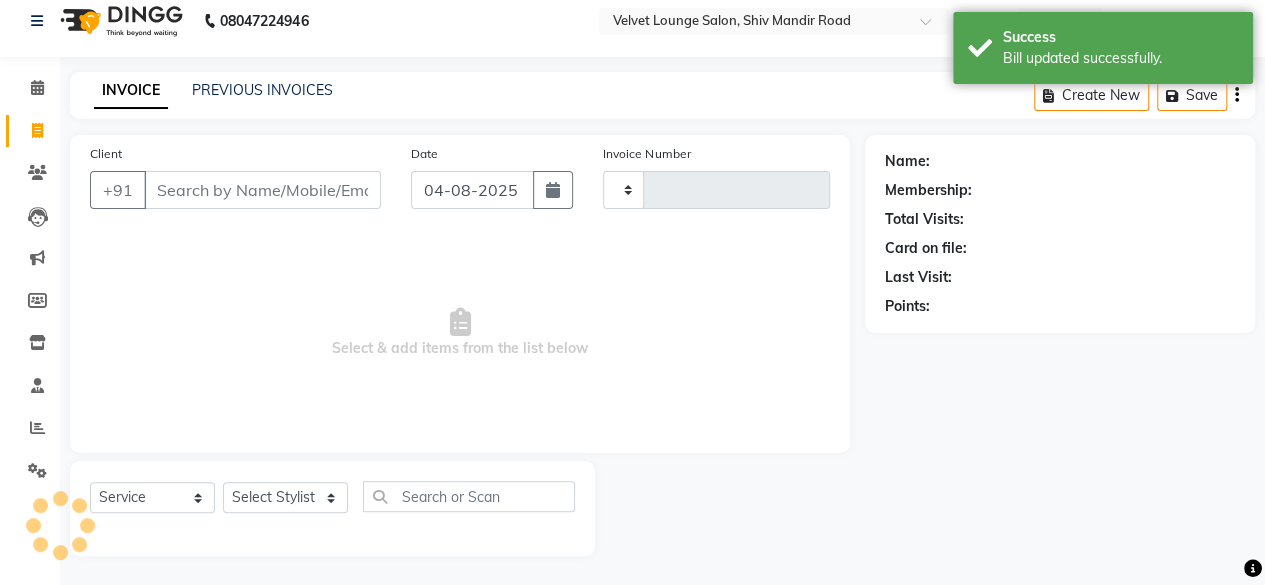 type on "1367" 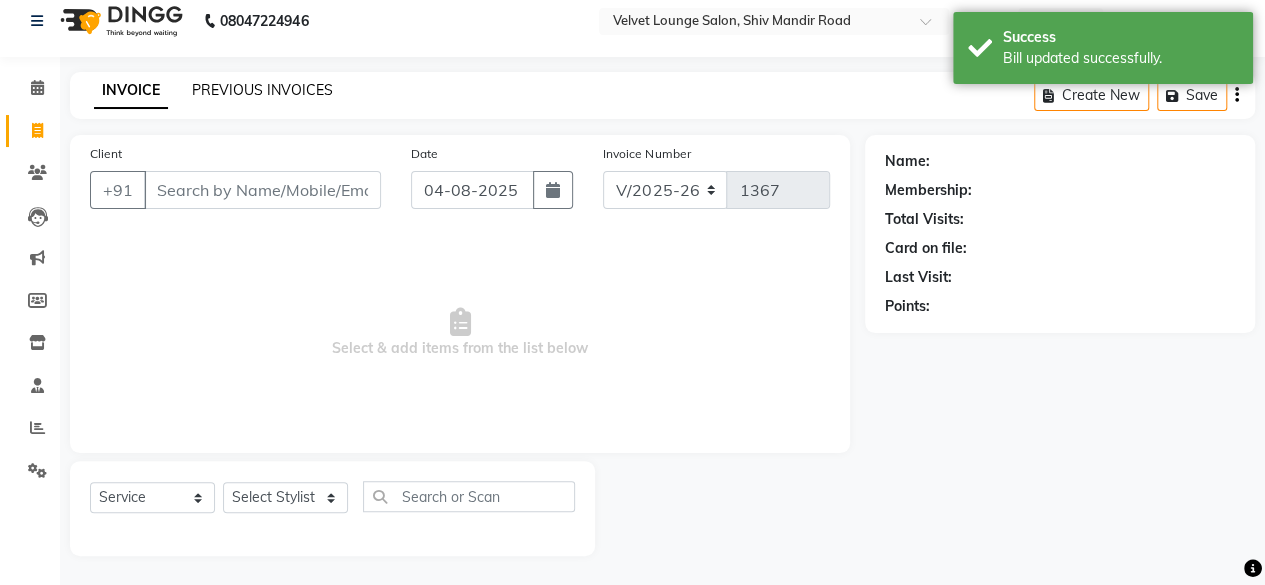 click on "PREVIOUS INVOICES" 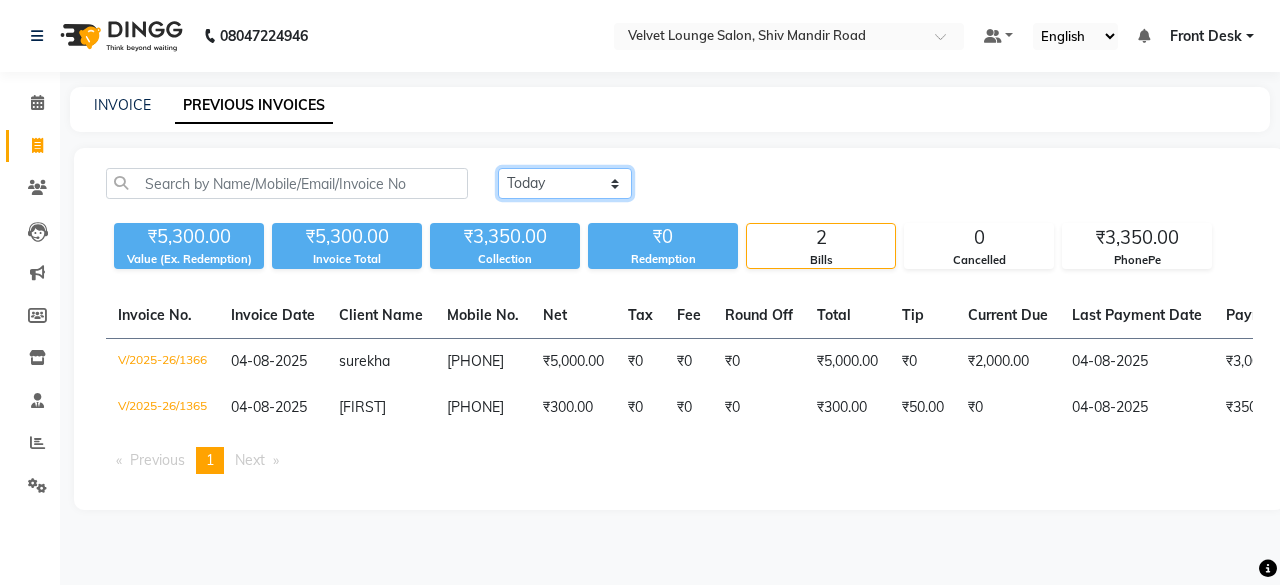 click on "Today Yesterday Custom Range" 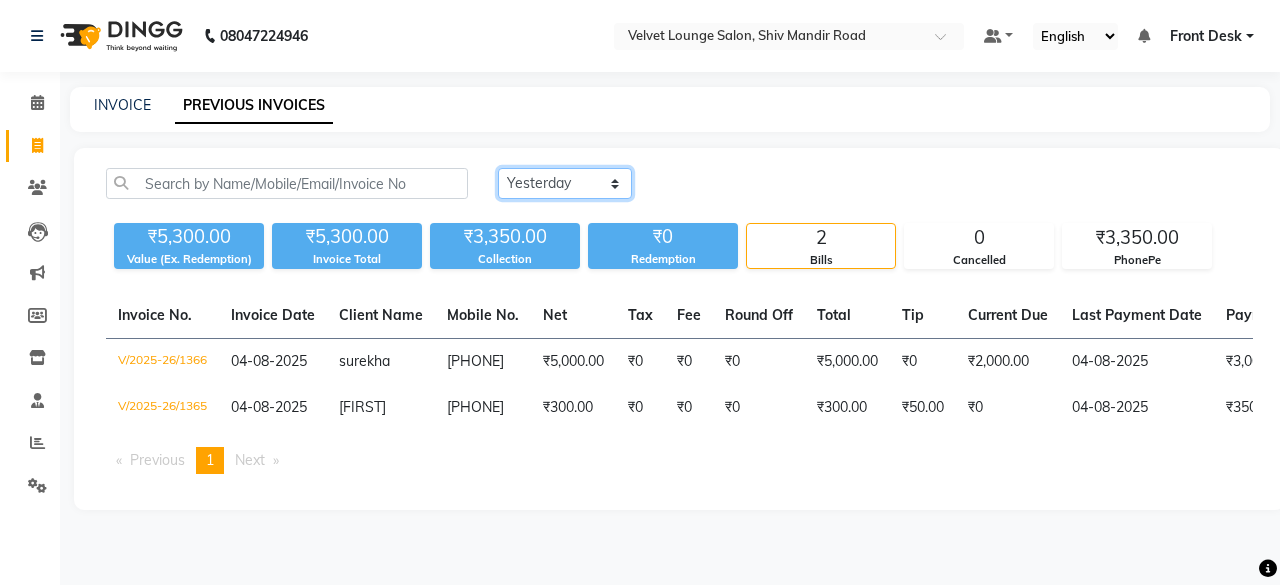 click on "Today Yesterday Custom Range" 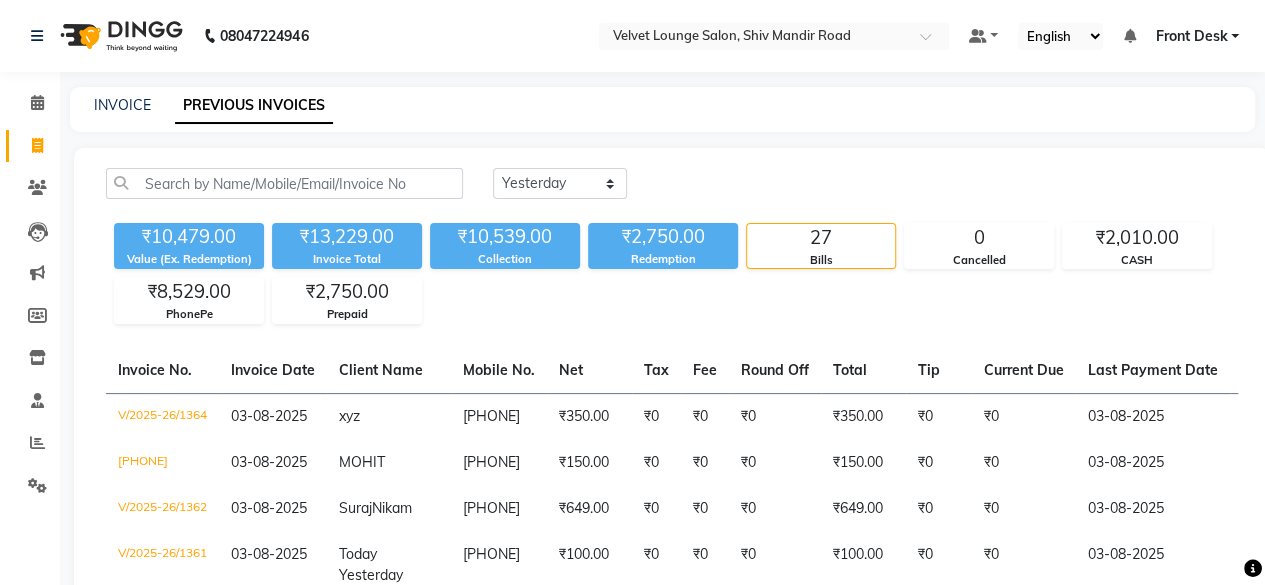 click on "Today Yesterday Custom Range ₹10,479.00 Value (Ex. Redemption) ₹13,229.00 Invoice Total  ₹10,539.00 Collection ₹2,750.00 Redemption 27 Bills 0 Cancelled ₹2,010.00 CASH ₹8,529.00 PhonePe ₹2,750.00 Prepaid  Invoice No.   Invoice Date   Client Name   Mobile No.   Net   Tax   Fee   Round Off   Total   Tip   Current Due   Last Payment Date   Payment Amount   Payment Methods   Cancel Reason   Status   V/2025-26/1364  03-08-2025 xyz   8698640231 ₹350.00 ₹0  ₹0  ₹0 ₹350.00 ₹0 ₹0 03-08-2025 ₹350.00  CASH - PAID  V/2025-26/1363  03-08-2025 MOHIT   7666079521 ₹150.00 ₹0  ₹0  ₹0 ₹150.00 ₹0 ₹0 03-08-2025 ₹150.00  CASH - PAID  V/2025-26/1362  03-08-2025 Suraj  Nikam 8600010642 ₹649.00 ₹0  ₹0  ₹0 ₹649.00 ₹0 ₹0 03-08-2025 ₹649.00  PhonePe - PAID  V/2025-26/1361  03-08-2025 ajay  chaudhari 9284768106 ₹100.00 ₹0  ₹0  ₹0 ₹100.00 ₹0 ₹0 03-08-2025 ₹100.00  PhonePe - PAID  V/2025-26/1360  03-08-2025 gerald  lobo 9113036907 ₹550.00 ₹0  ₹0  ₹0 ₹0" 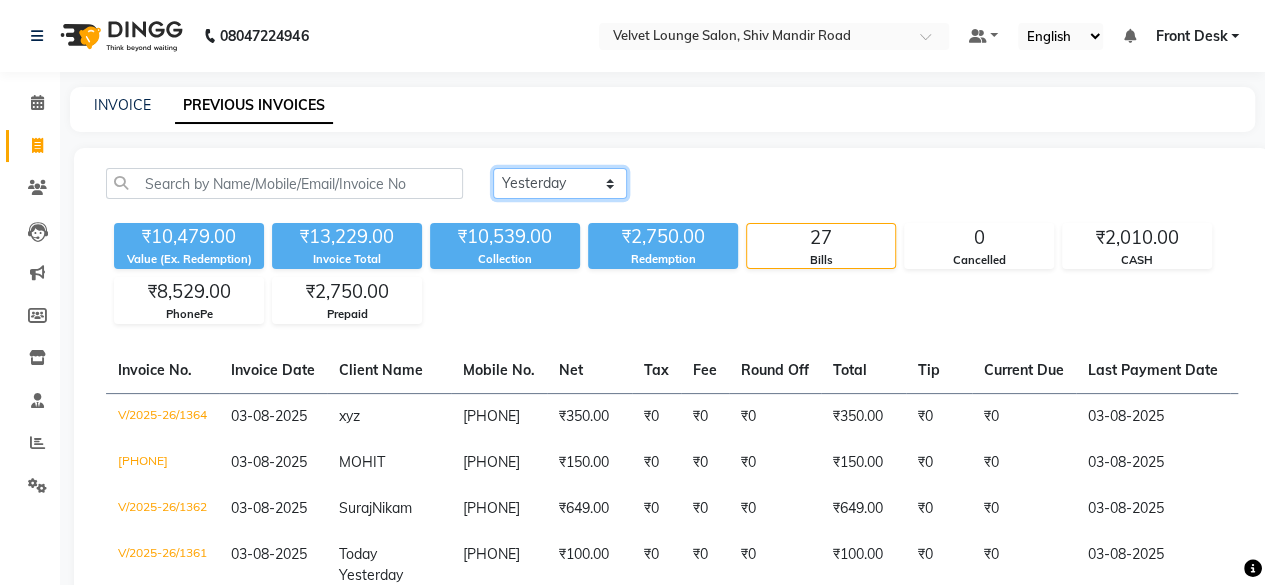 click on "Today Yesterday Custom Range" 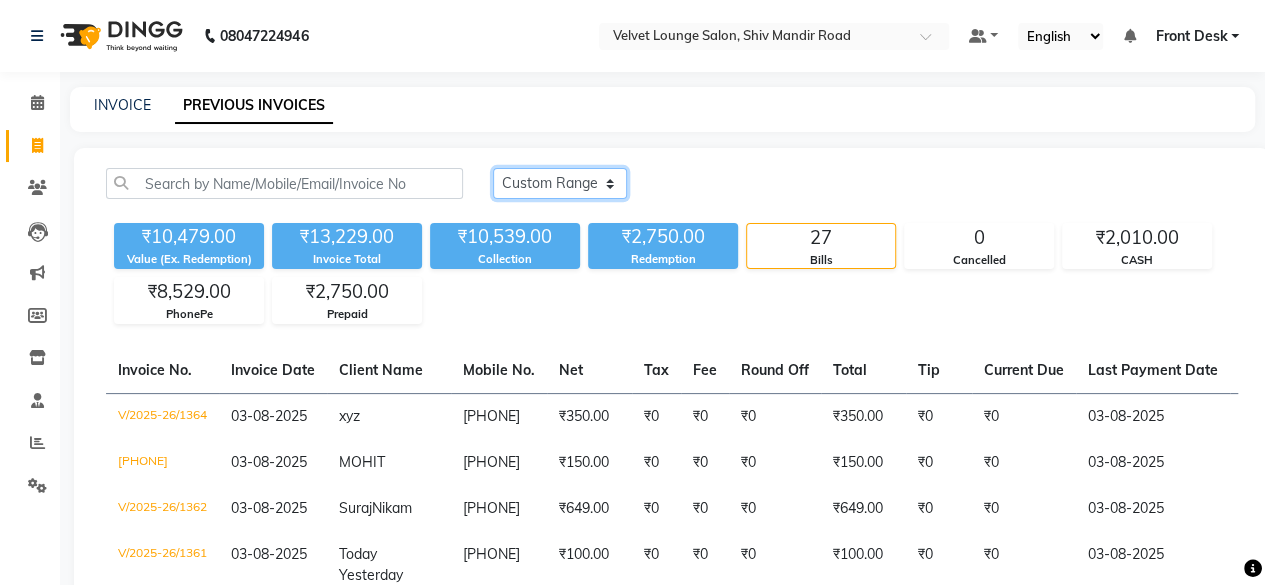 click on "Today Yesterday Custom Range" 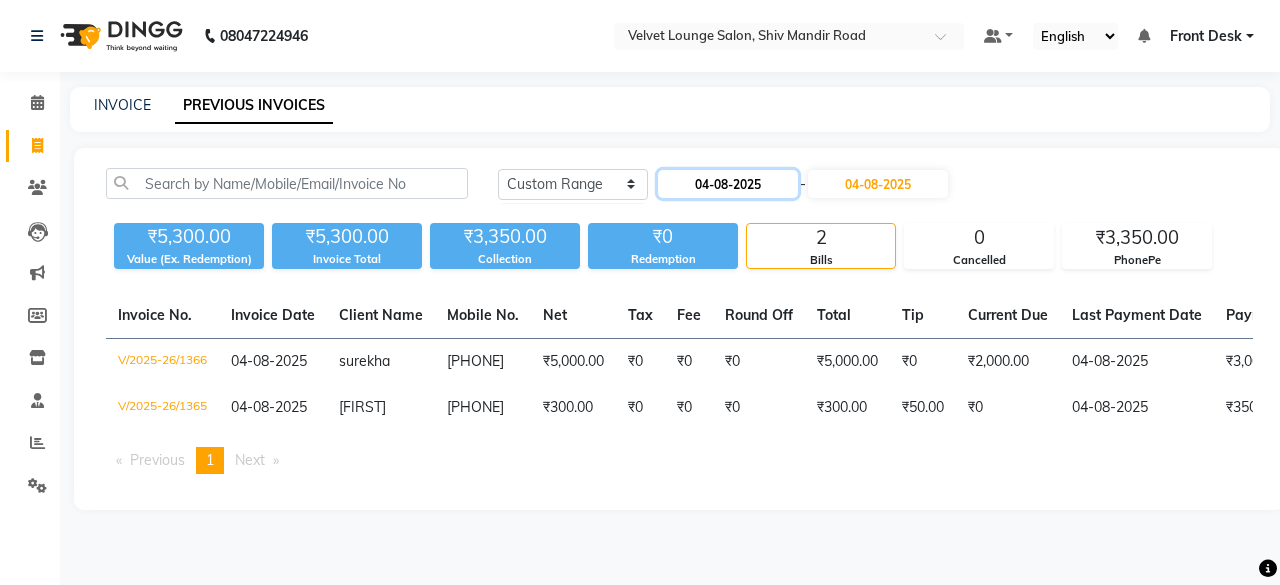 click on "04-08-2025" 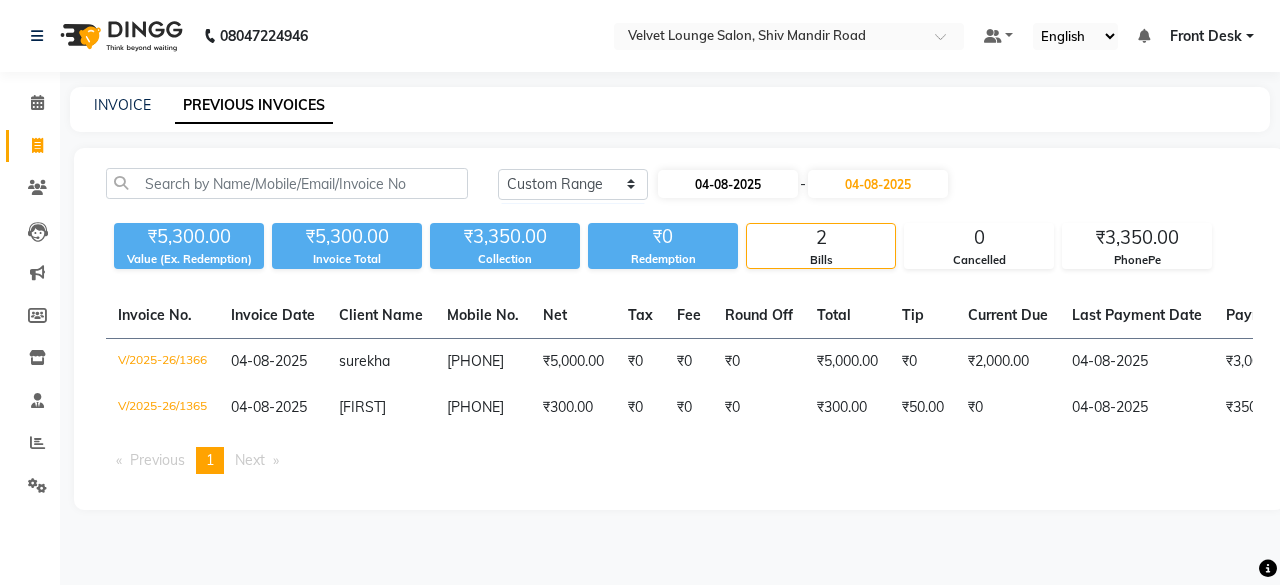 select on "8" 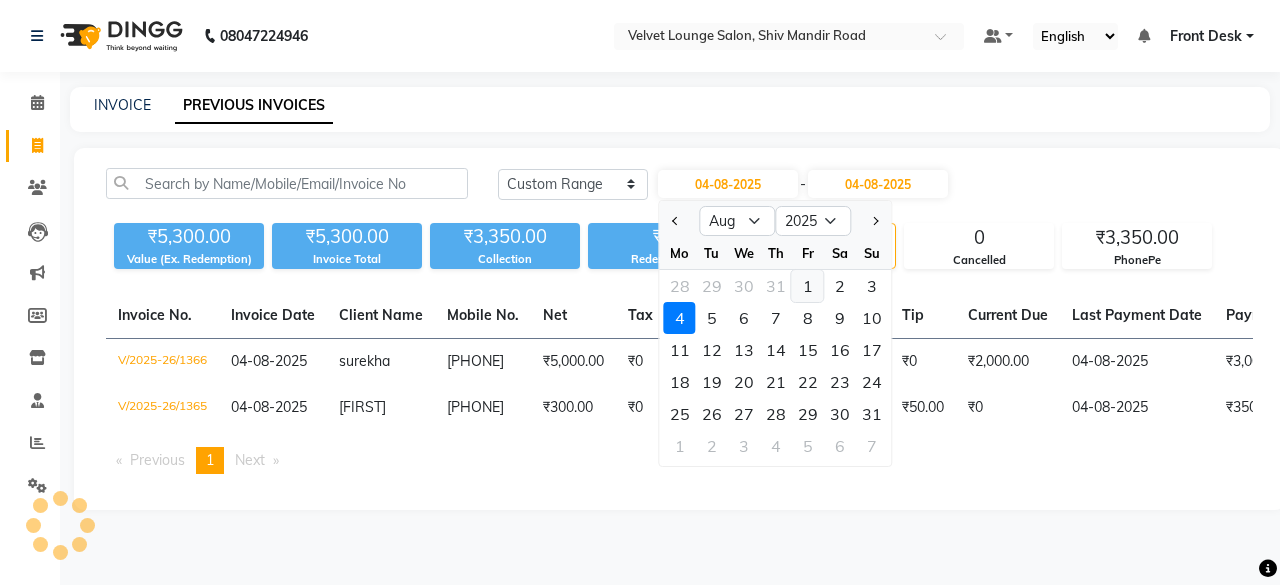 click on "1" 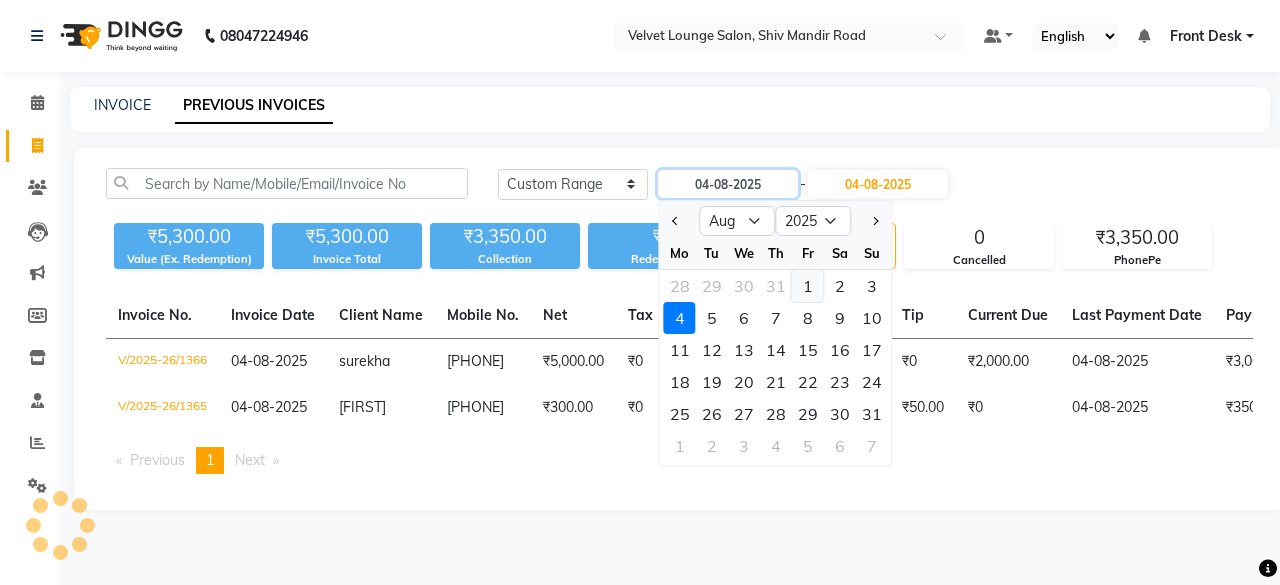 type on "01-08-2025" 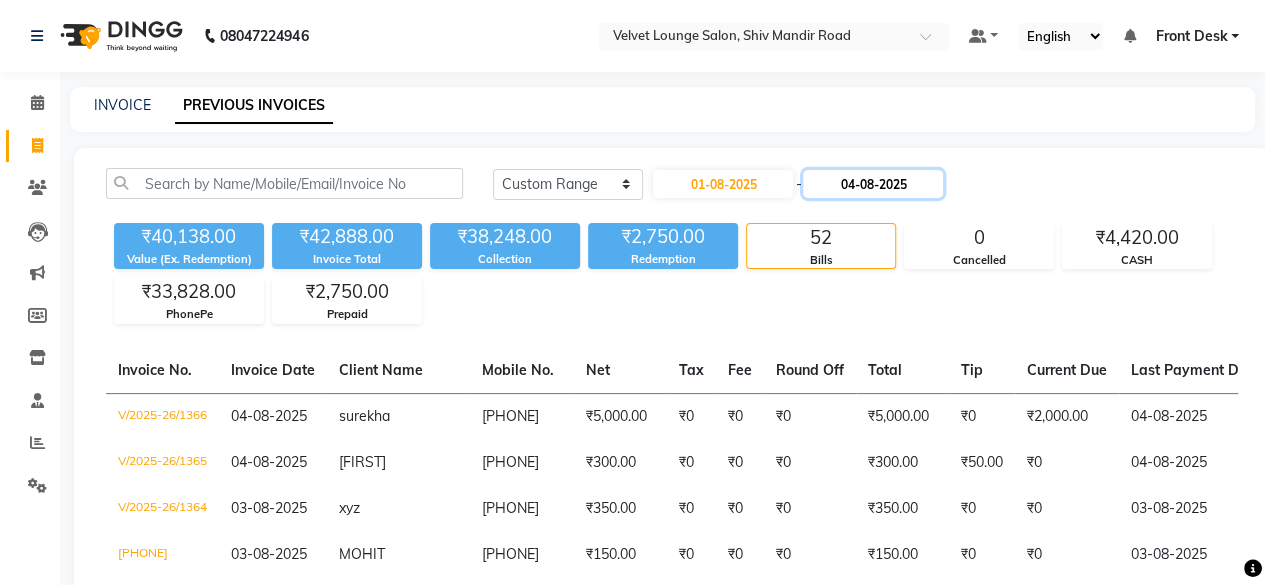 click on "04-08-2025" 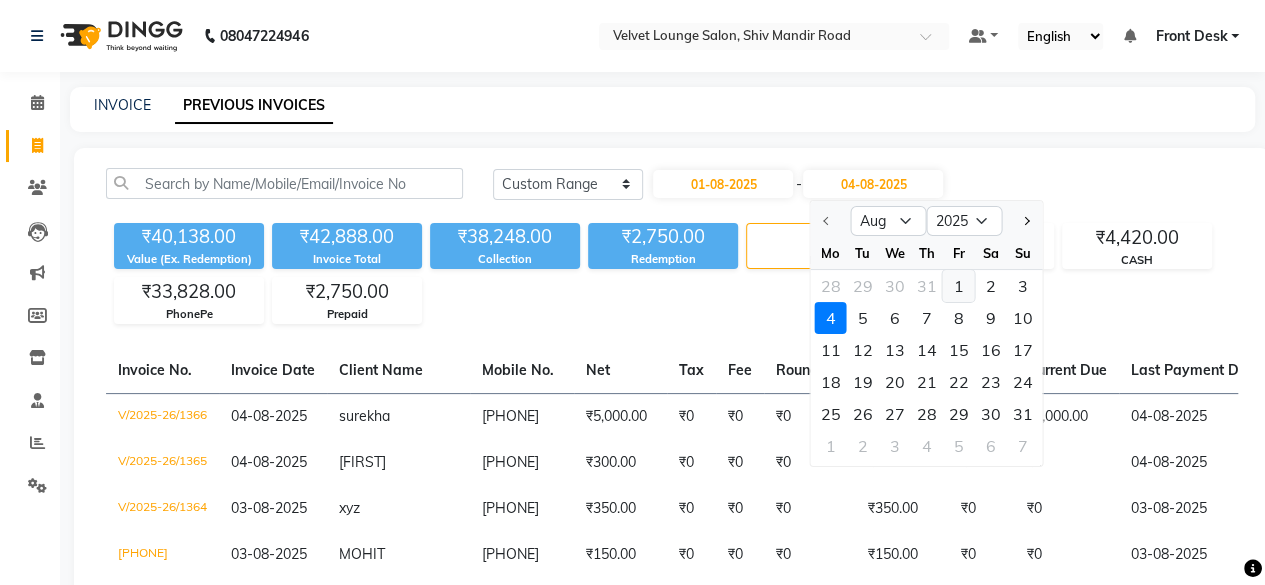 click on "1" 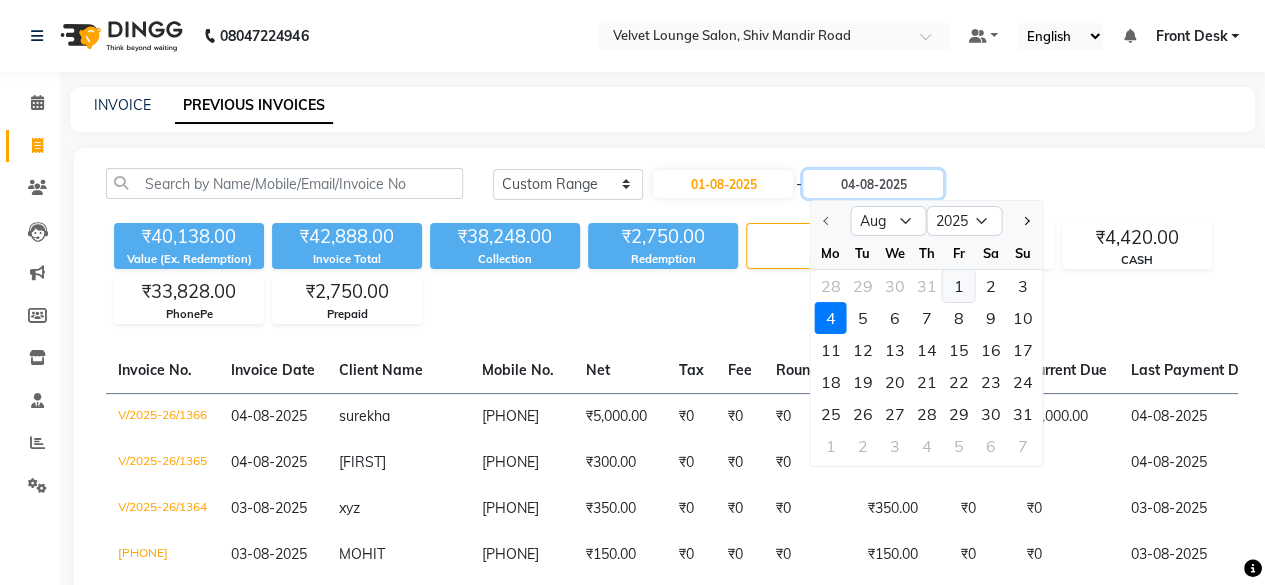 type on "01-08-2025" 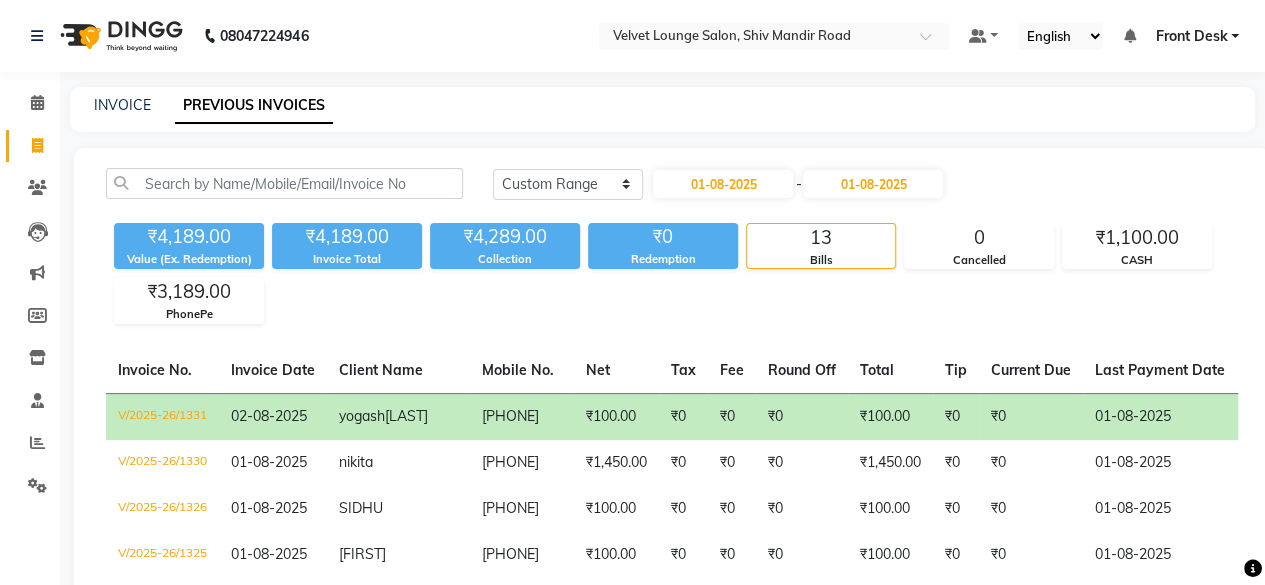 click on "Today Yesterday Custom Range 01-08-2025 - 01-08-2025" 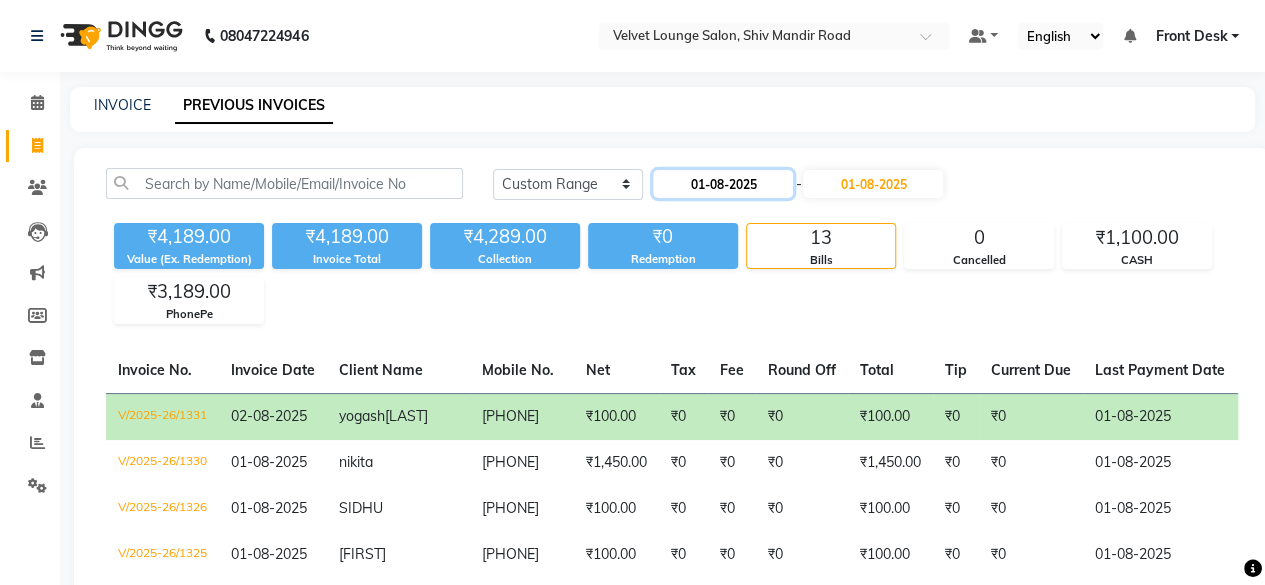 click on "01-08-2025" 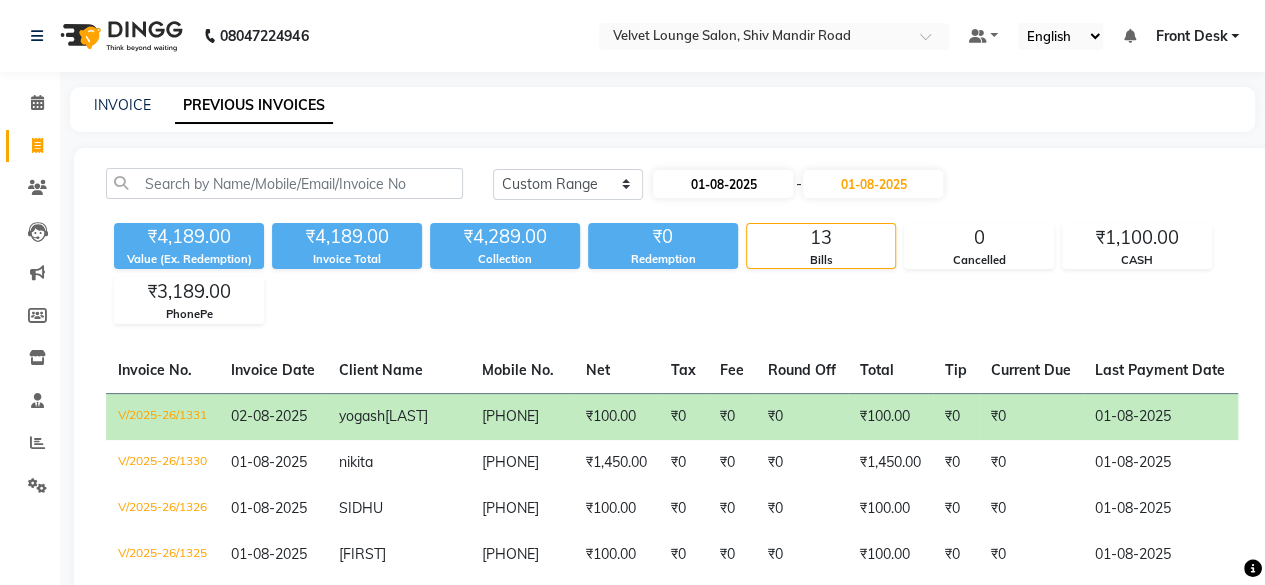 select on "8" 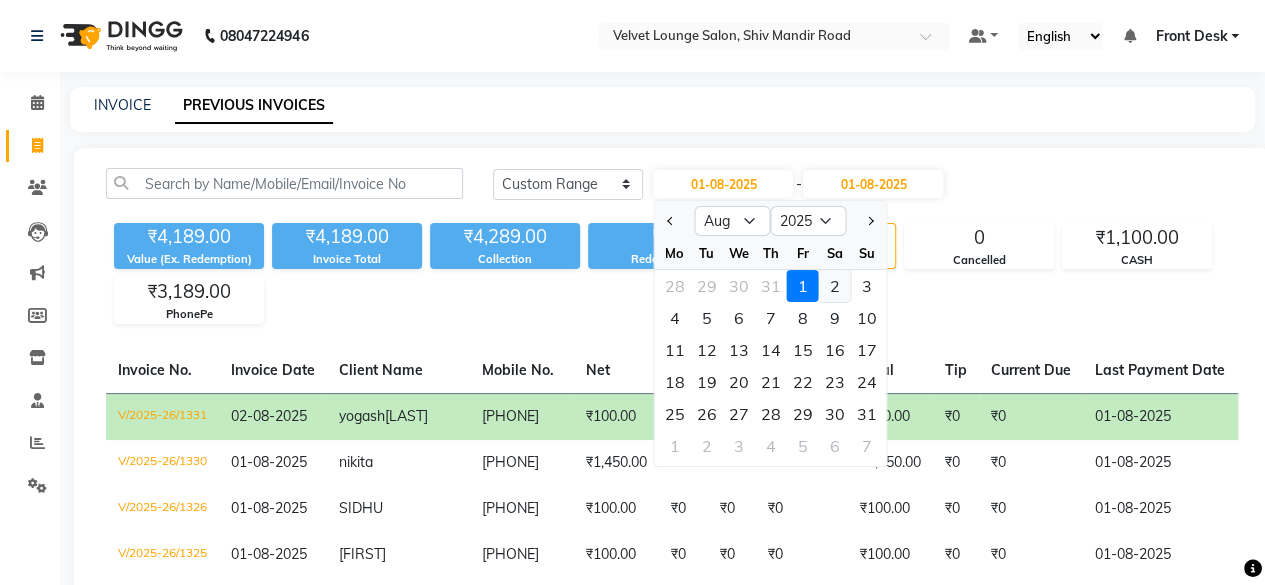 click on "2" 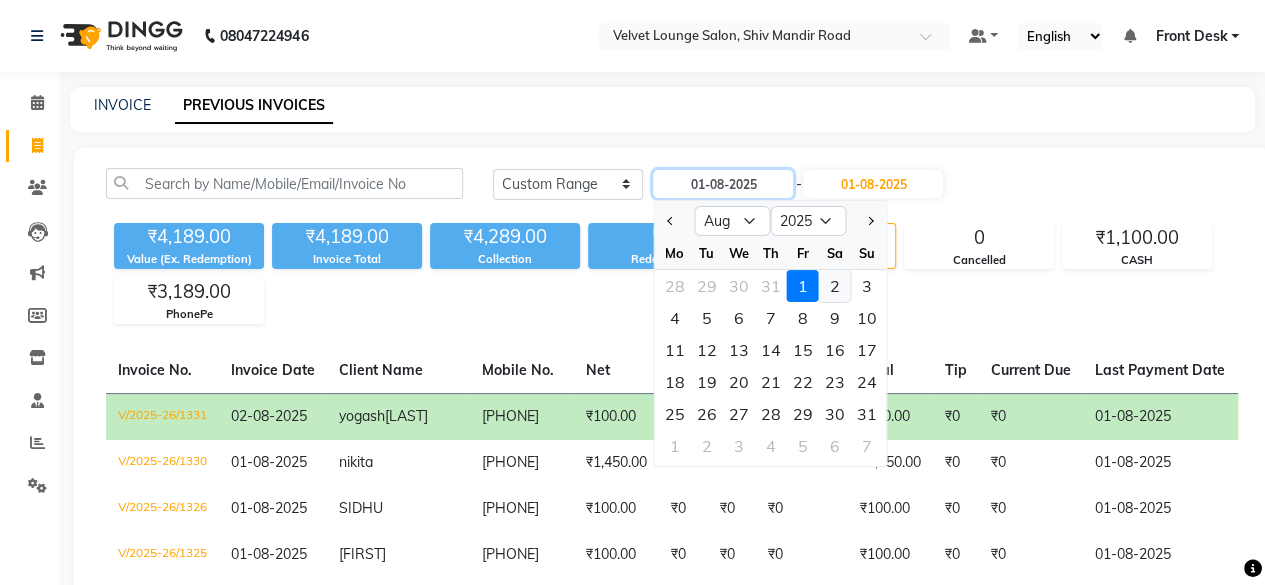 type on "02-08-2025" 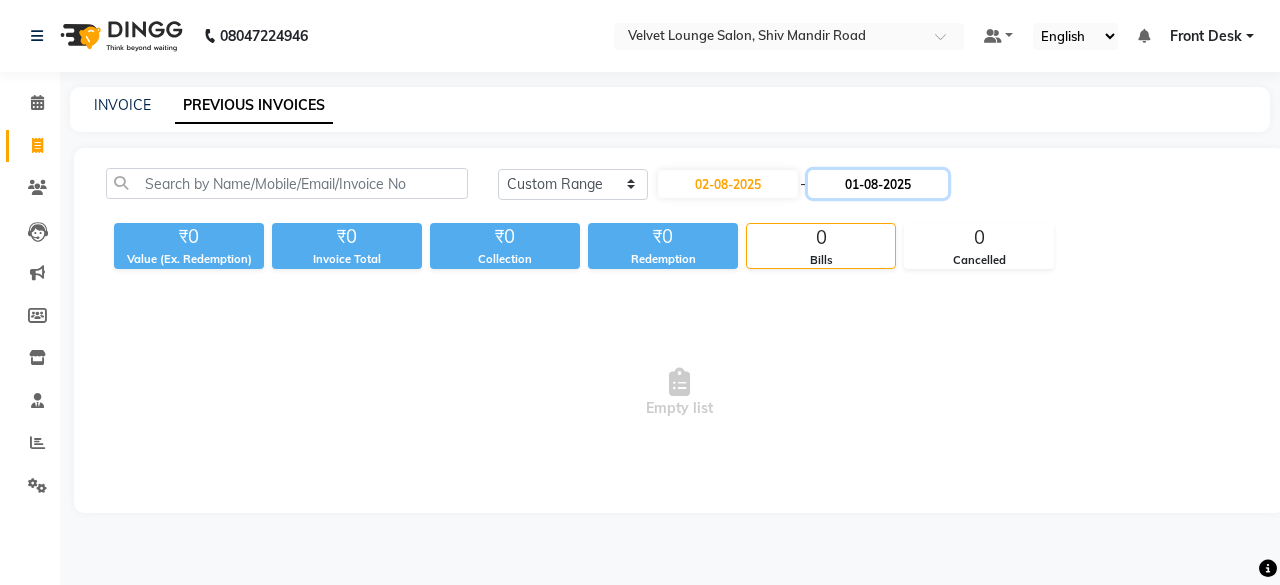 click on "01-08-2025" 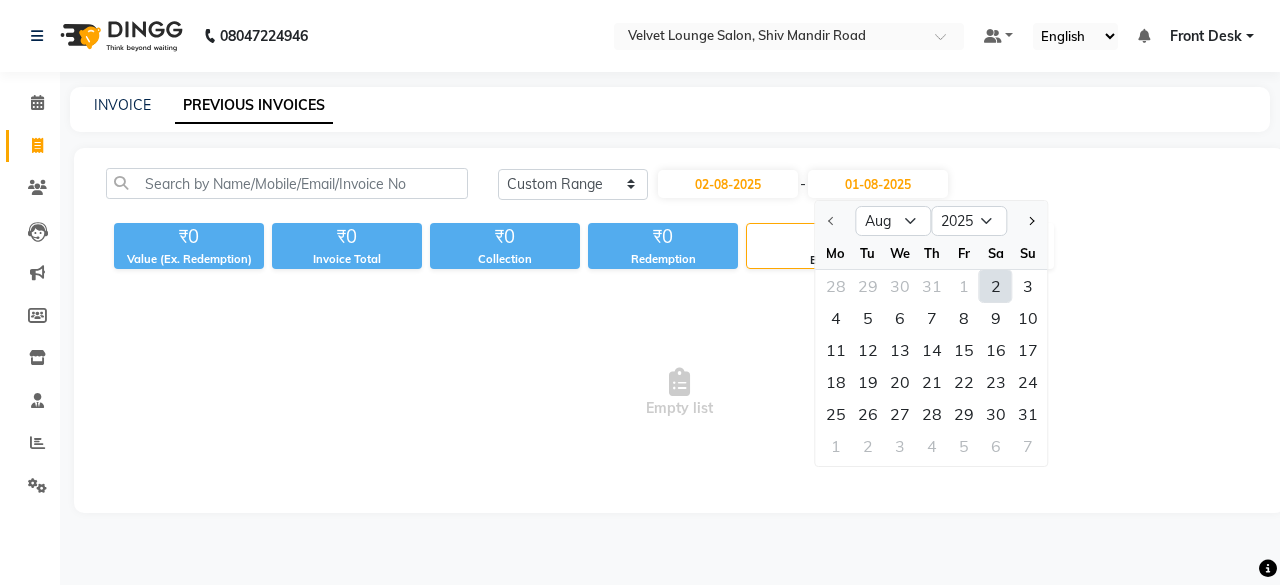click on "2" 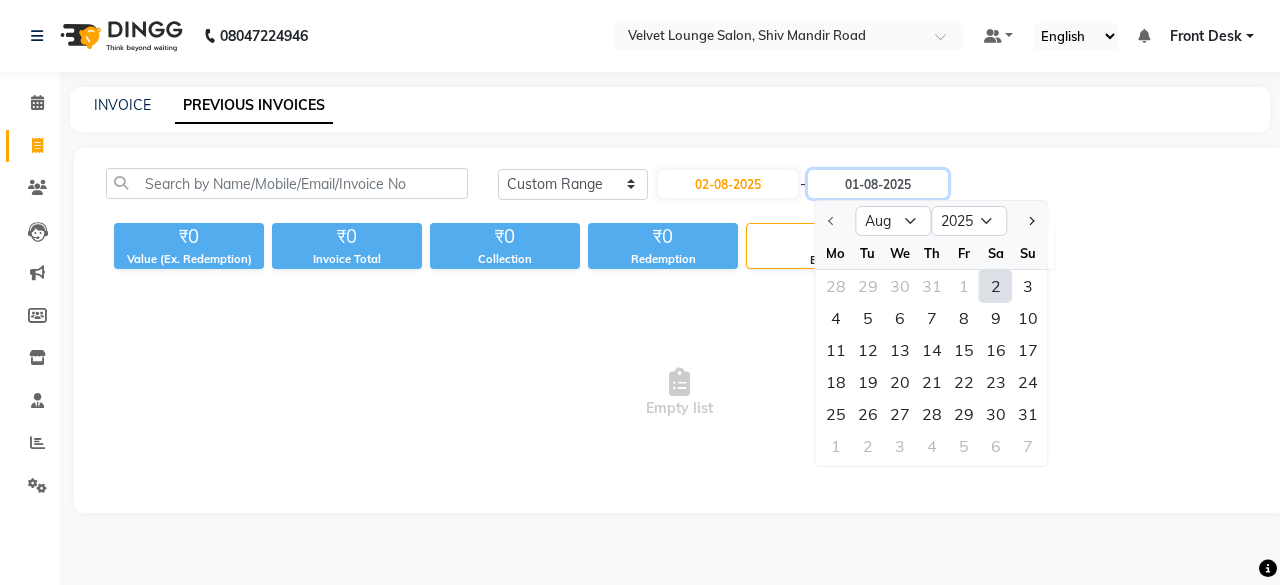 type on "02-08-2025" 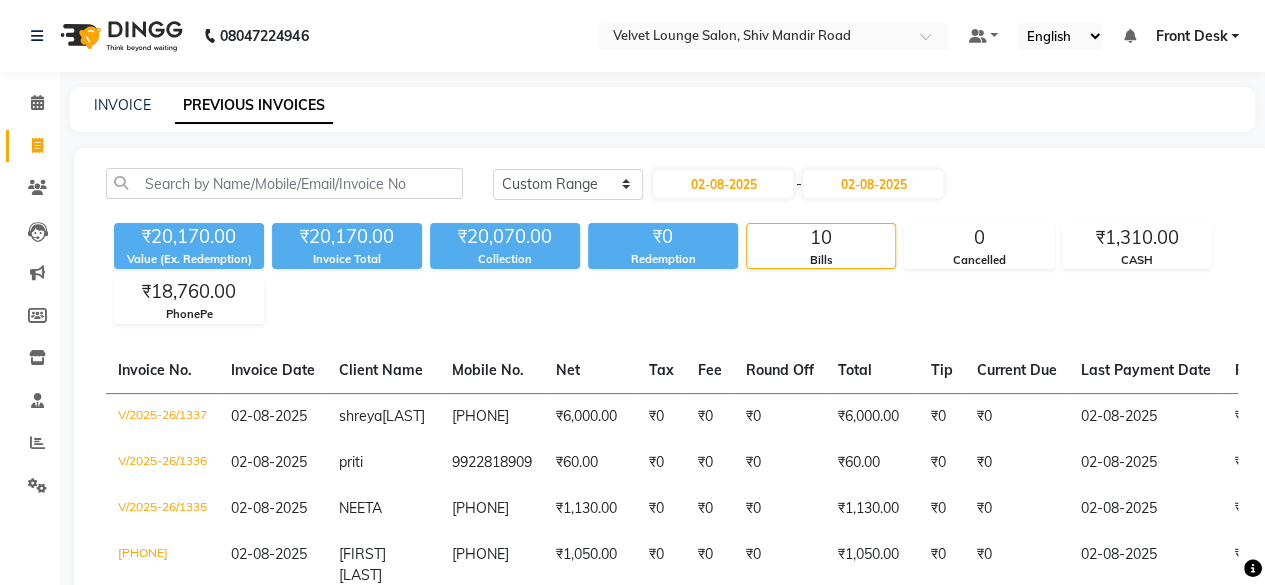 click on "Today Yesterday Custom Range 02-08-2025 - 02-08-2025" 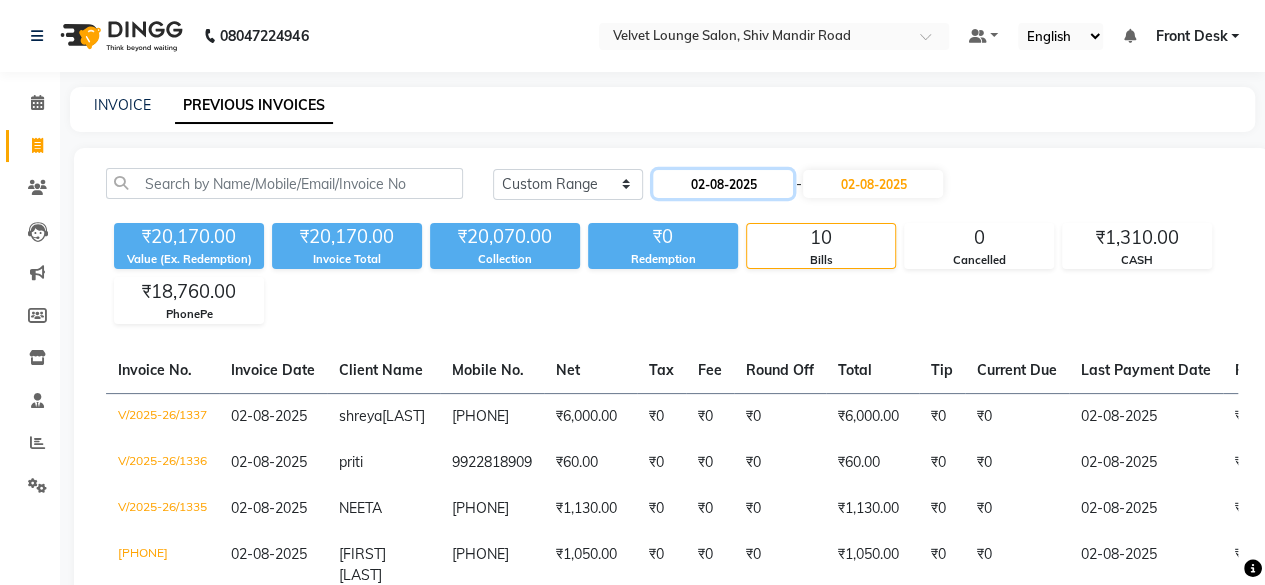 click on "02-08-2025" 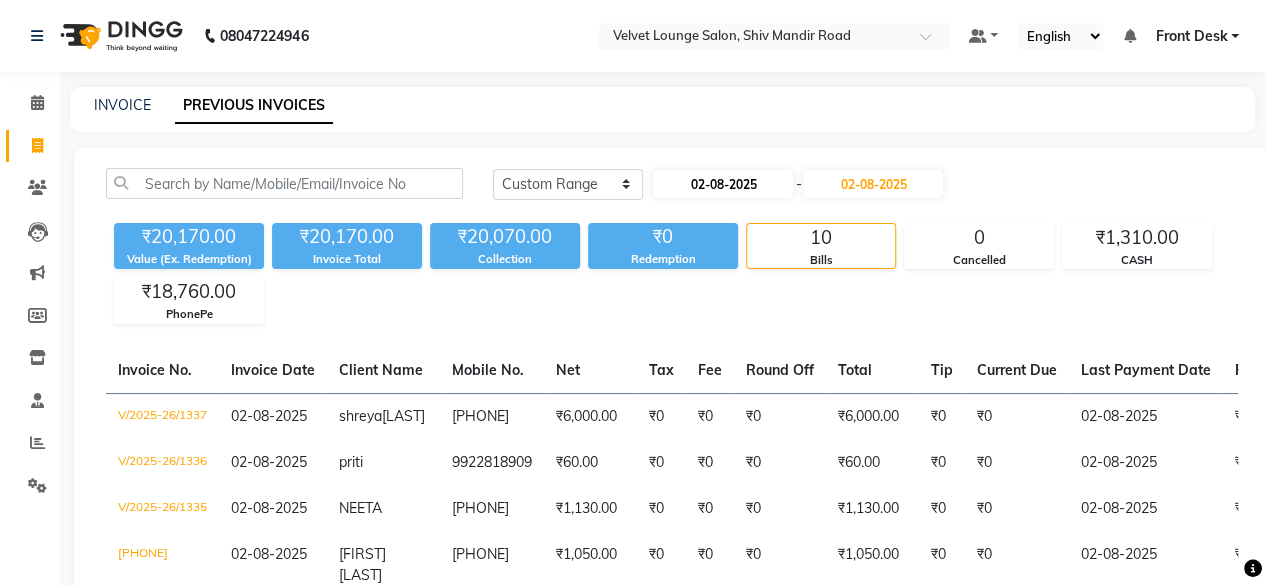 select on "8" 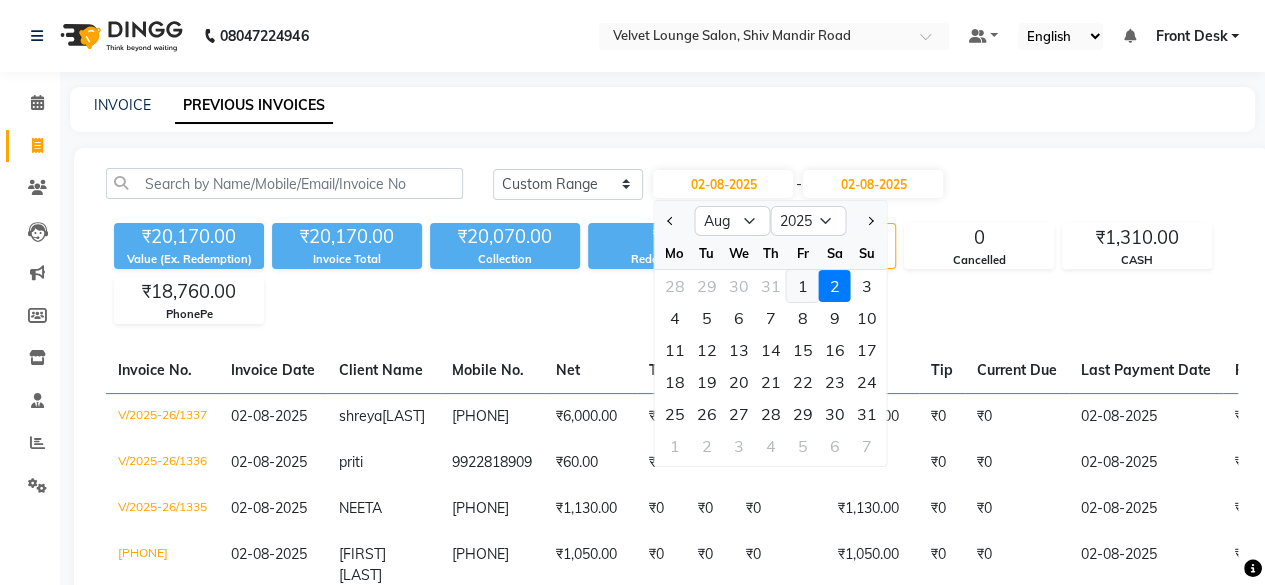 click on "1" 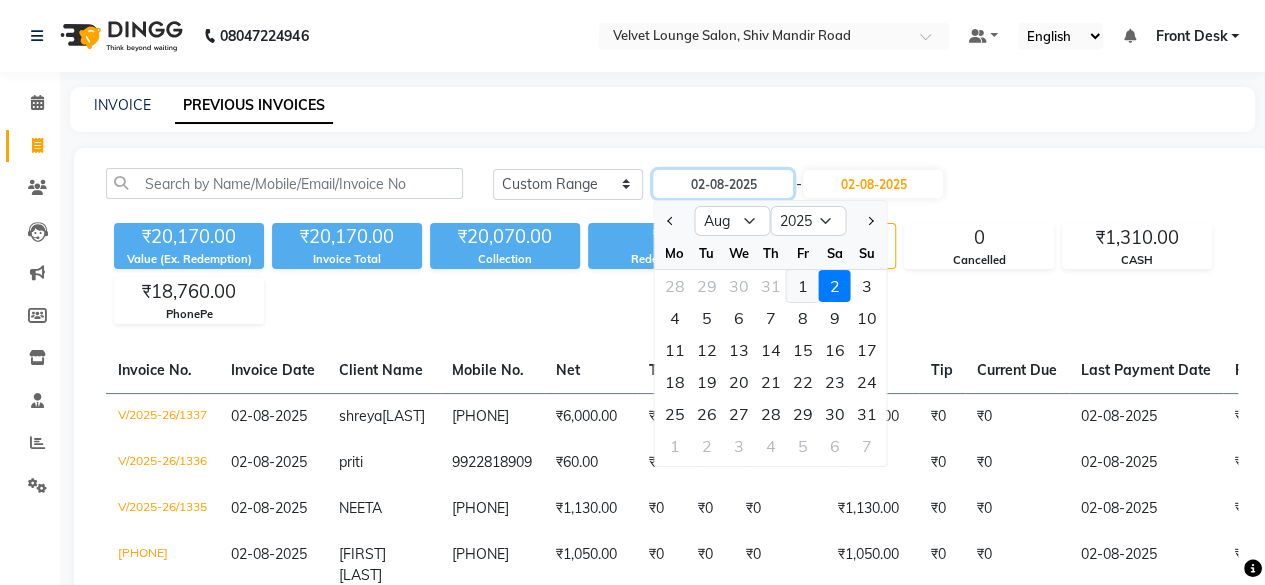 type on "01-08-2025" 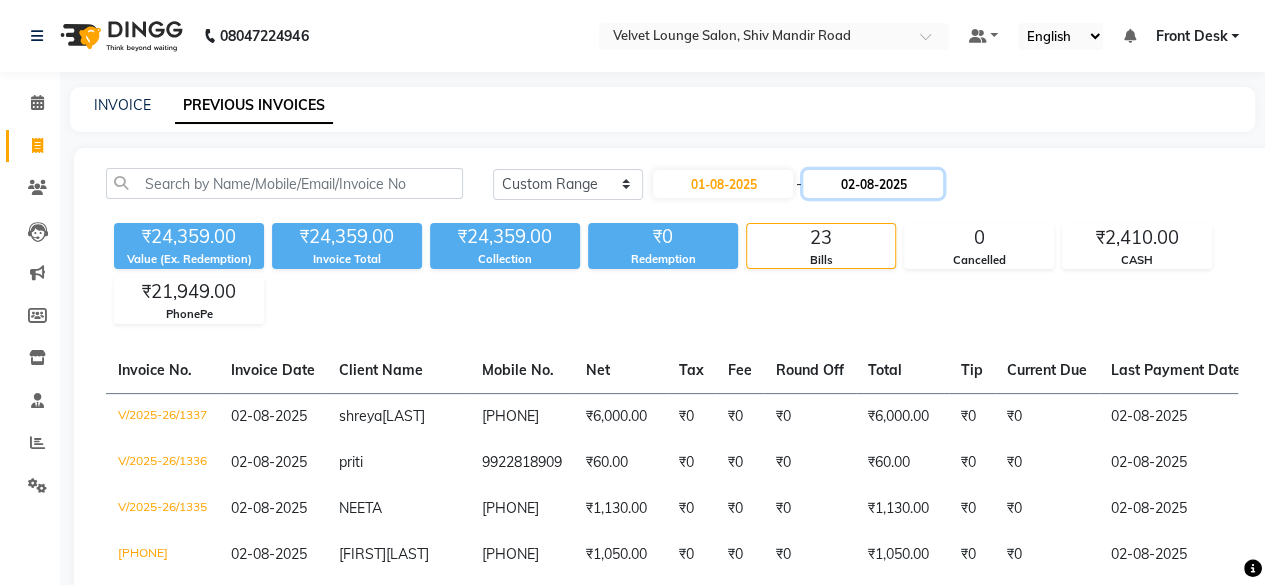 click on "02-08-2025" 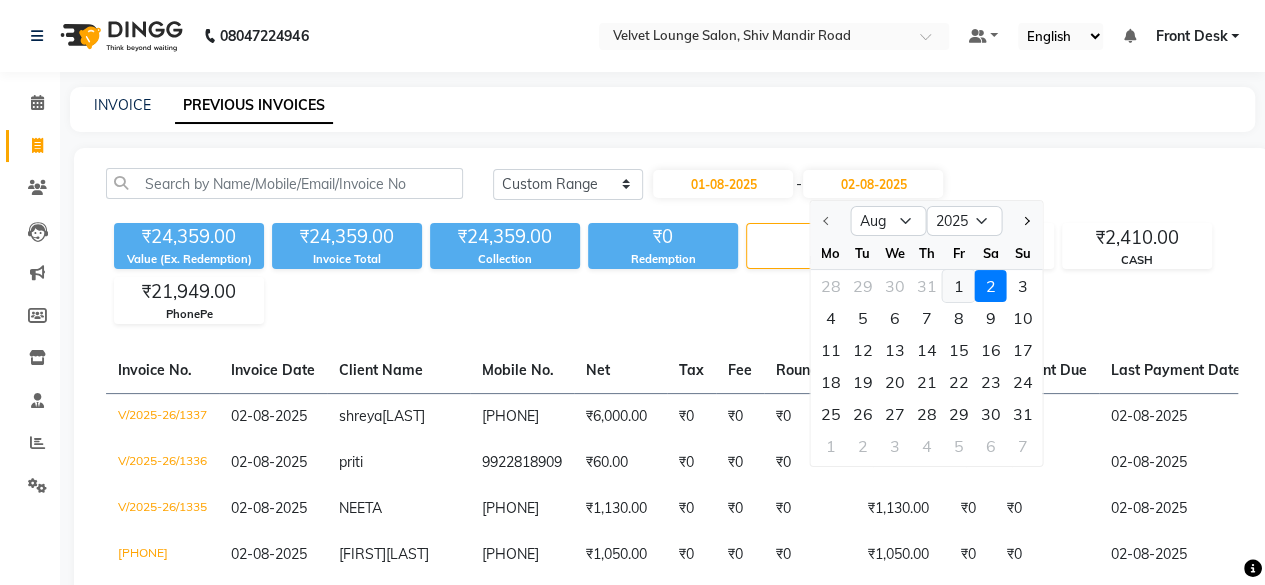 click on "1" 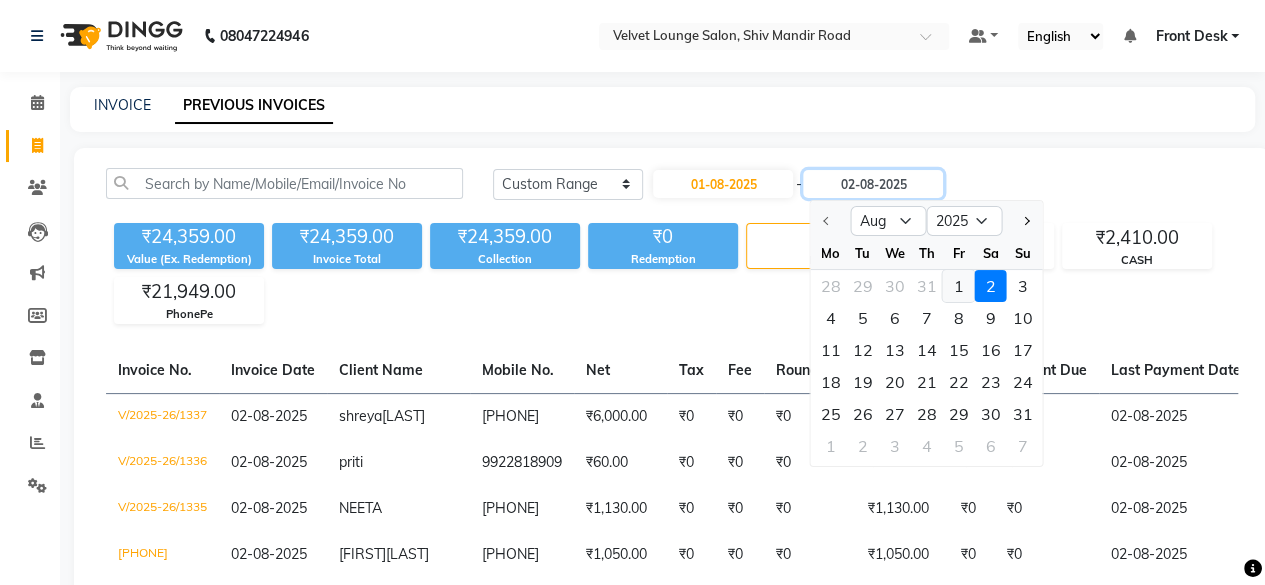 type on "01-08-2025" 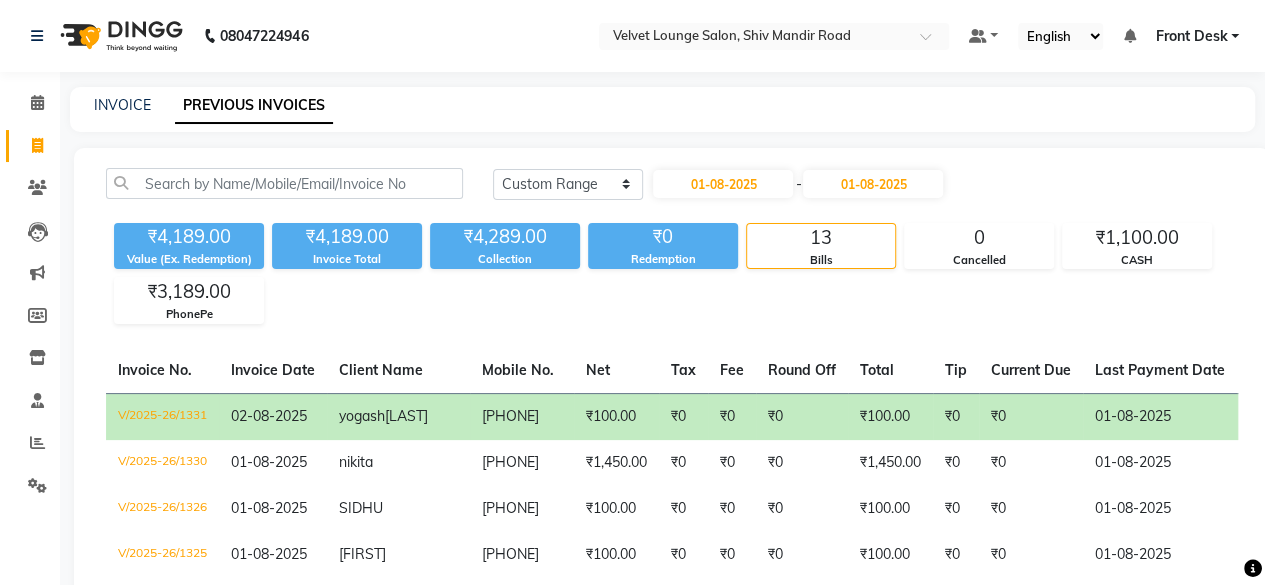click on "08047224946 Select Location × Velvet Lounge Salon, Shiv Mandir Road Default Panel My Panel English ENGLISH Español العربية मराठी हिंदी ગુજરાતી தமிழ் 中文 Notifications nothing to show Front Desk Manage Profile Change Password Sign out  Version:3.16.0" 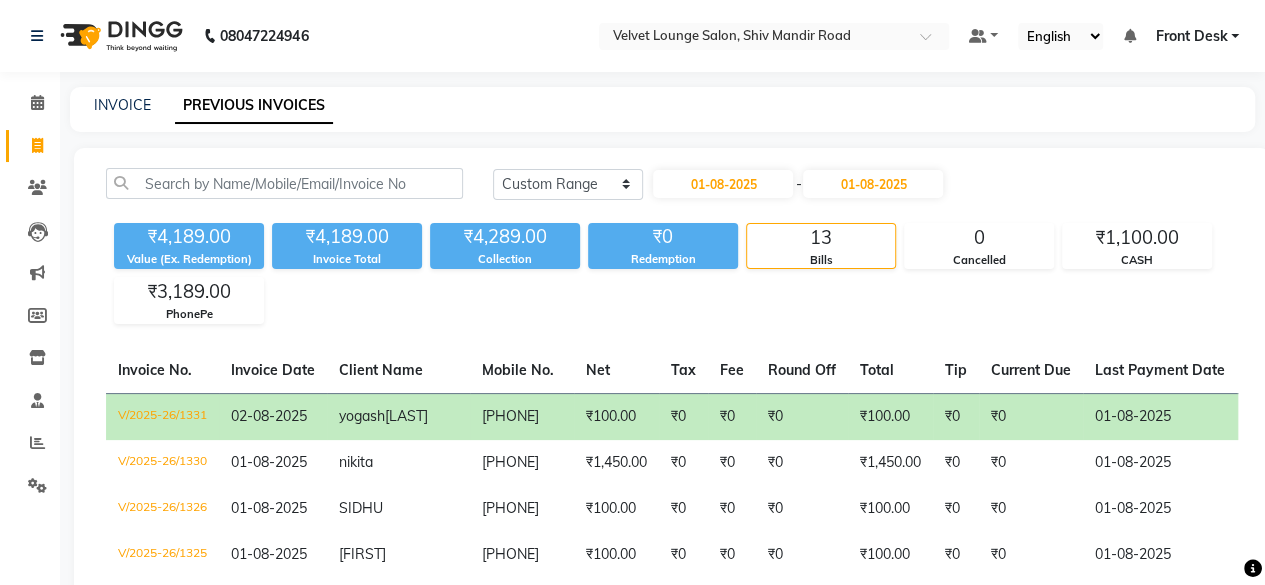 click on "Payment Amount" 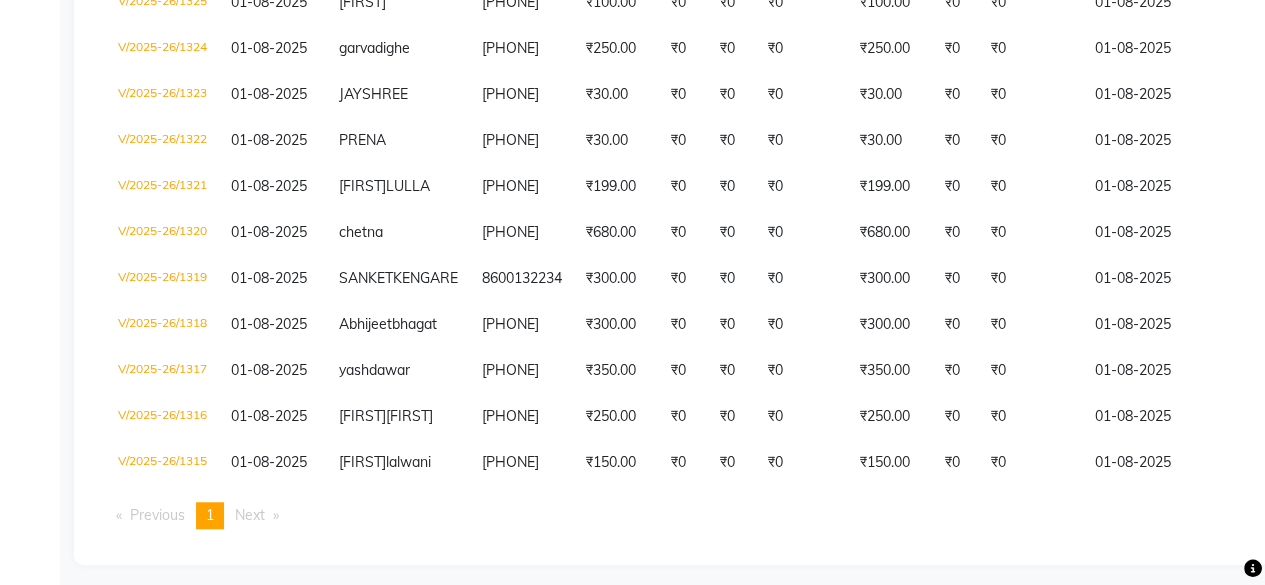scroll, scrollTop: 592, scrollLeft: 0, axis: vertical 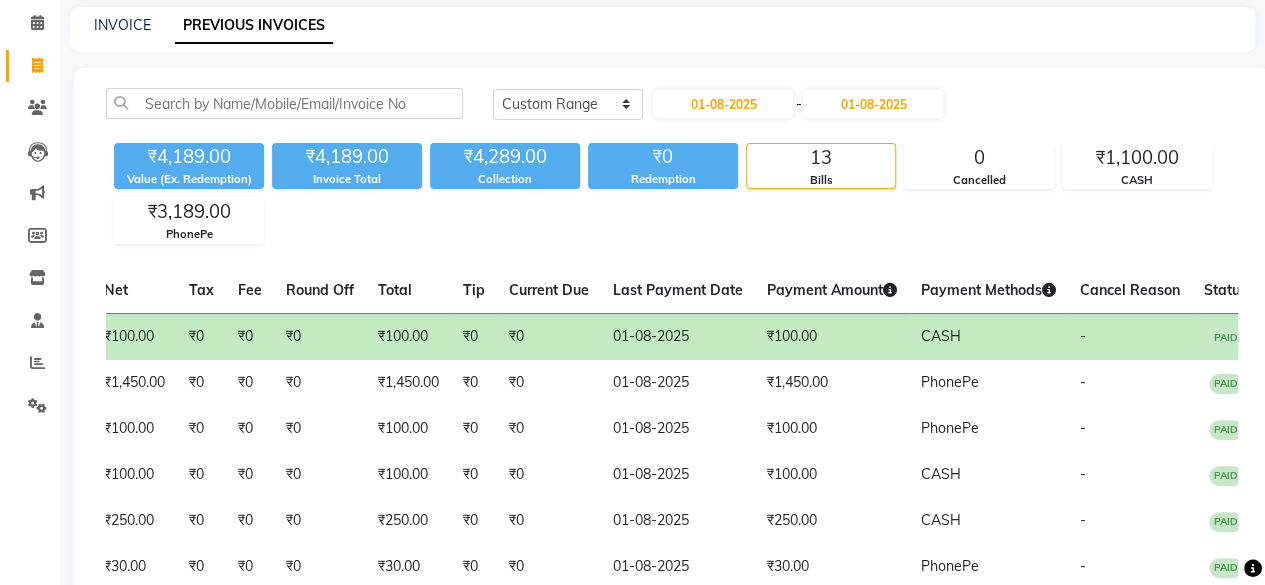 click on "Today Yesterday Custom Range 01-08-2025 - 01-08-2025 ₹4,189.00 Value (Ex. Redemption) ₹4,189.00 Invoice Total  ₹4,289.00 Collection ₹0 Redemption 13 Bills 0 Cancelled ₹1,100.00 CASH ₹3,189.00 PhonePe  Invoice No.   Invoice Date   Client Name   Mobile No.   Net   Tax   Fee   Round Off   Total   Tip   Current Due   Last Payment Date   Payment Amount   Payment Methods   Cancel Reason   Status   V/2025-26/1331  02-08-2025 yogash  jadhav 7887619024 ₹100.00 ₹0  ₹0  ₹0 ₹100.00 ₹0 ₹0 01-08-2025 ₹100.00  CASH - PAID  V/2025-26/1330  01-08-2025 nikita   9766399426 ₹1,450.00 ₹0  ₹0  ₹0 ₹1,450.00 ₹0 ₹0 01-08-2025 ₹1,450.00  PhonePe - PAID  V/2025-26/1326  01-08-2025 SIDHU   8850588749 ₹100.00 ₹0  ₹0  ₹0 ₹100.00 ₹0 ₹0 01-08-2025 ₹100.00  PhonePe - PAID  V/2025-26/1325  01-08-2025 AMAR   9527425273 ₹100.00 ₹0  ₹0  ₹0 ₹100.00 ₹0 ₹0 01-08-2025 ₹100.00  CASH - PAID  V/2025-26/1324  01-08-2025 garva  dighe 9860498757 ₹250.00 ₹0  ₹0  ₹0 ₹0 -" 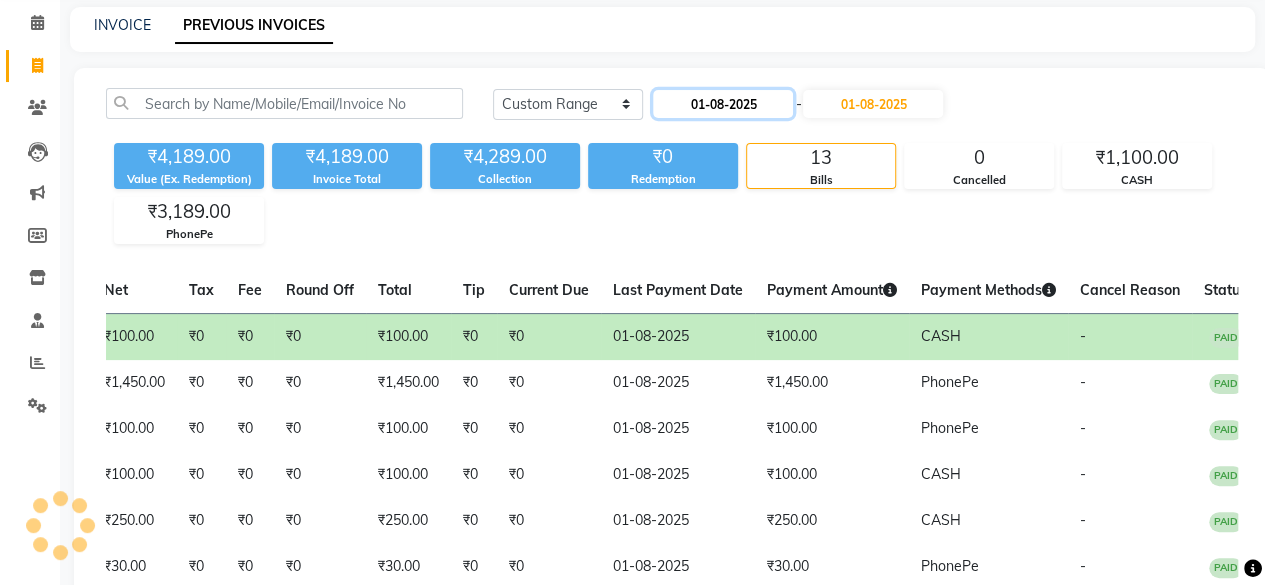 click on "01-08-2025" 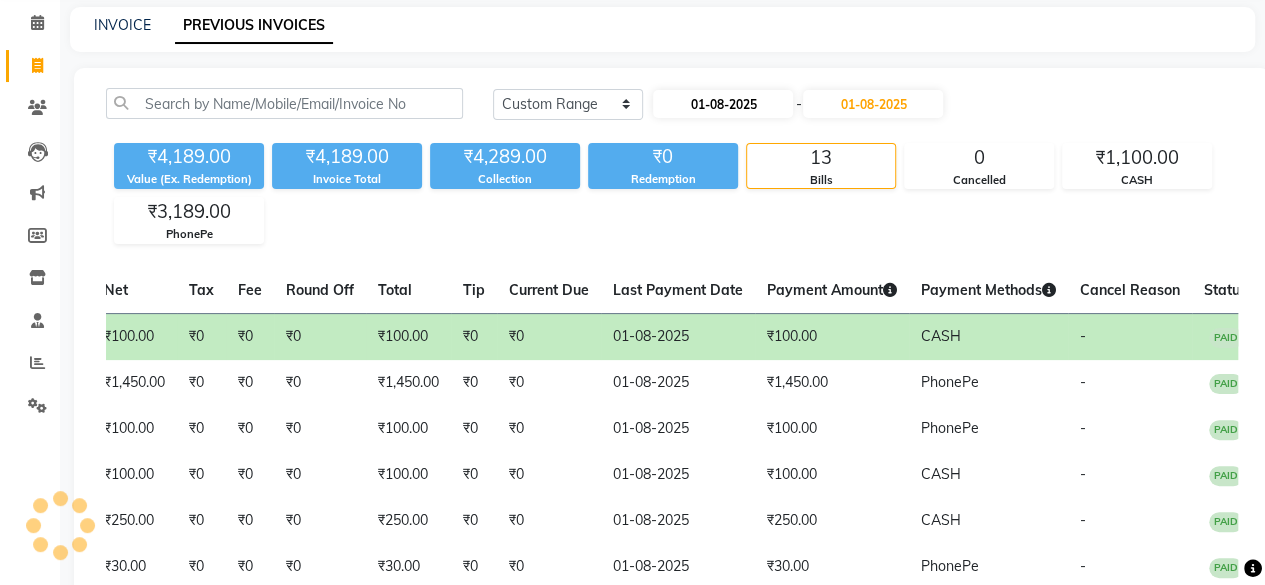select on "8" 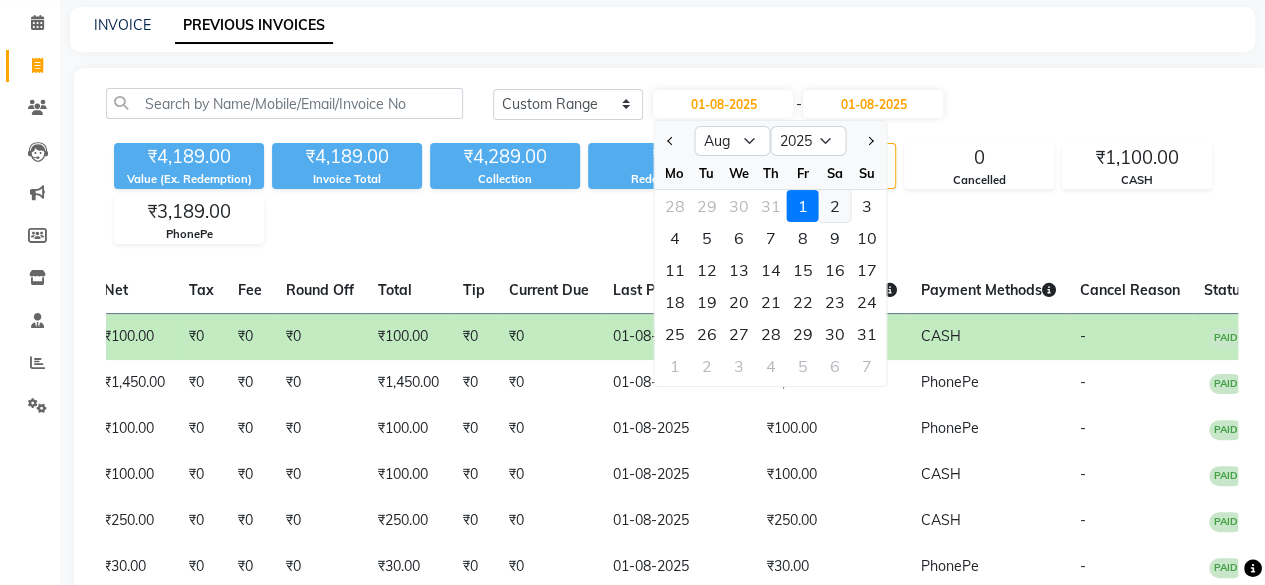 click on "2" 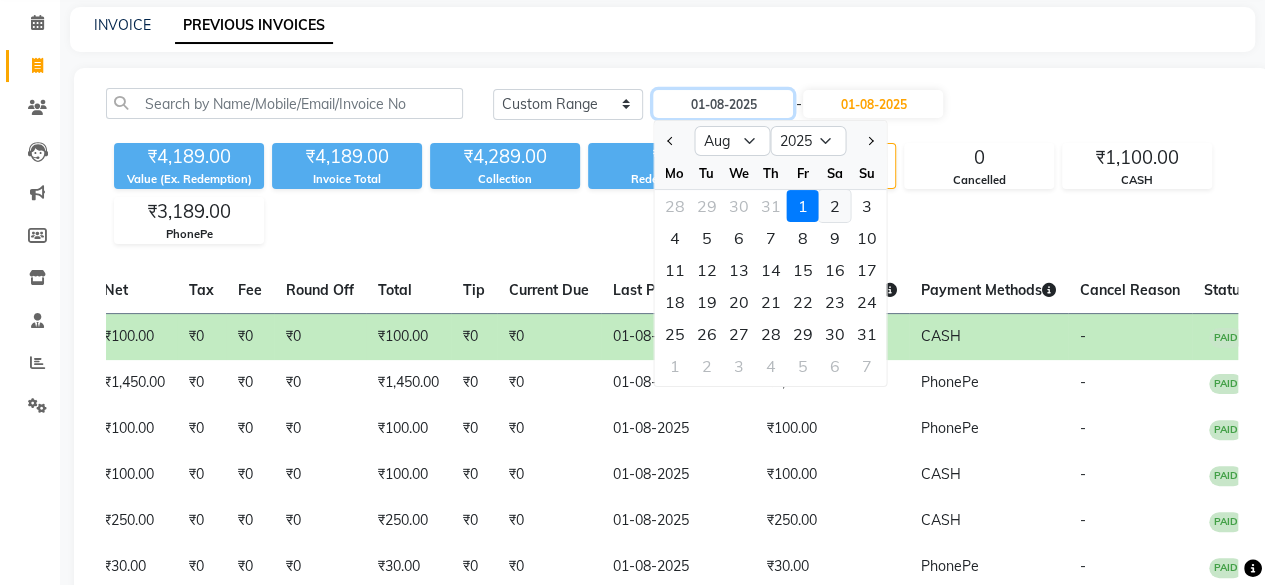 type on "02-08-2025" 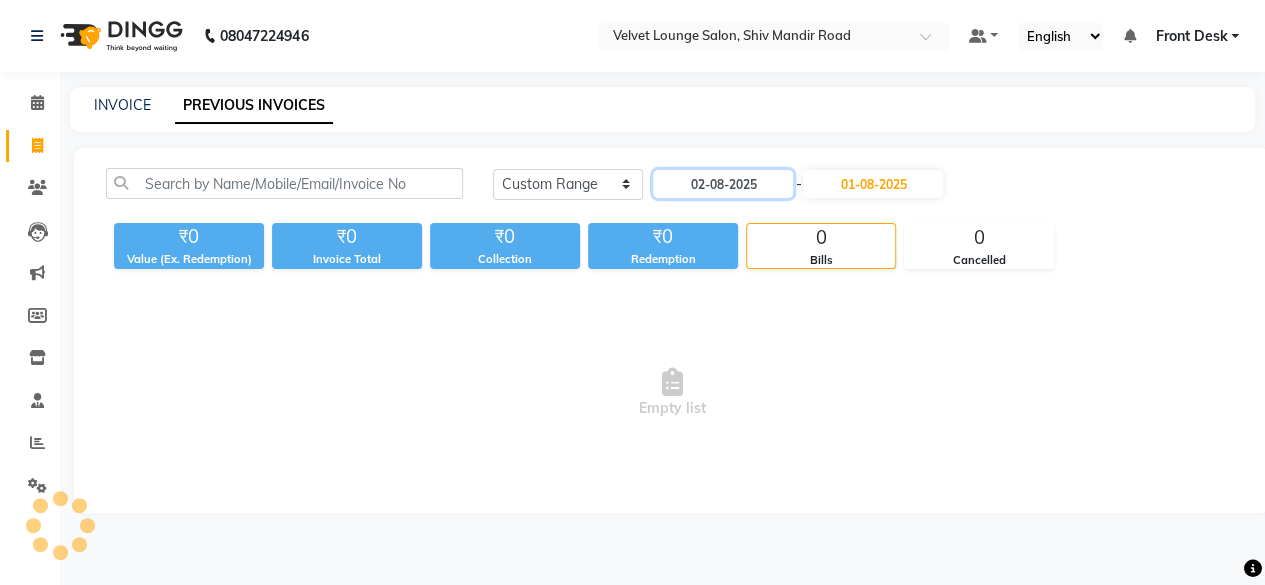 scroll, scrollTop: 0, scrollLeft: 0, axis: both 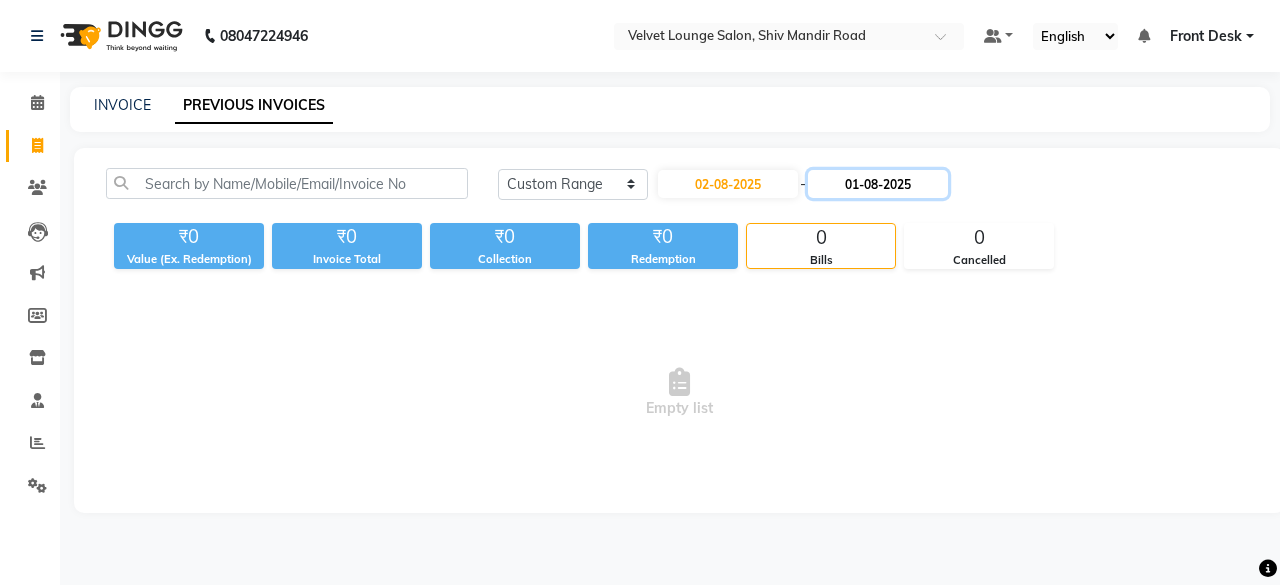 click on "01-08-2025" 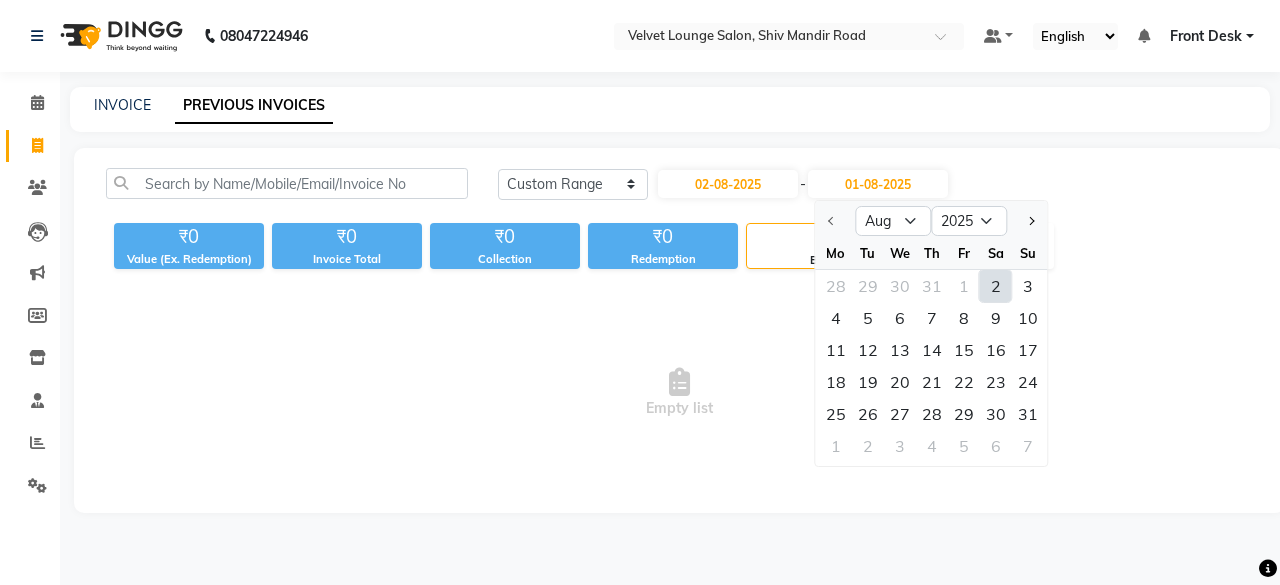 click on "2" 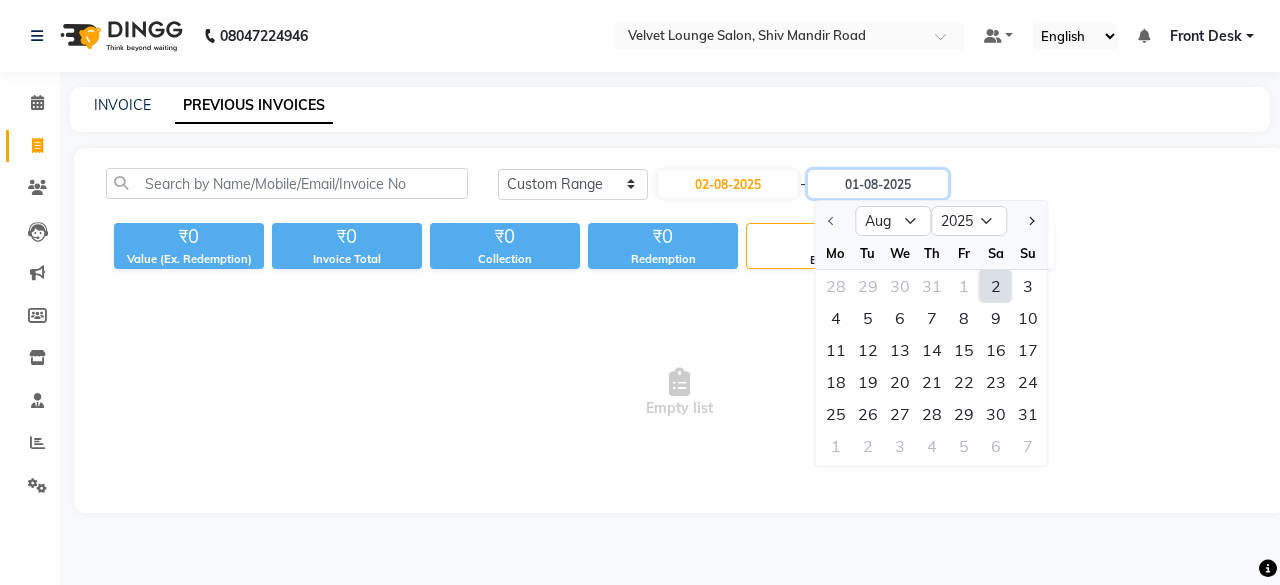 type on "02-08-2025" 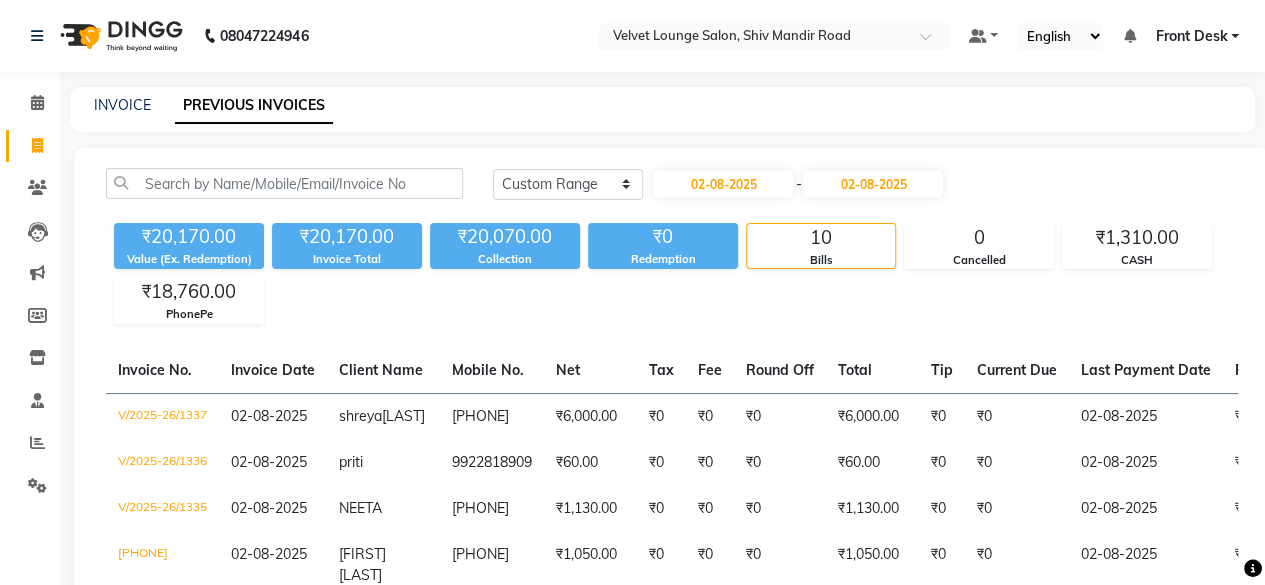 click on "Today Yesterday Custom Range 02-08-2025 - 02-08-2025 ₹20,170.00 Value (Ex. Redemption) ₹20,170.00 Invoice Total  ₹20,070.00 Collection ₹0 Redemption 10 Bills 0 Cancelled ₹1,310.00 CASH ₹18,760.00 PhonePe  Invoice No.   Invoice Date   Client Name   Mobile No.   Net   Tax   Fee   Round Off   Total   Tip   Current Due   Last Payment Date   Payment Amount   Payment Methods   Cancel Reason   Status   V/2025-26/1337  02-08-2025 shreya  chawla 9607712112 ₹6,000.00 ₹0  ₹0  ₹0 ₹6,000.00 ₹0 ₹0 02-08-2025 ₹6,000.00  PhonePe - PAID  V/2025-26/1336  02-08-2025 priti   9922818909 ₹60.00 ₹0  ₹0  ₹0 ₹60.00 ₹0 ₹0 02-08-2025 ₹60.00  CASH - PAID  V/2025-26/1335  02-08-2025 NEETA   9022220881 ₹1,130.00 ₹0  ₹0  ₹0 ₹1,130.00 ₹0 ₹0 02-08-2025 ₹1,130.00  PhonePe - PAID  V/2025-26/1334  02-08-2025 durga  verma 9588615610 ₹1,050.00 ₹0  ₹0  ₹0 ₹1,050.00 ₹0 ₹0 02-08-2025 ₹1,050.00  CASH,  PhonePe - PAID  V/2025-26/1333  02-08-2025 KALPANA  CHAURE 7219847562 ₹0" 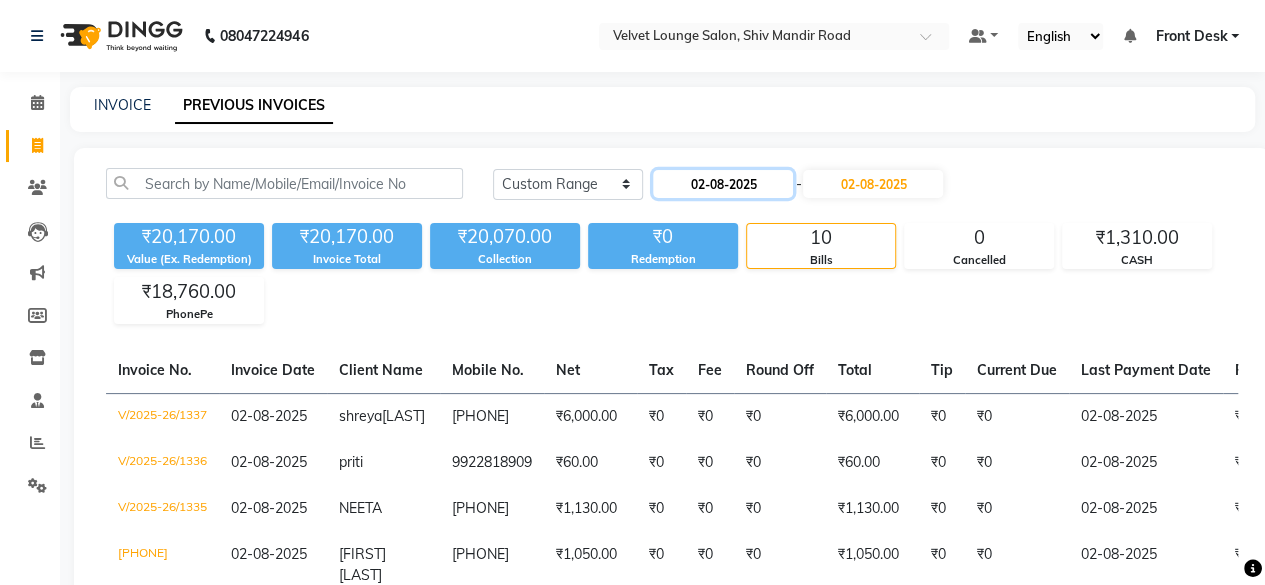 click on "02-08-2025" 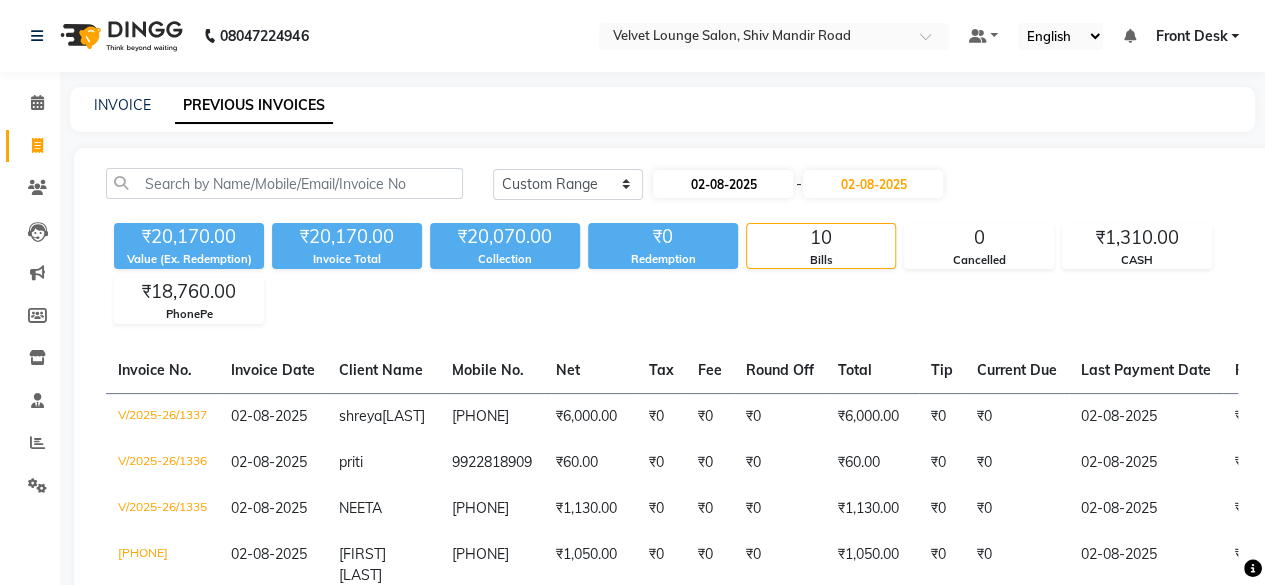 select on "8" 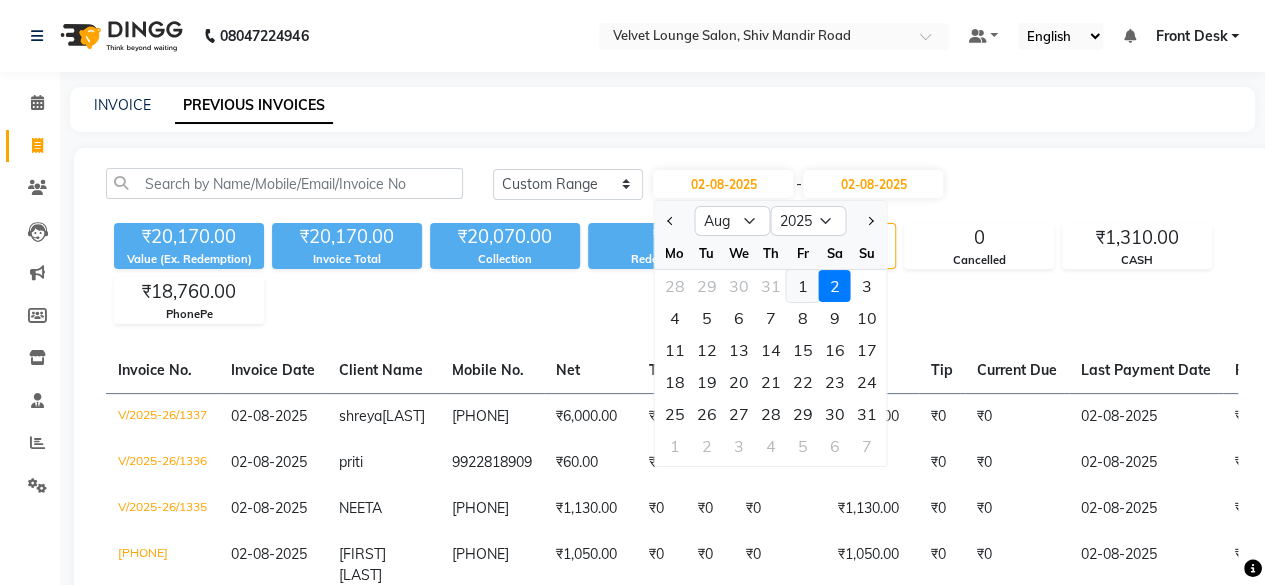 click on "1" 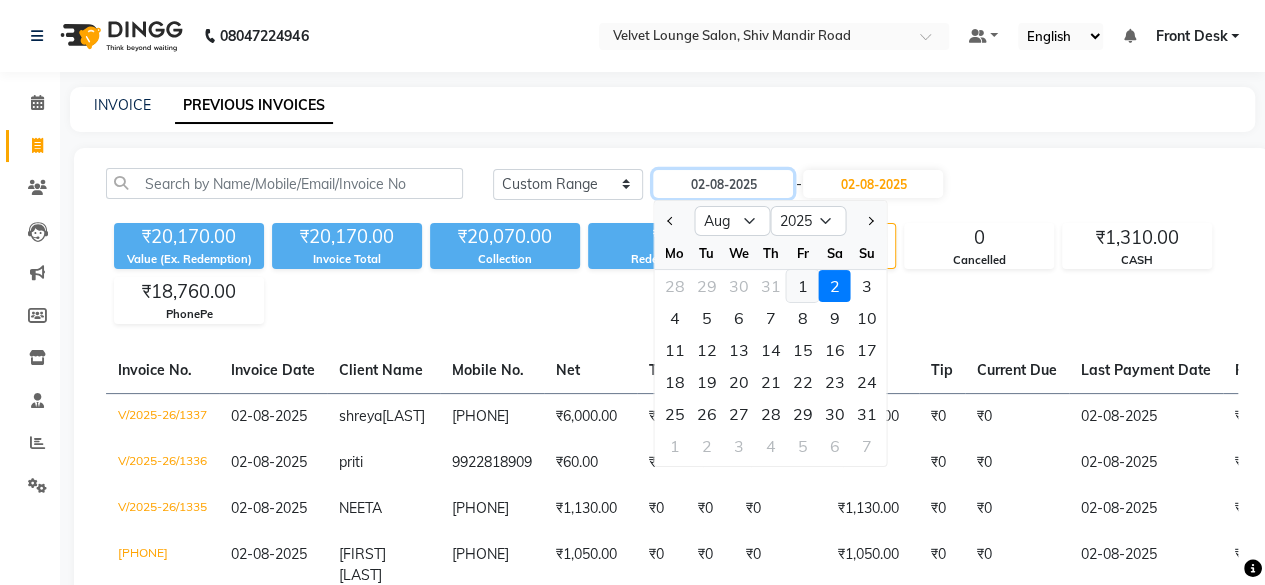 type on "01-08-2025" 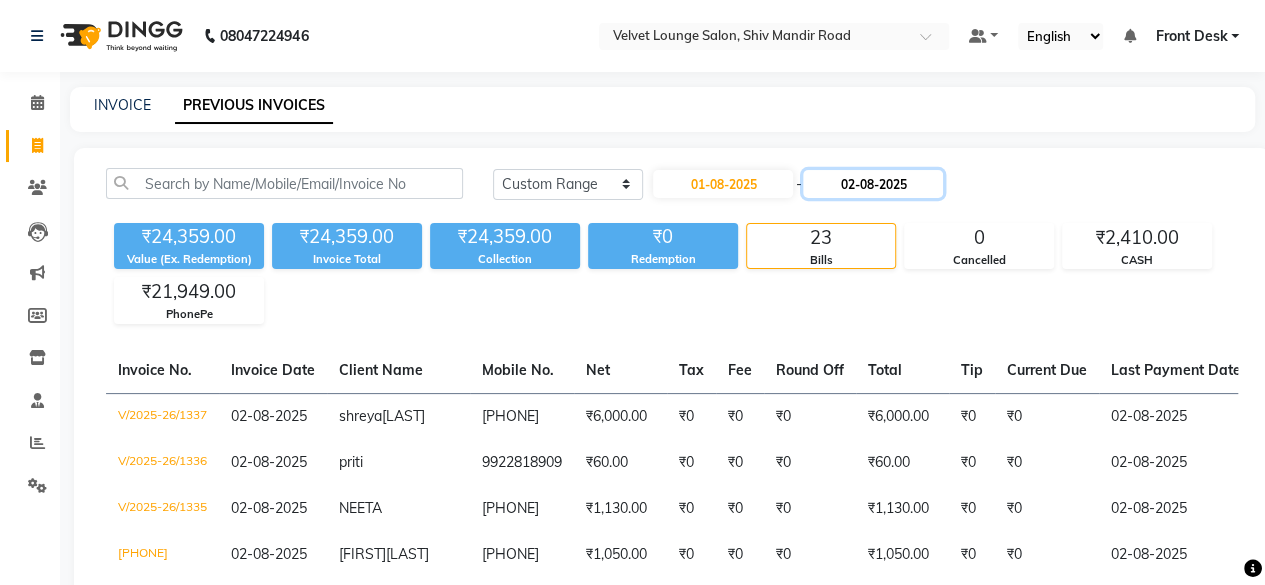click on "02-08-2025" 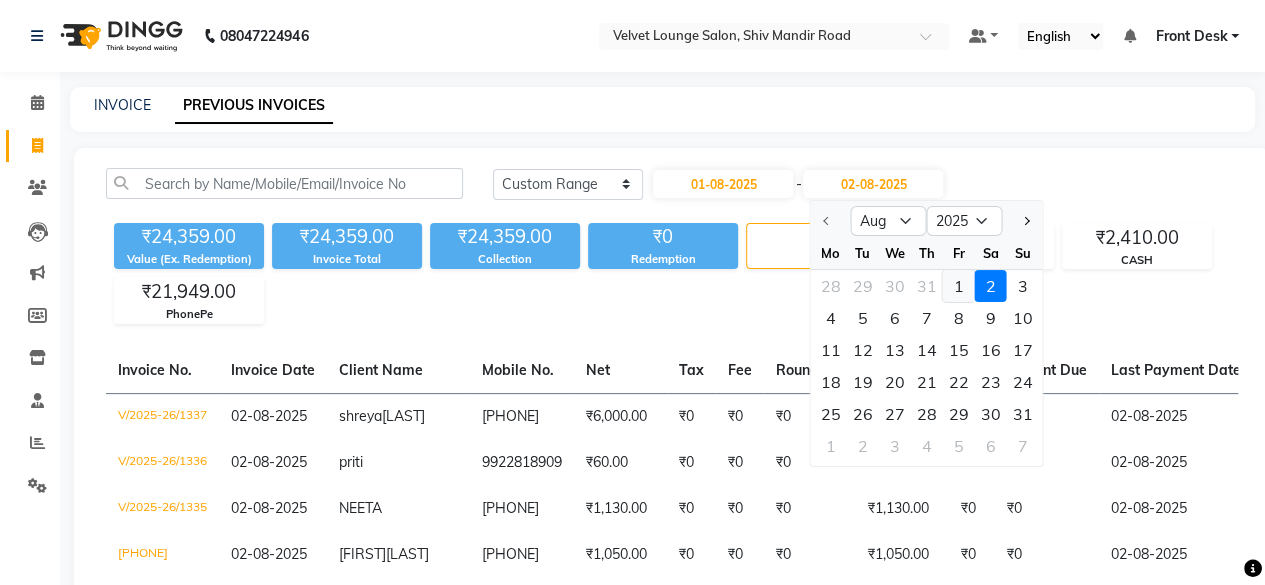 click on "1" 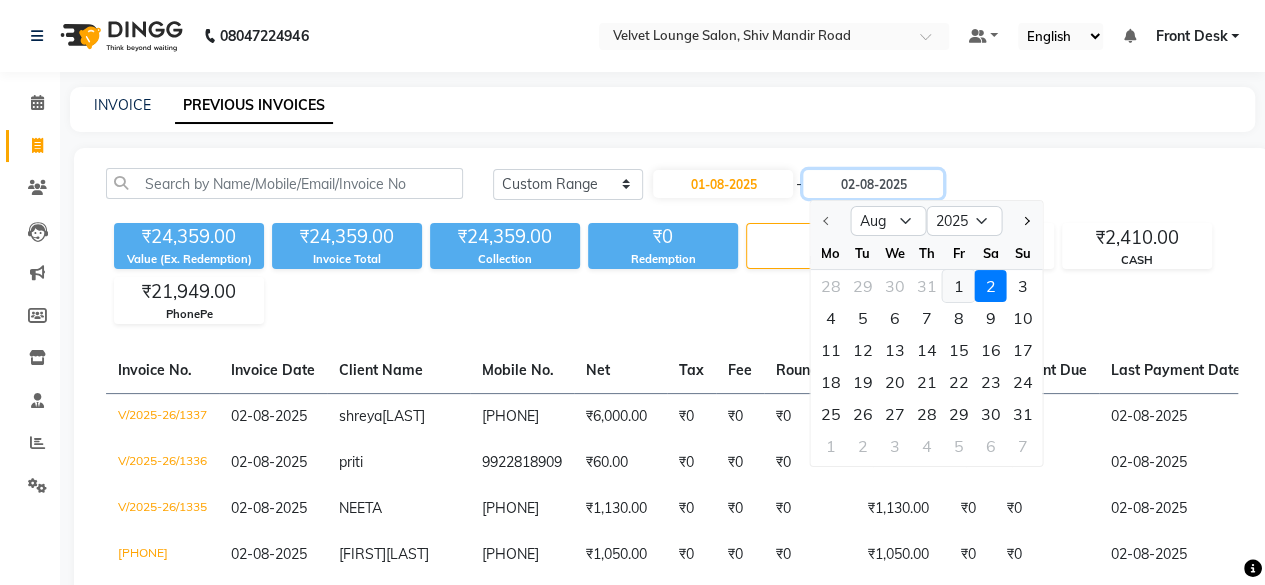 type on "01-08-2025" 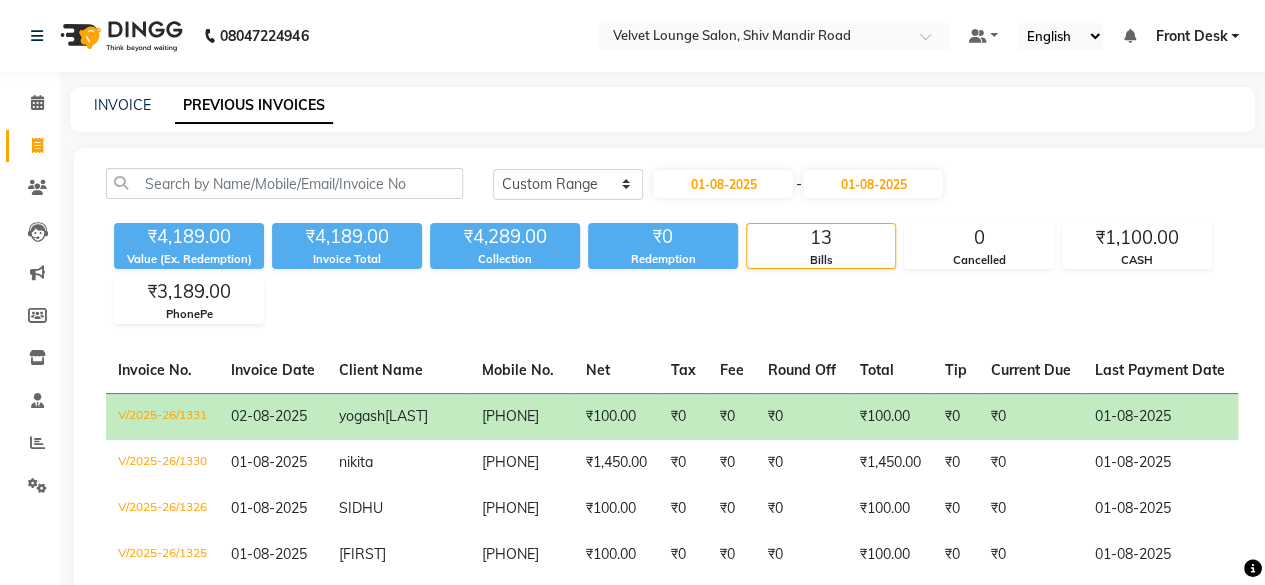 click on "₹100.00" 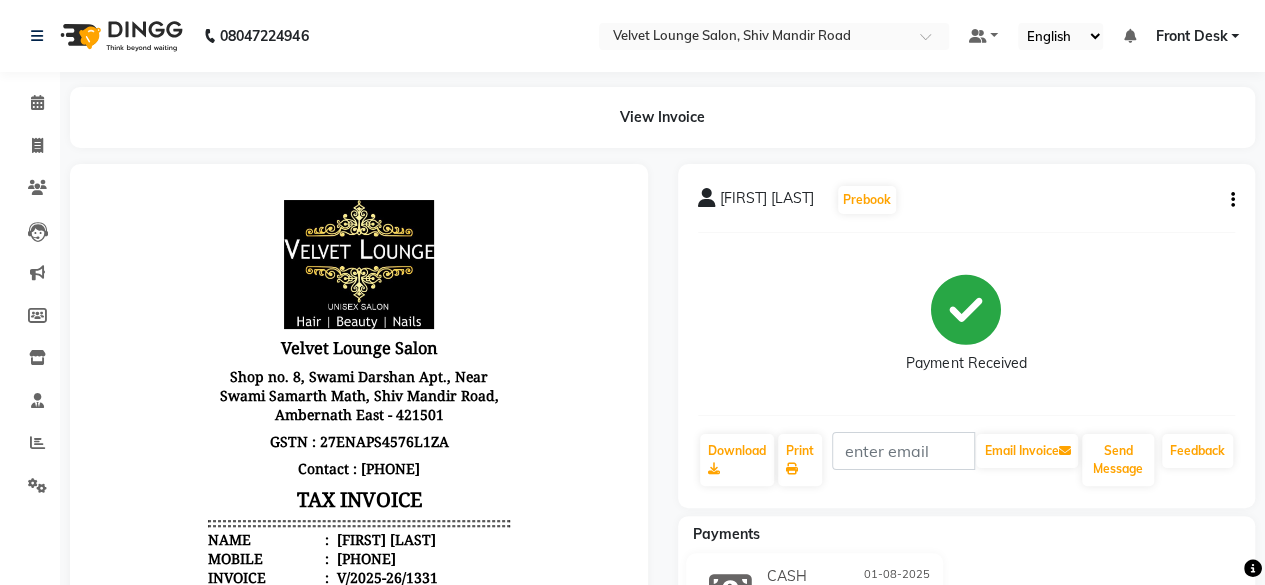 scroll, scrollTop: 0, scrollLeft: 0, axis: both 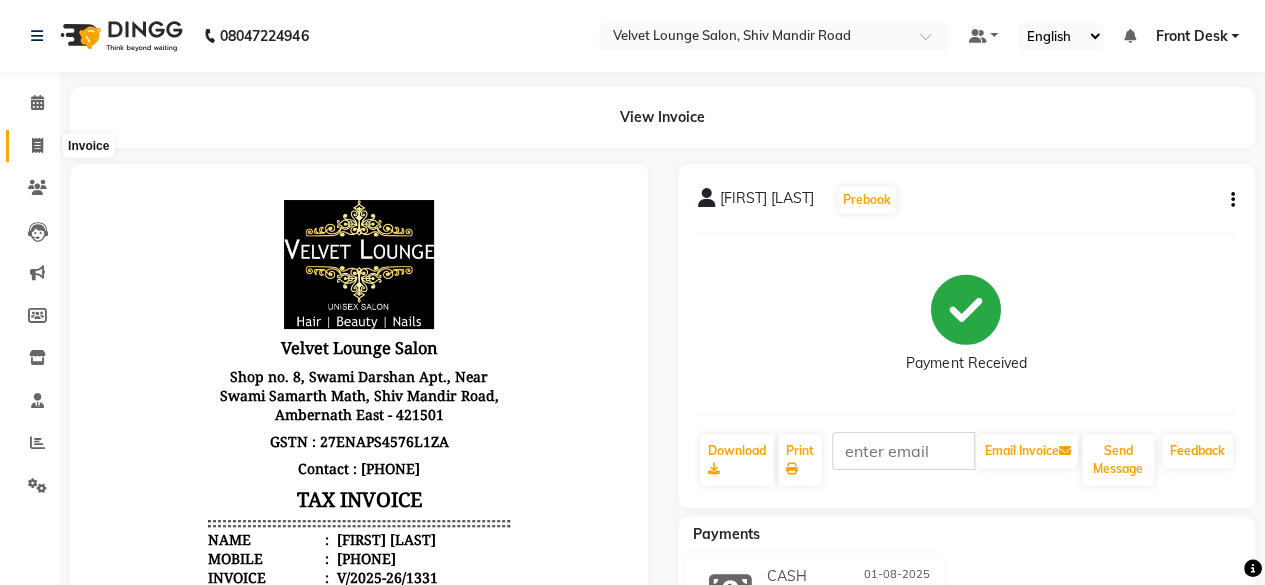 click 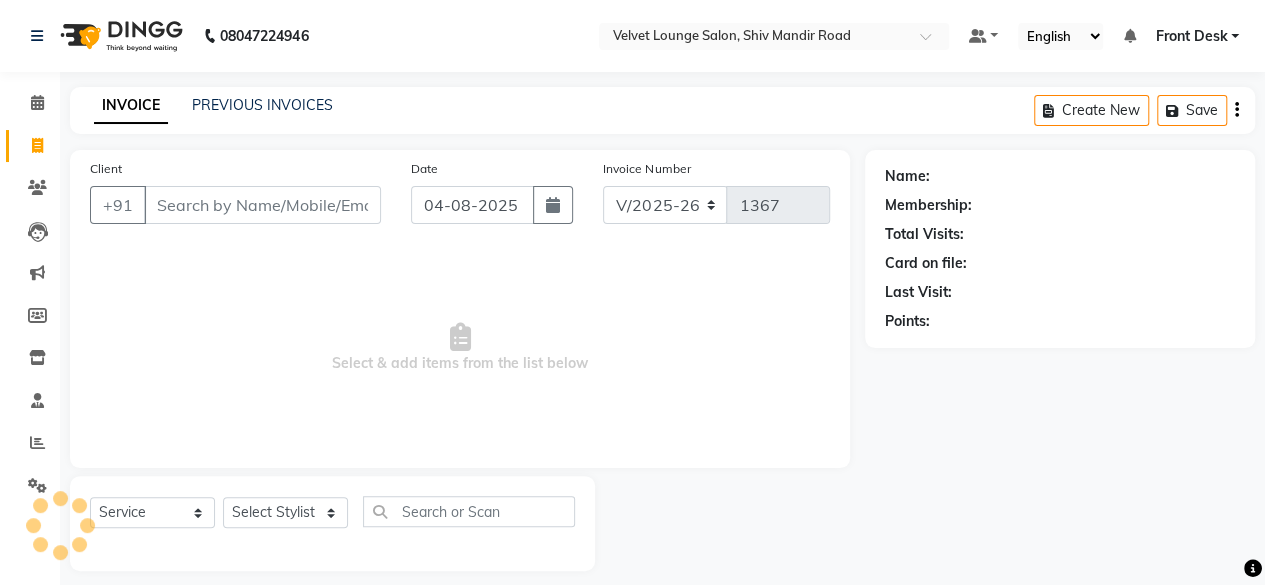 scroll, scrollTop: 15, scrollLeft: 0, axis: vertical 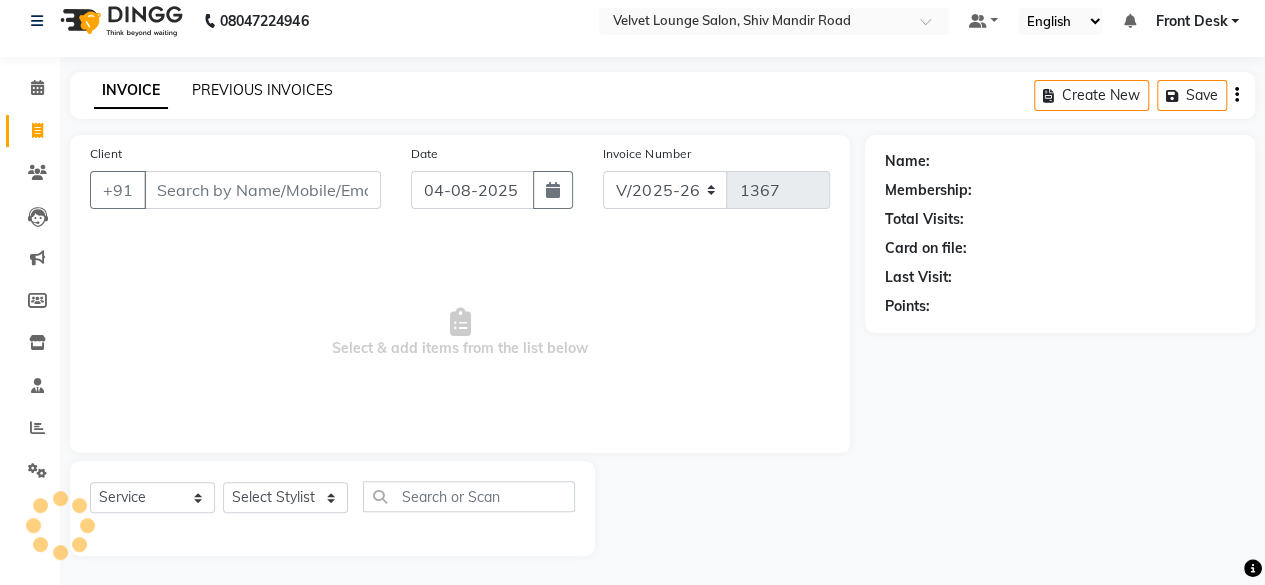 click on "PREVIOUS INVOICES" 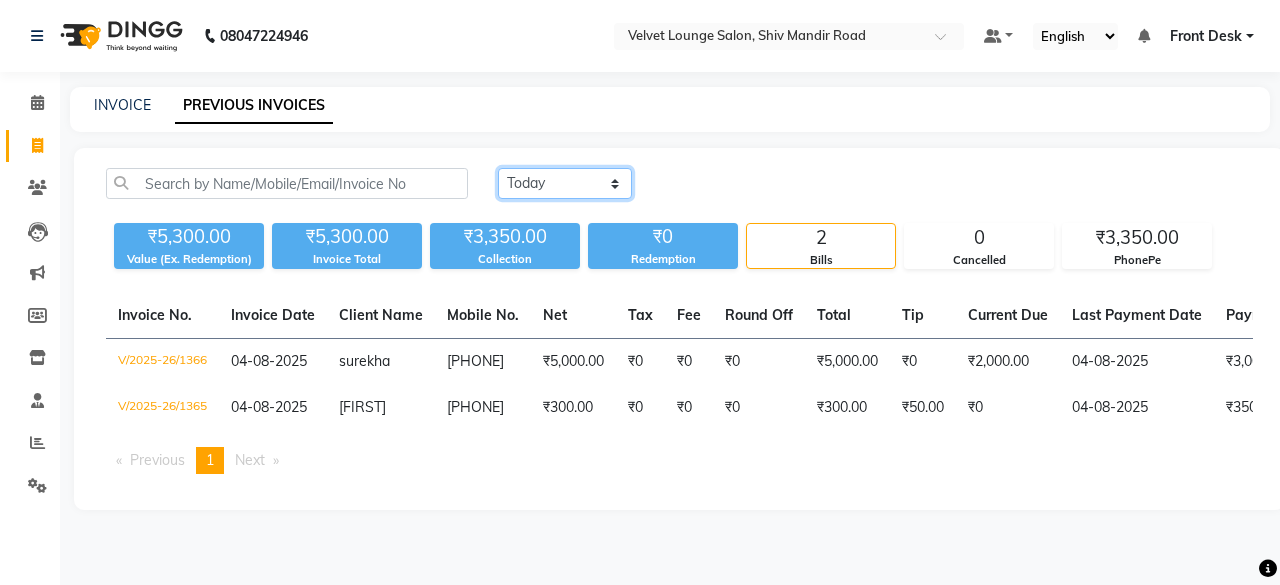 click on "Today Yesterday Custom Range" 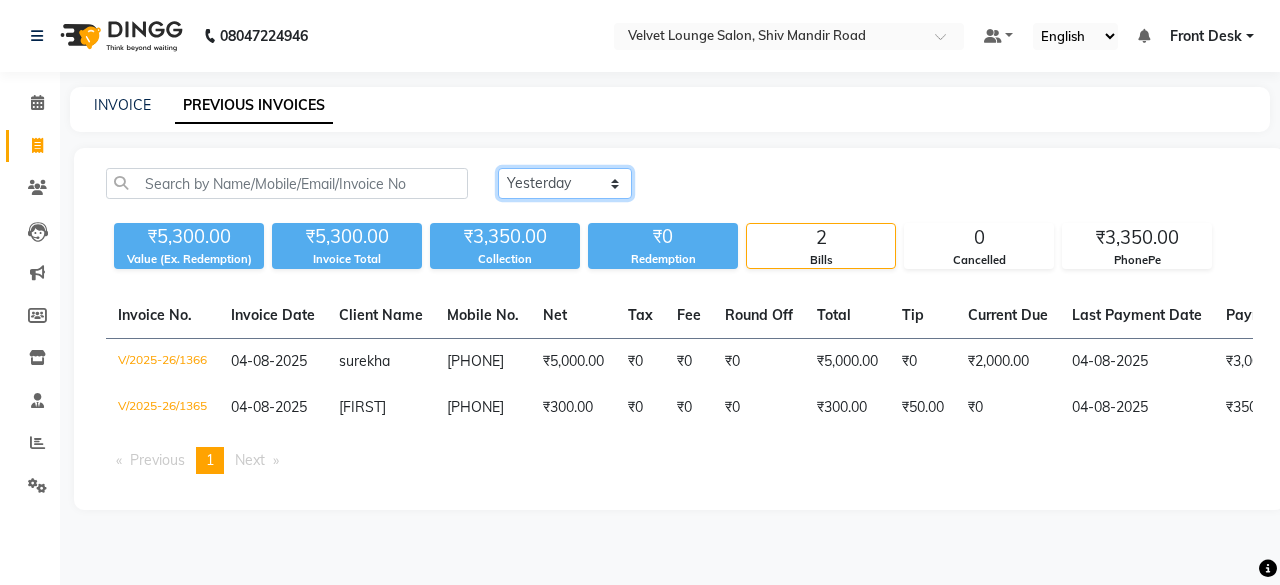 click on "Today Yesterday Custom Range" 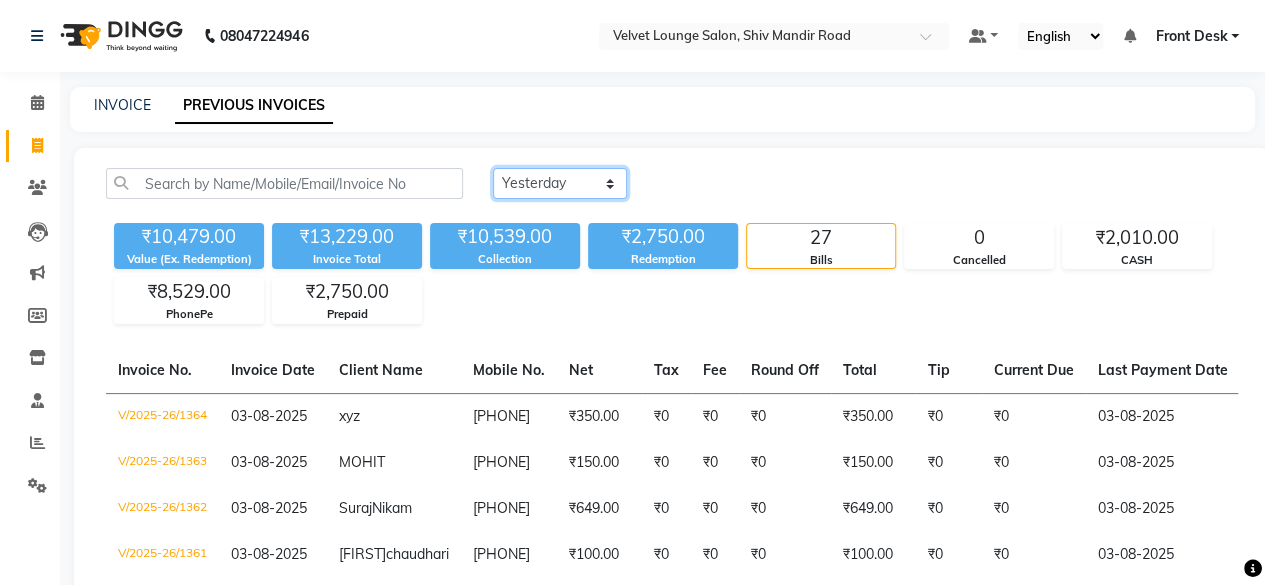 click on "Today Yesterday Custom Range" 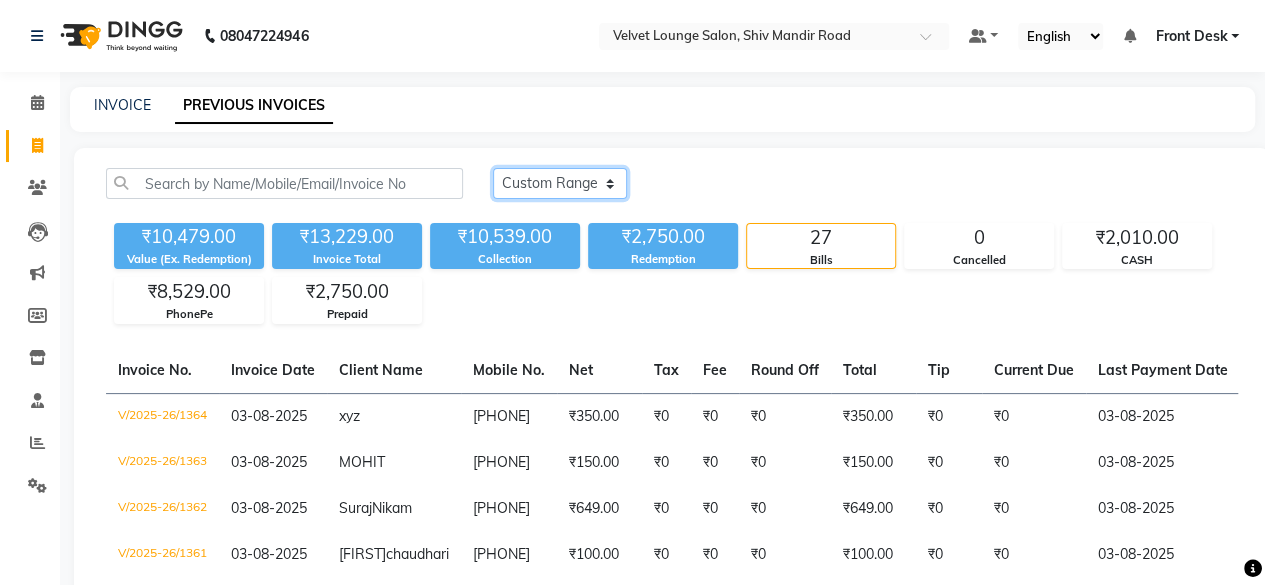 click on "Today Yesterday Custom Range" 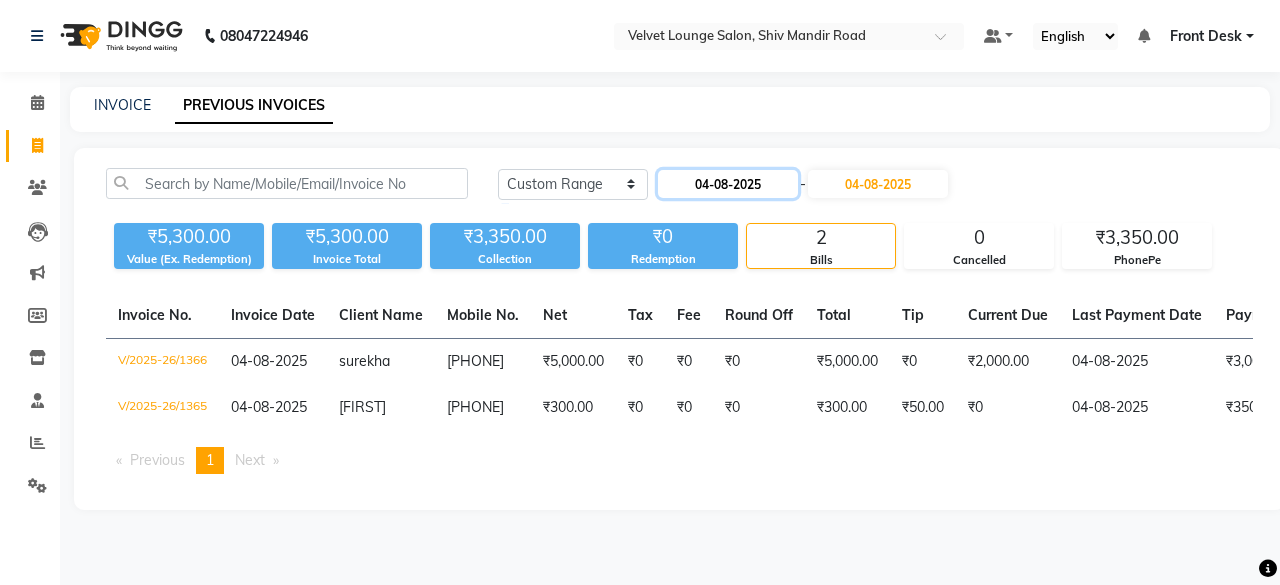 click on "04-08-2025" 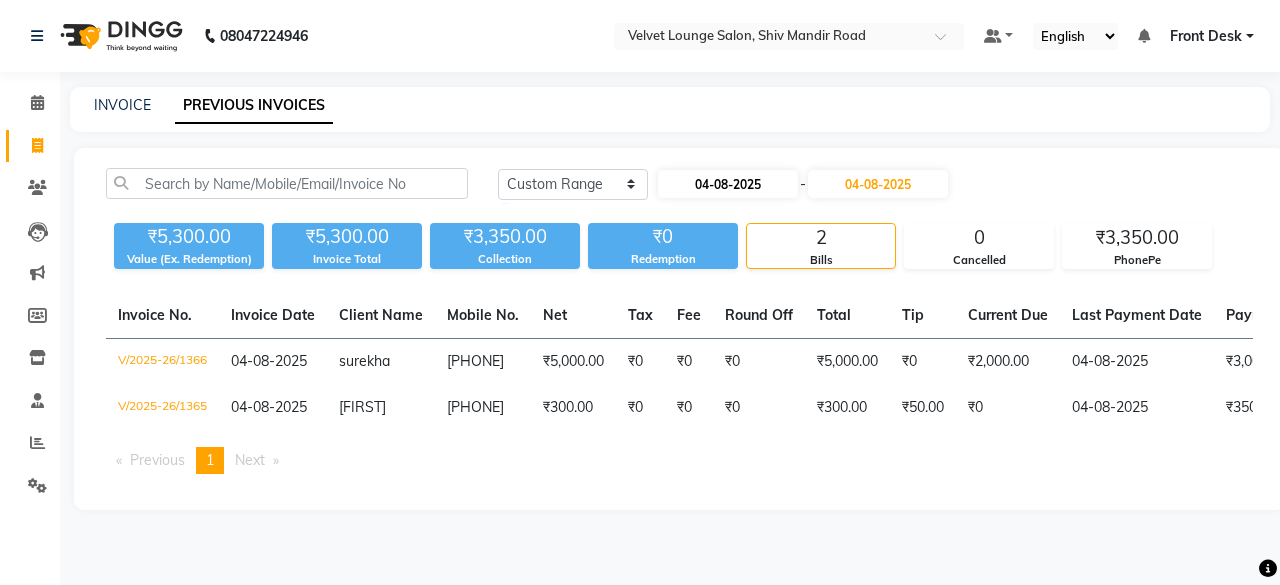 select on "8" 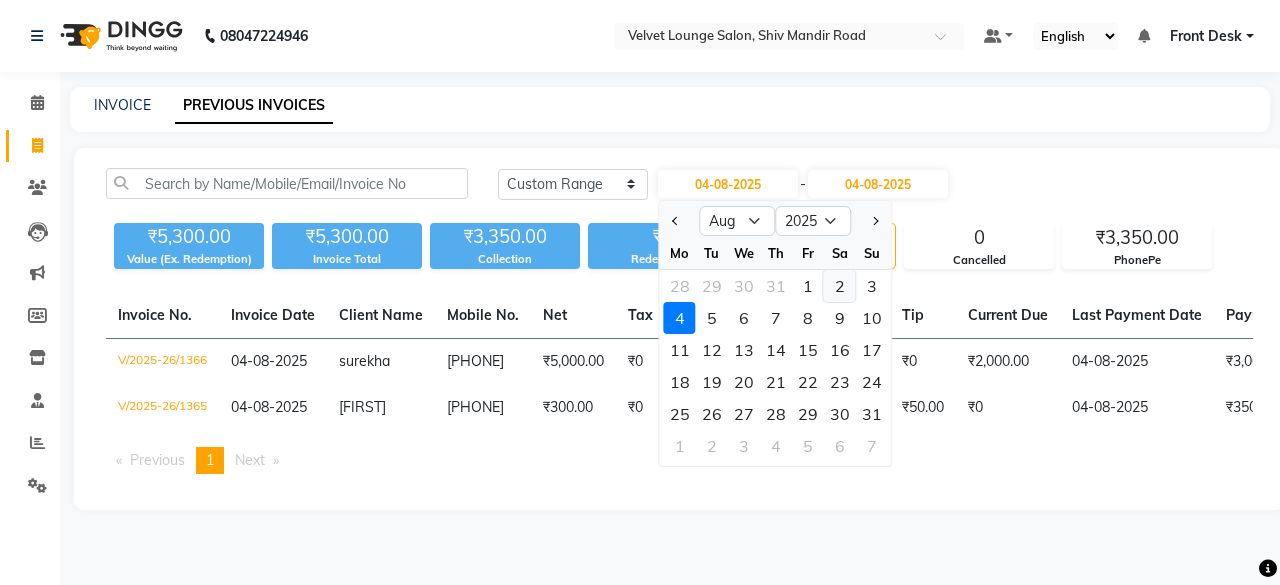click on "2" 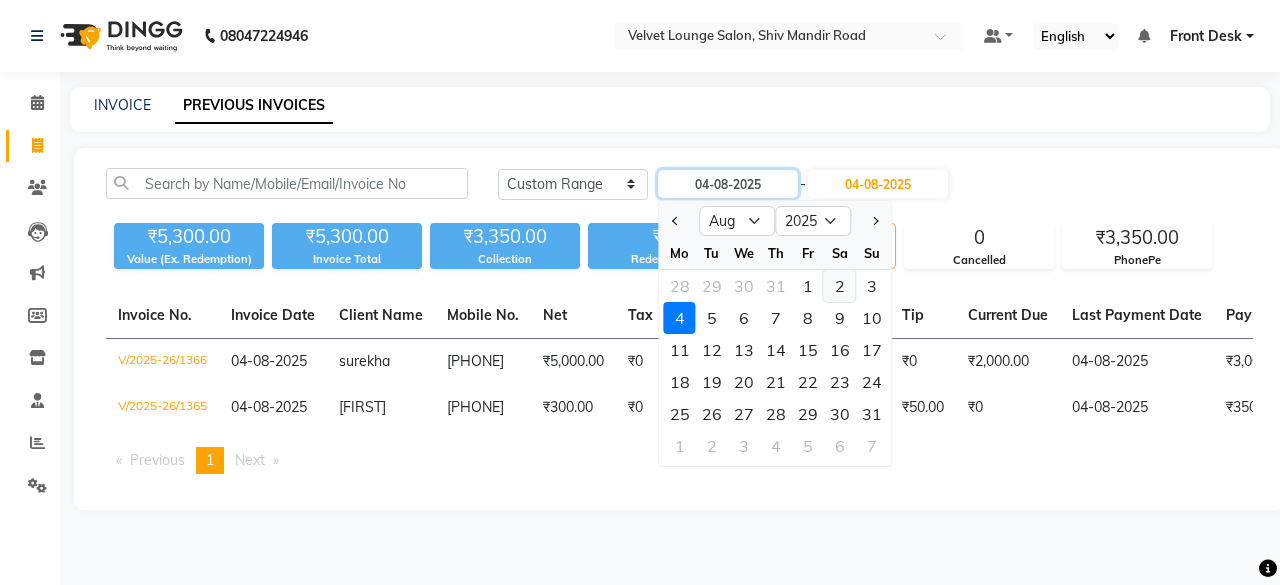 type on "02-08-2025" 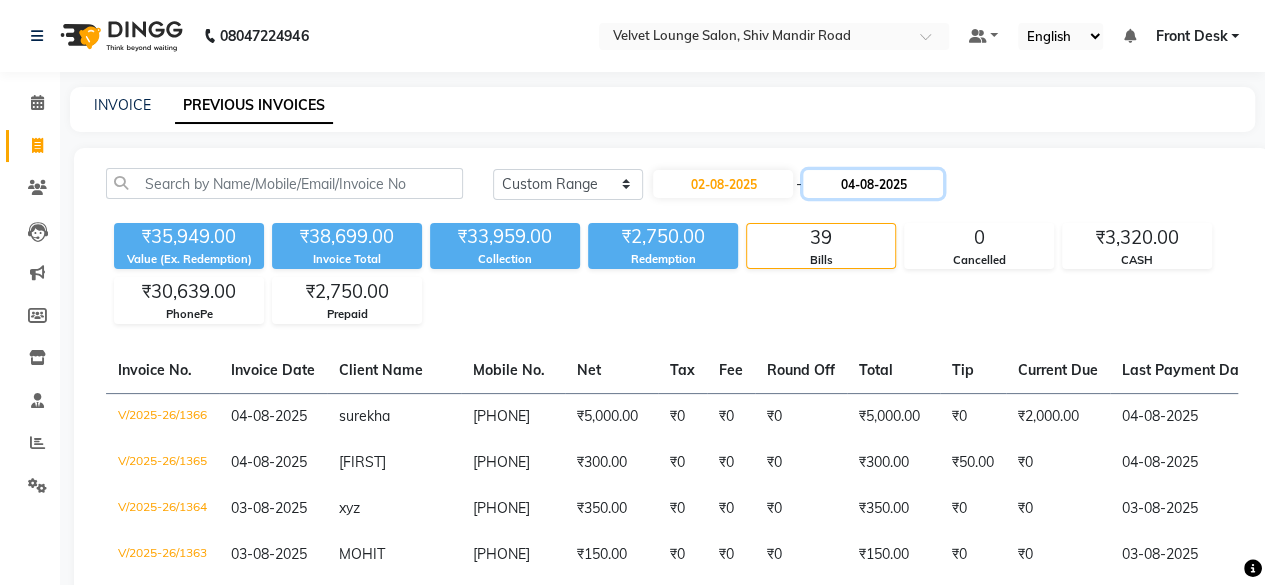 click on "04-08-2025" 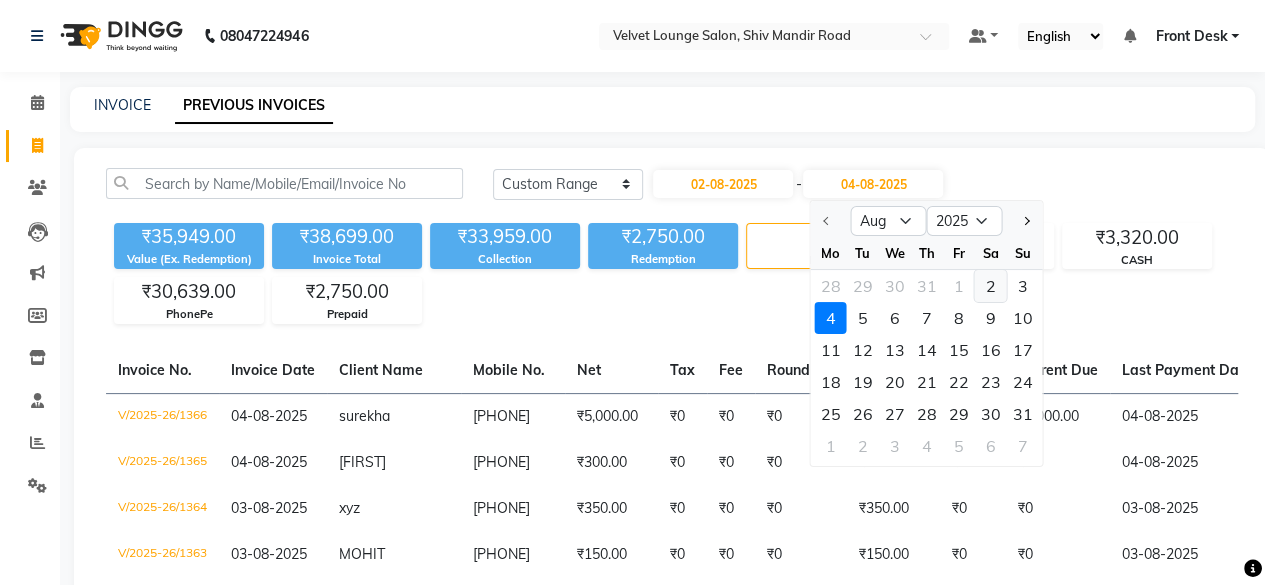 click on "2" 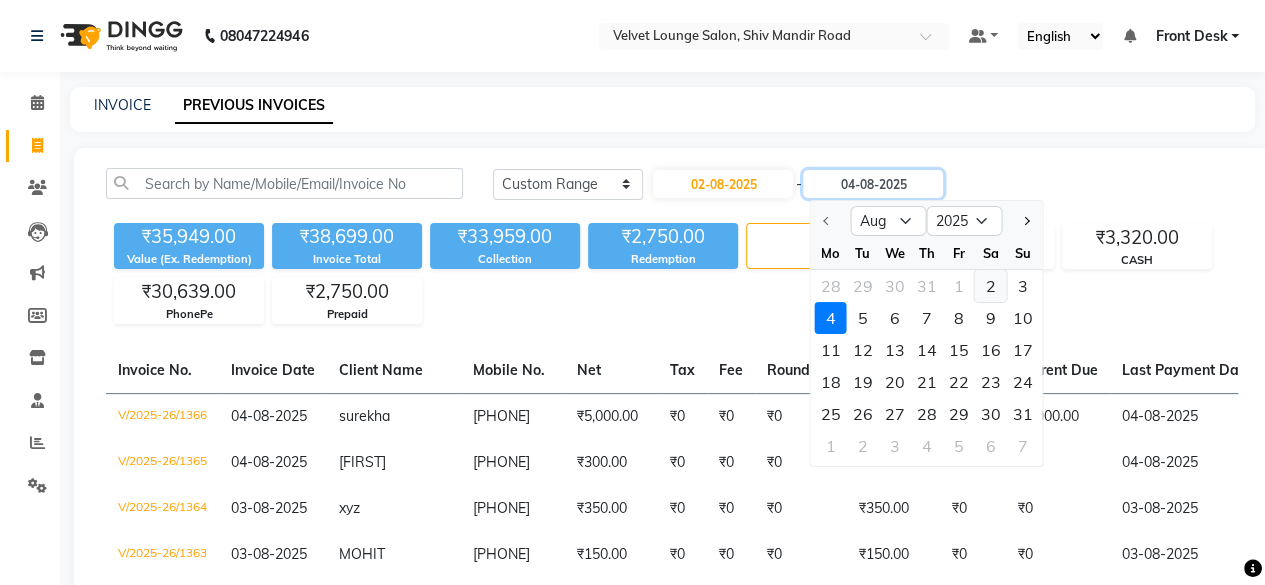 type on "02-08-2025" 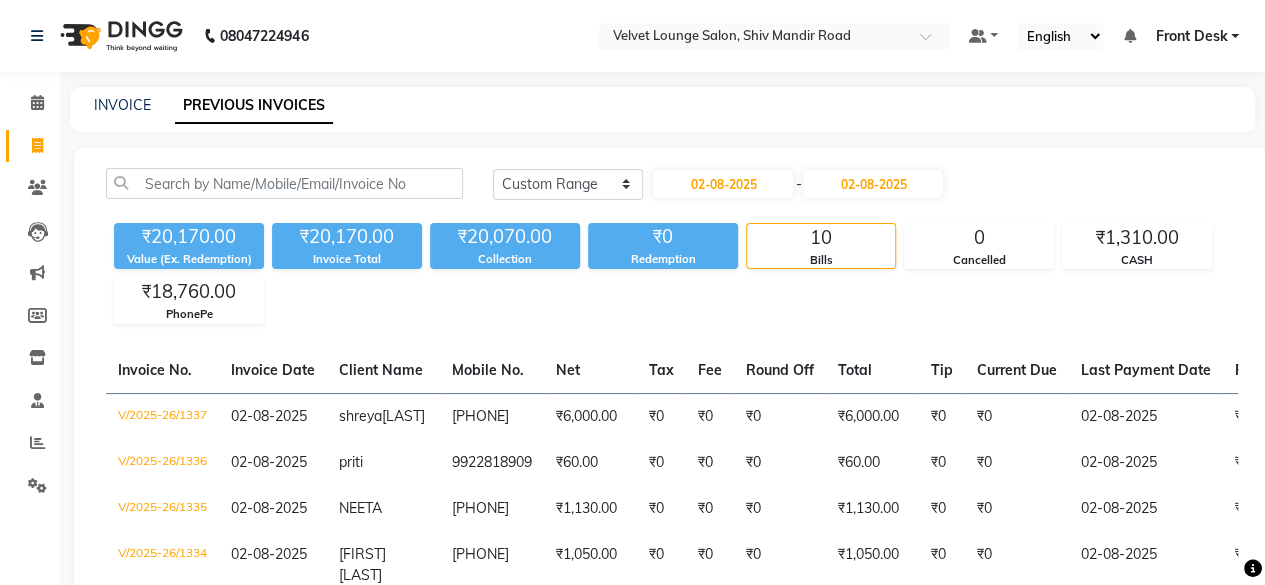 click on "08047224946 Select Location × Velvet Lounge Salon, Shiv Mandir Road Default Panel My Panel English ENGLISH Español العربية मराठी हिंदी ગુજરાતી தமிழ் 中文 Notifications nothing to show Front Desk Manage Profile Change Password Sign out  Version:3.16.0  ☀ Velvet Lounge Salon, Shiv Mandir Road  Calendar  Invoice  Clients  Leads   Marketing  Members  Inventory  Staff  Reports  Settings Completed InProgress Upcoming Dropped Tentative Check-In Confirm Bookings Generate Report Segments Page Builder INVOICE PREVIOUS INVOICES Today Yesterday Custom Range 02-08-2025 - 02-08-2025 ₹20,170.00 Value (Ex. Redemption) ₹20,170.00 Invoice Total  ₹20,070.00 Collection ₹0 Redemption 10 Bills 0 Cancelled ₹1,310.00 CASH ₹18,760.00 PhonePe  Invoice No.   Invoice Date   Client Name   Mobile No.   Net   Tax   Fee   Round Off   Total   Tip   Current Due   Last Payment Date   Payment Amount   Payment Methods   Cancel Reason   Status   V/2025-26/1337  02-08-2025" at bounding box center (632, 501) 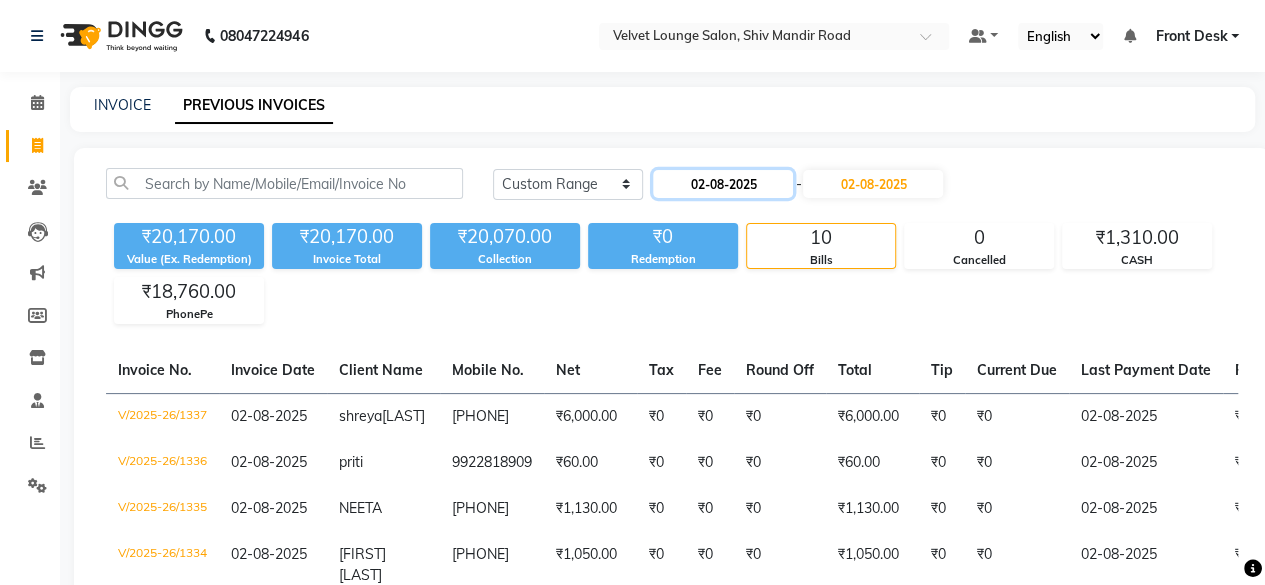 click on "02-08-2025" 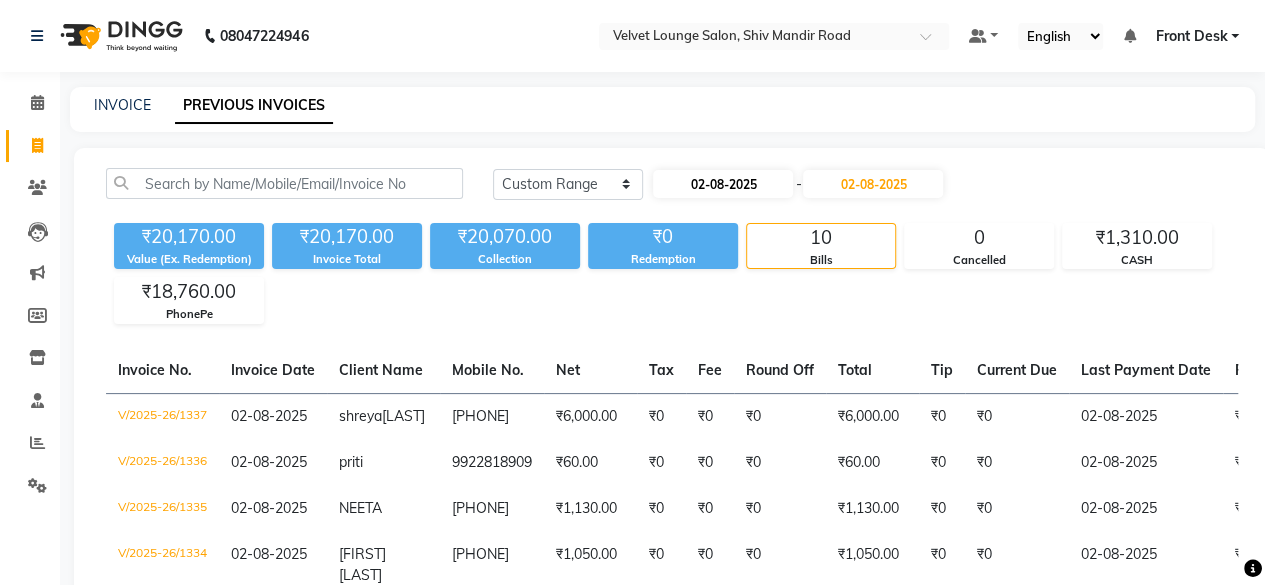 select on "8" 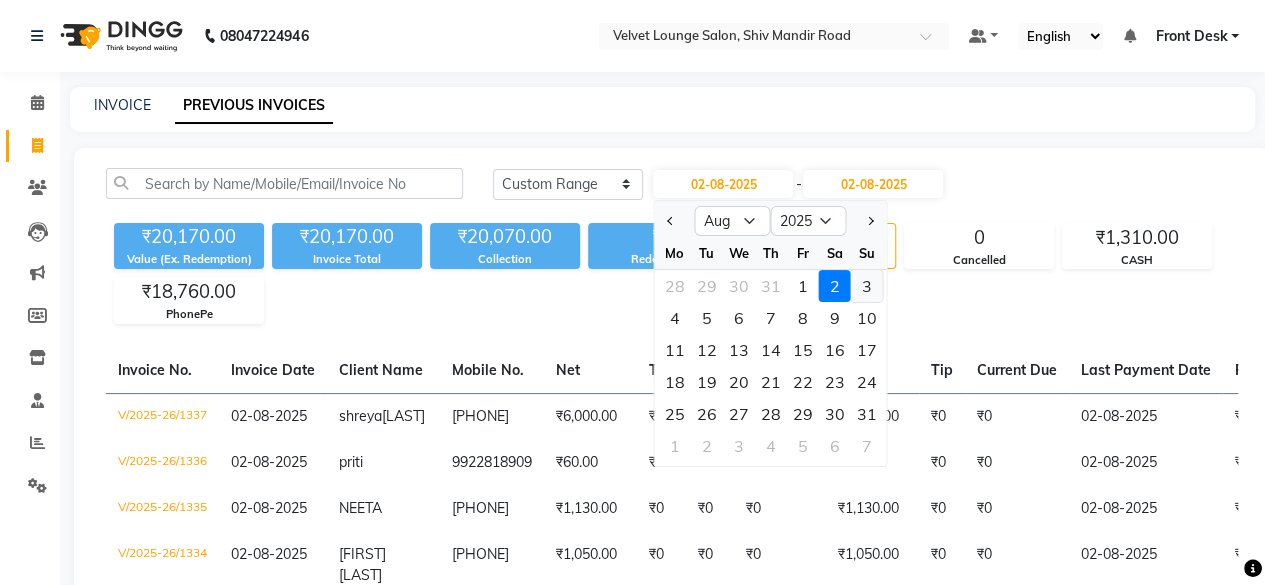 click on "3" 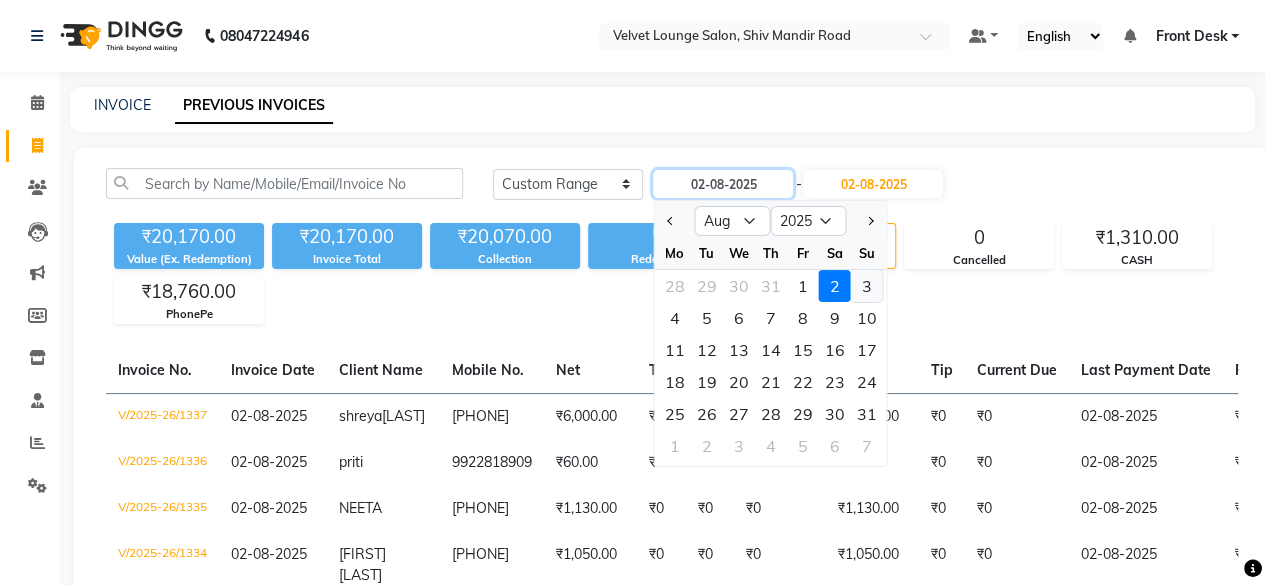 type on "03-08-2025" 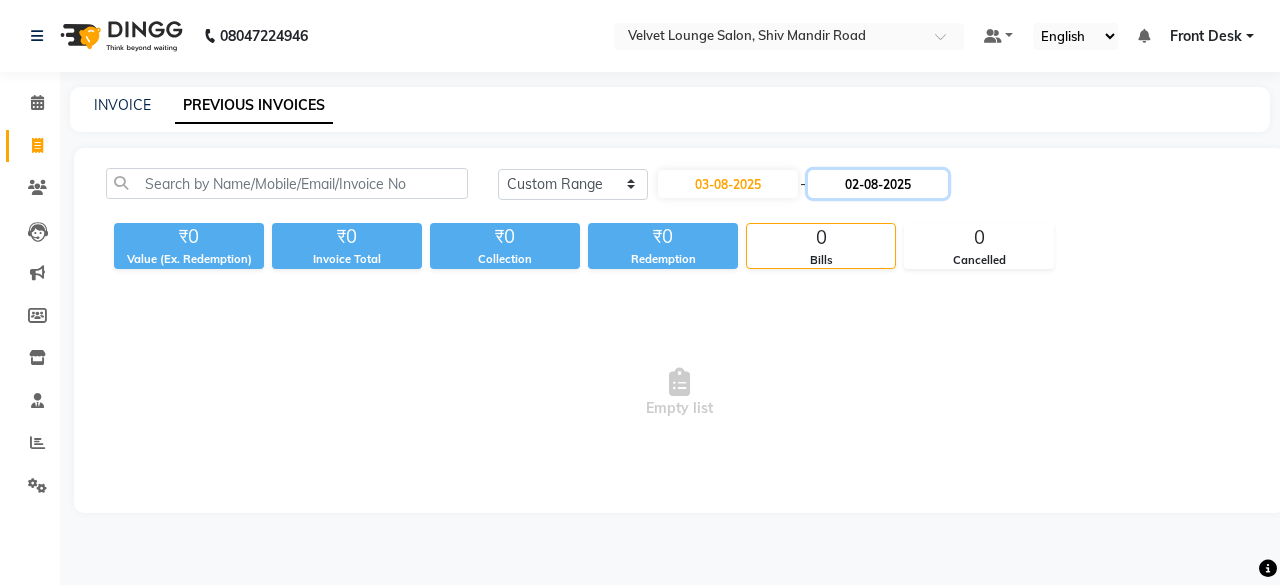 click on "02-08-2025" 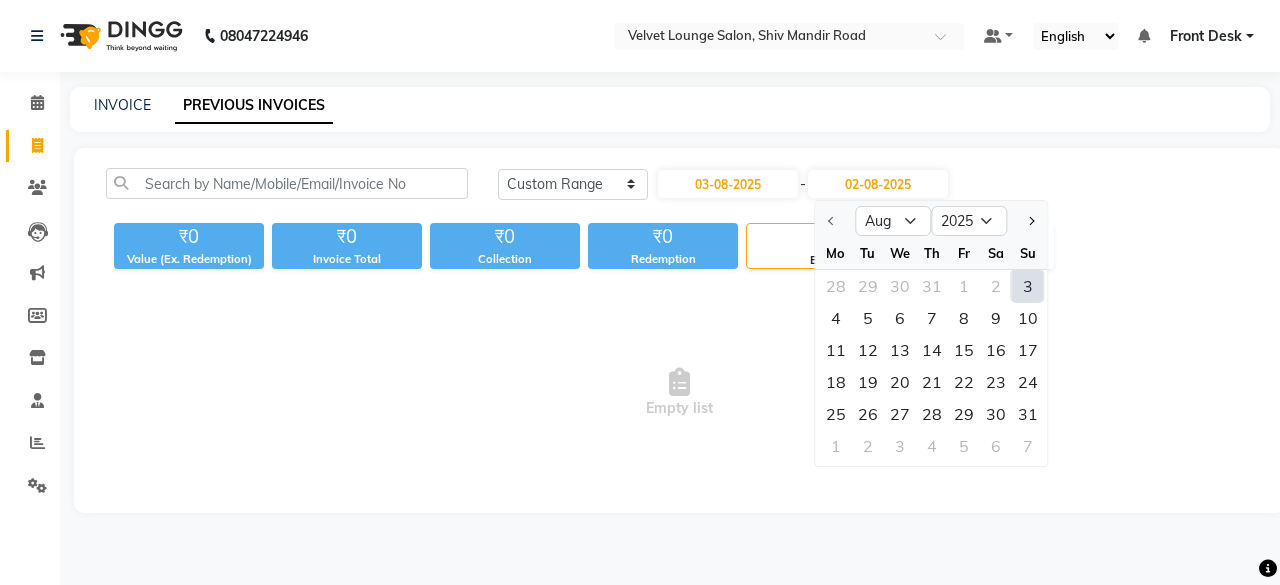 click on "3" 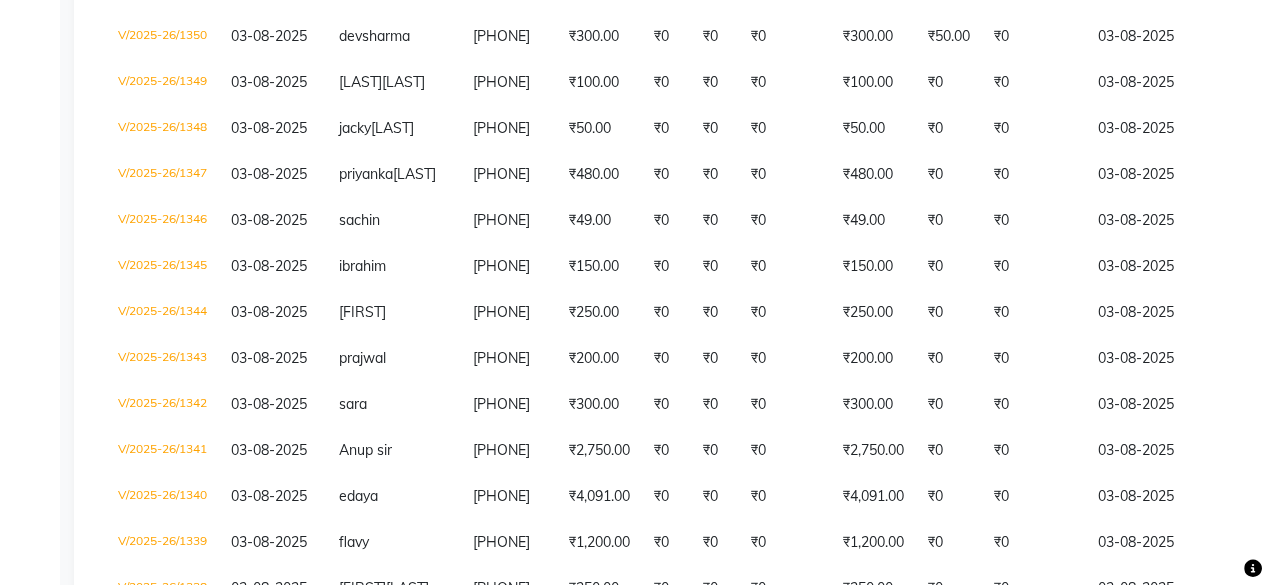 scroll, scrollTop: 1347, scrollLeft: 0, axis: vertical 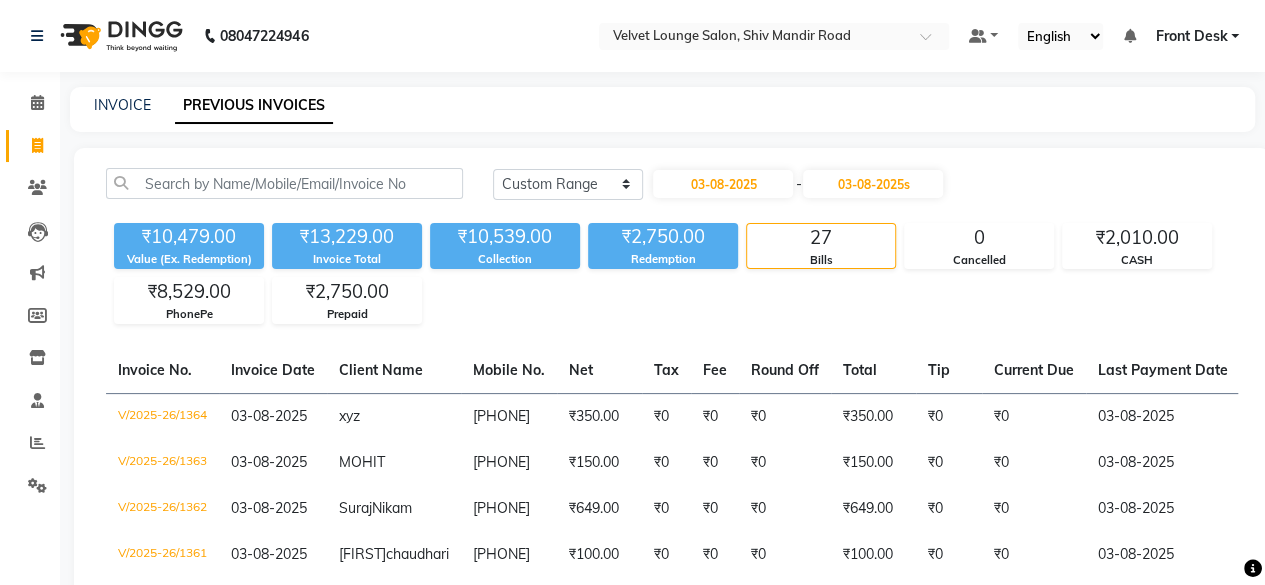 type on "03-08-2025" 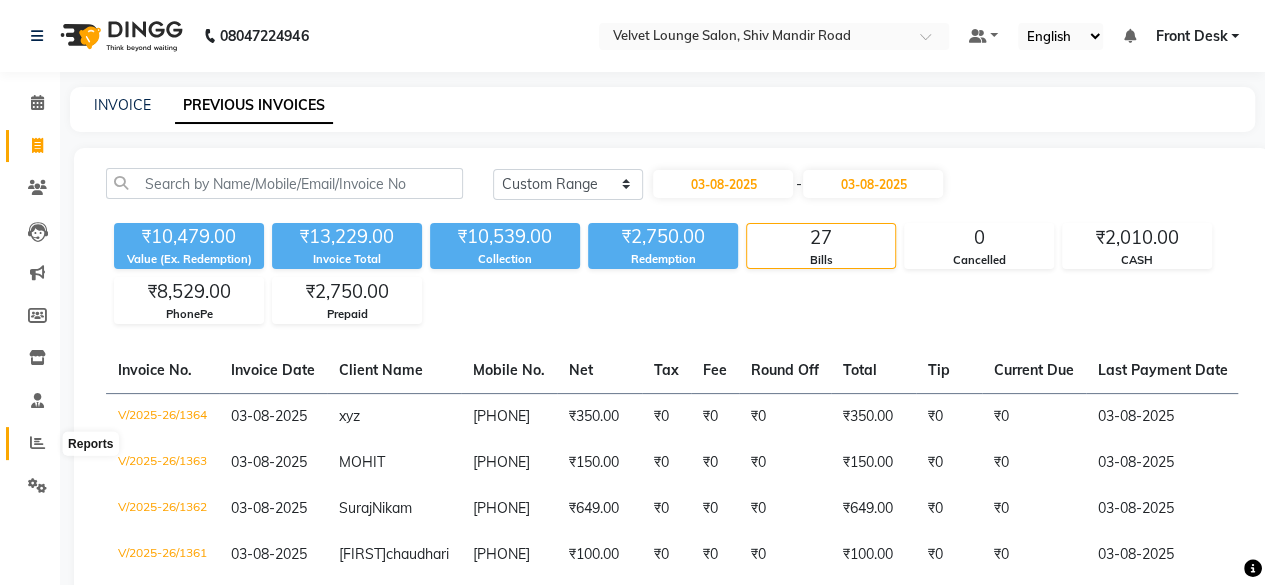 click 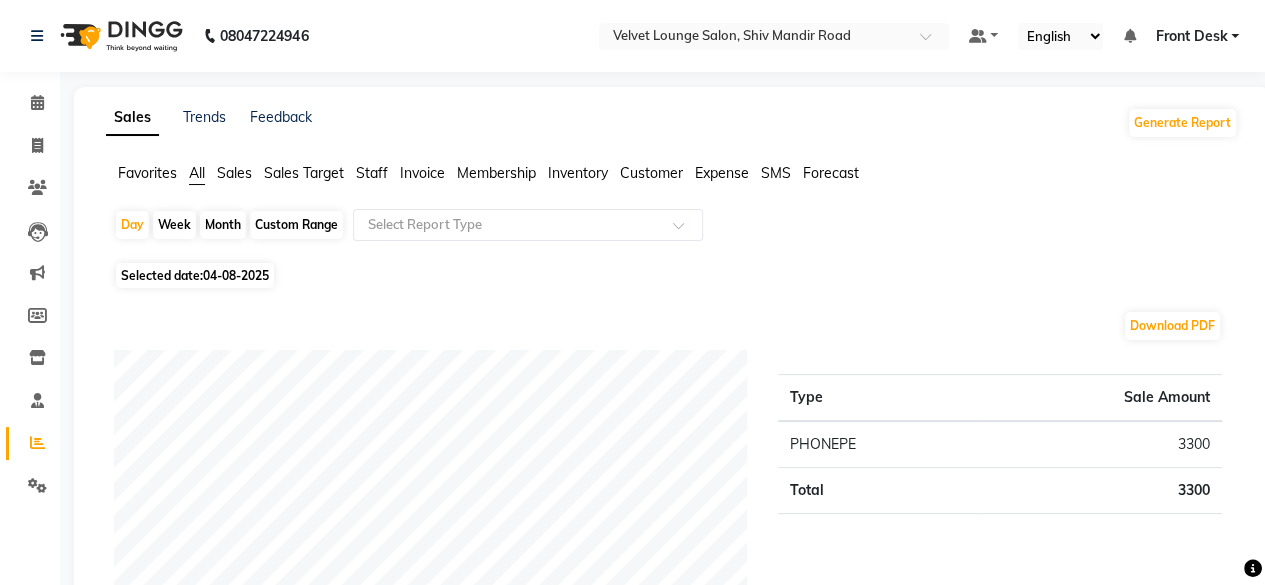 click on "Month" 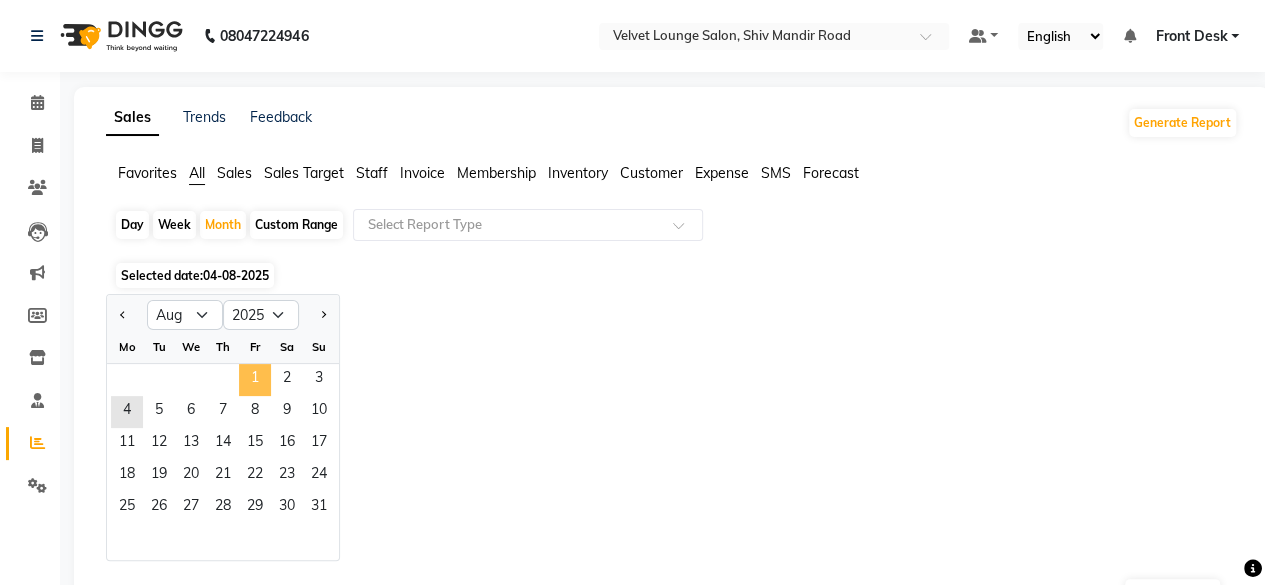 click on "1" 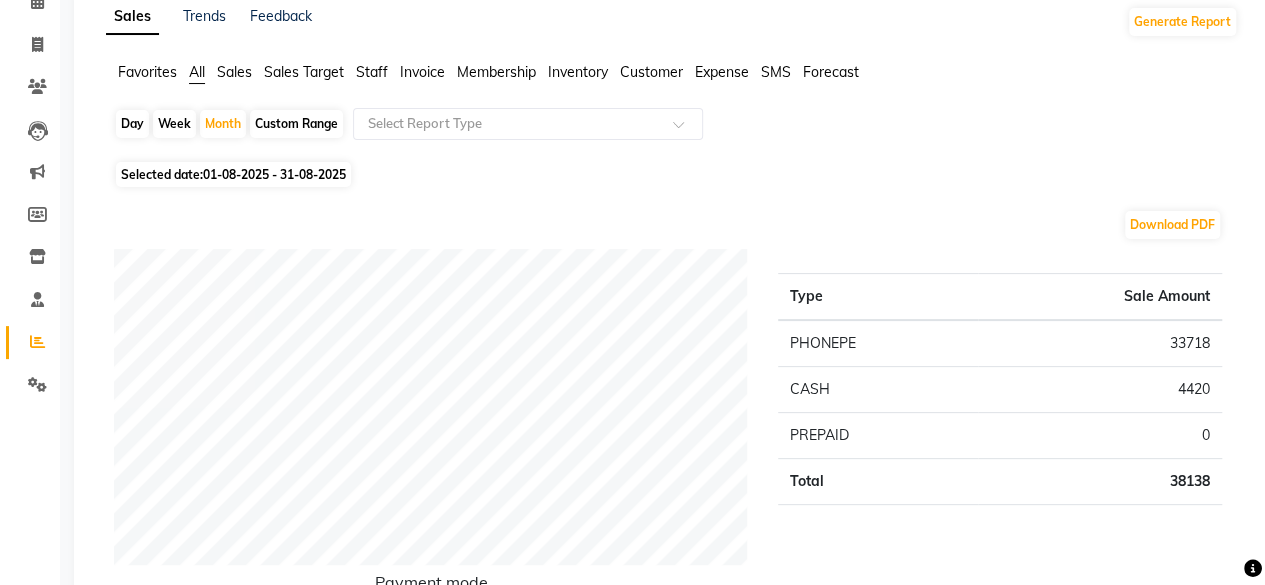 scroll, scrollTop: 120, scrollLeft: 0, axis: vertical 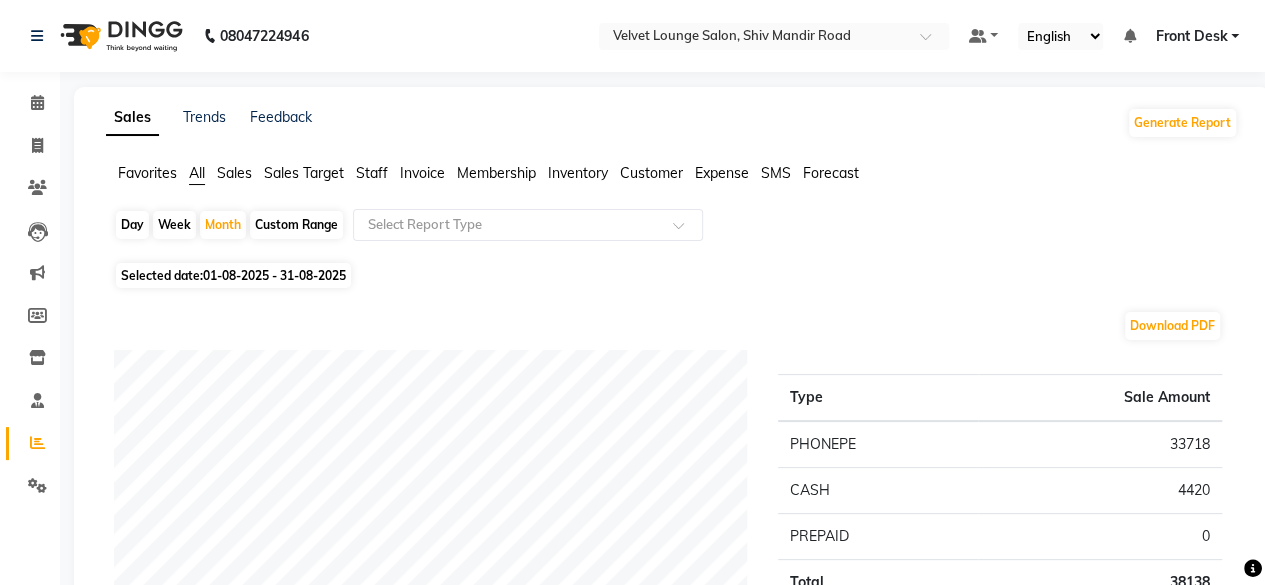 click on "Staff" 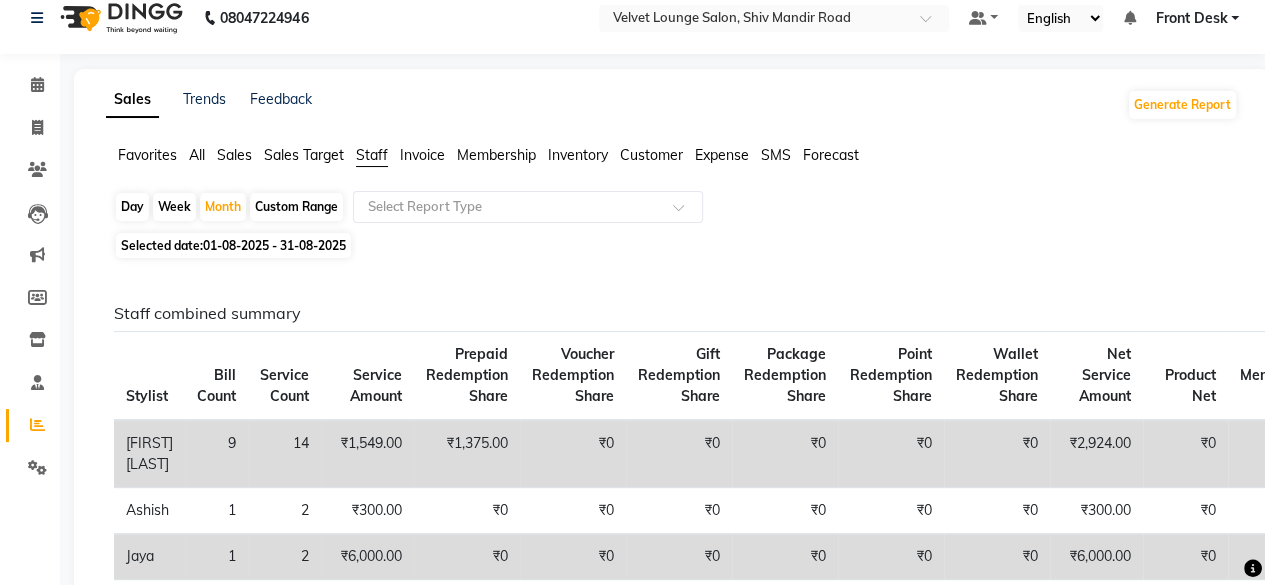 scroll, scrollTop: 0, scrollLeft: 0, axis: both 